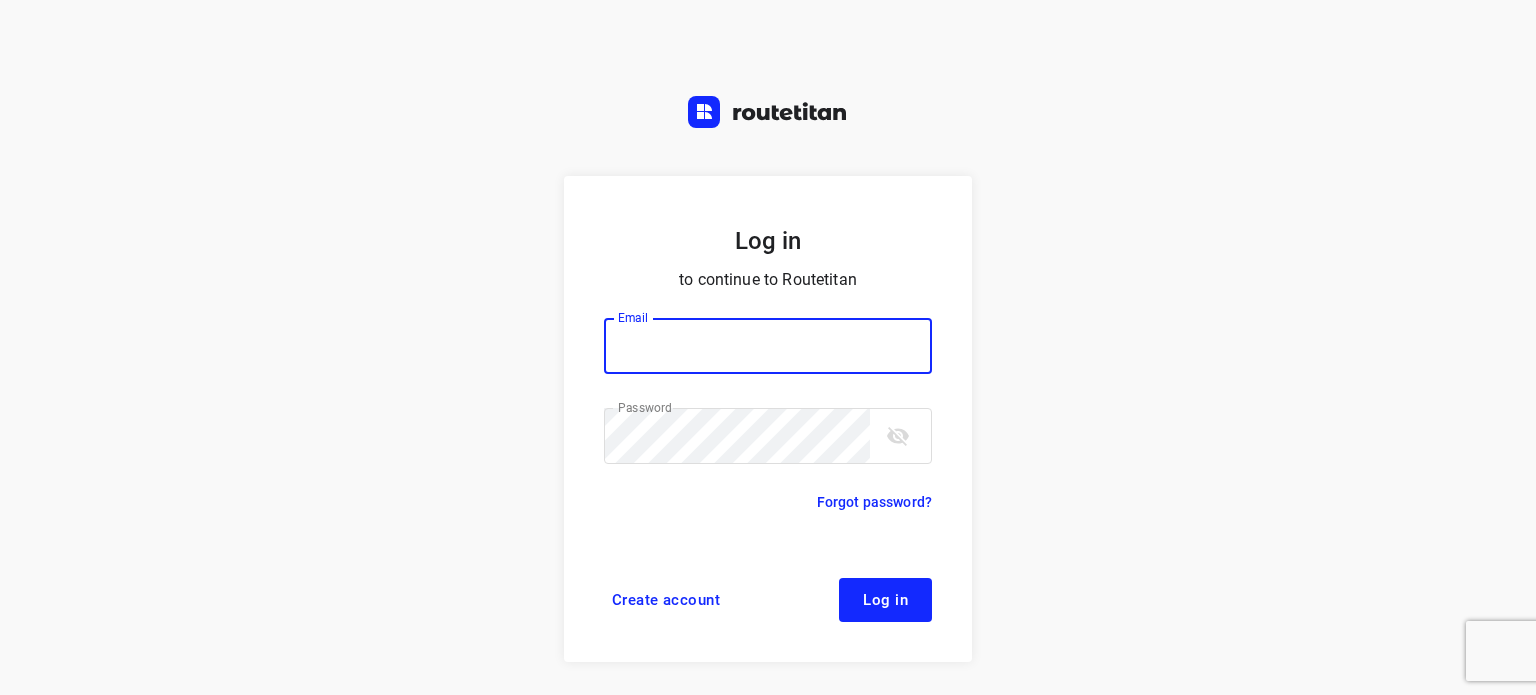 scroll, scrollTop: 0, scrollLeft: 0, axis: both 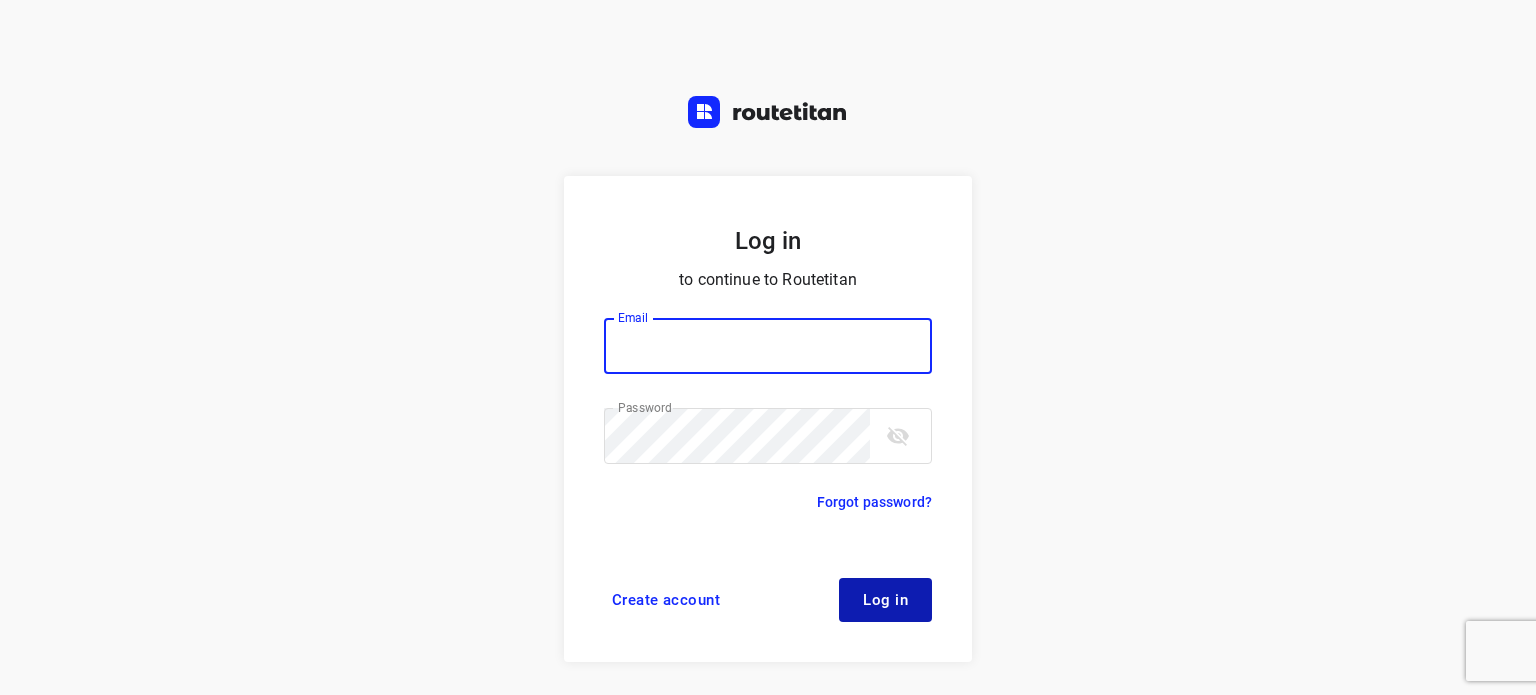 type on "[USERNAME]@[DOMAIN]" 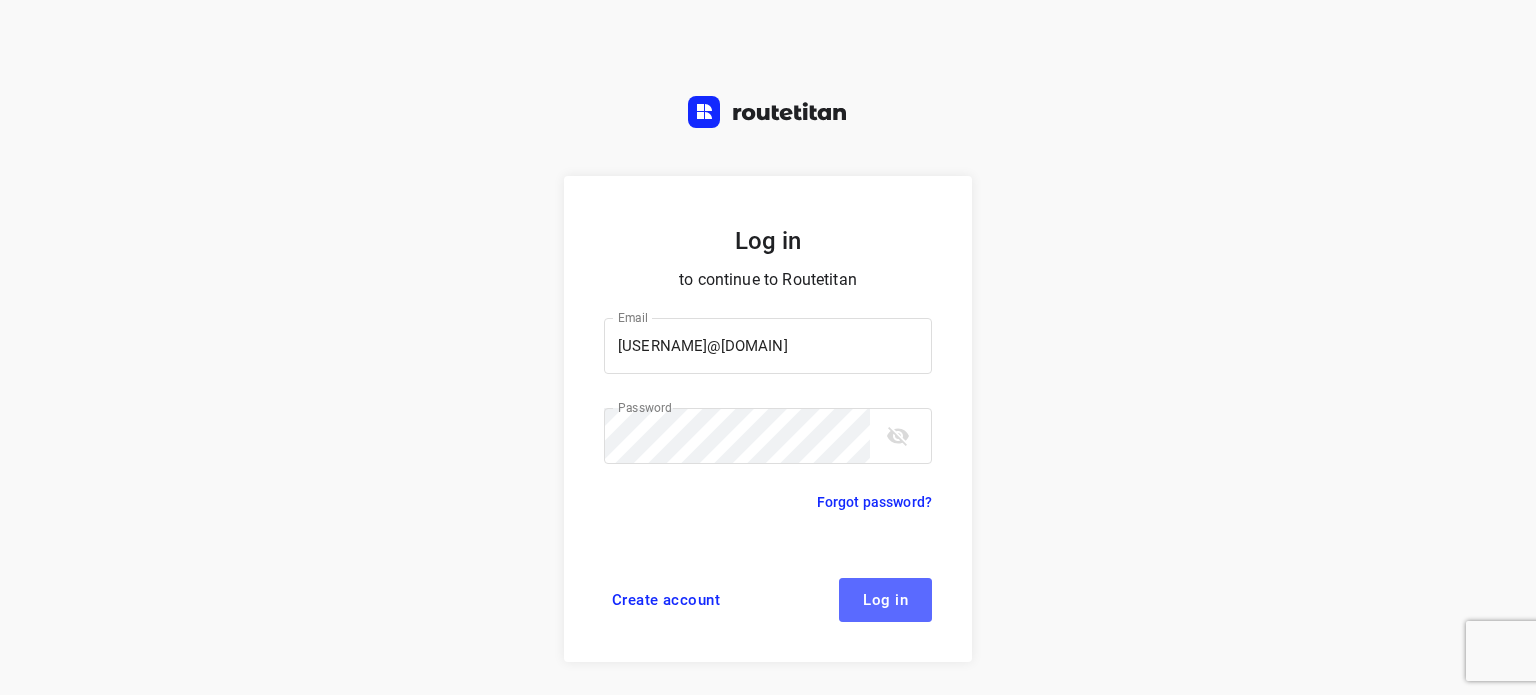 click on "Log in" at bounding box center [885, 600] 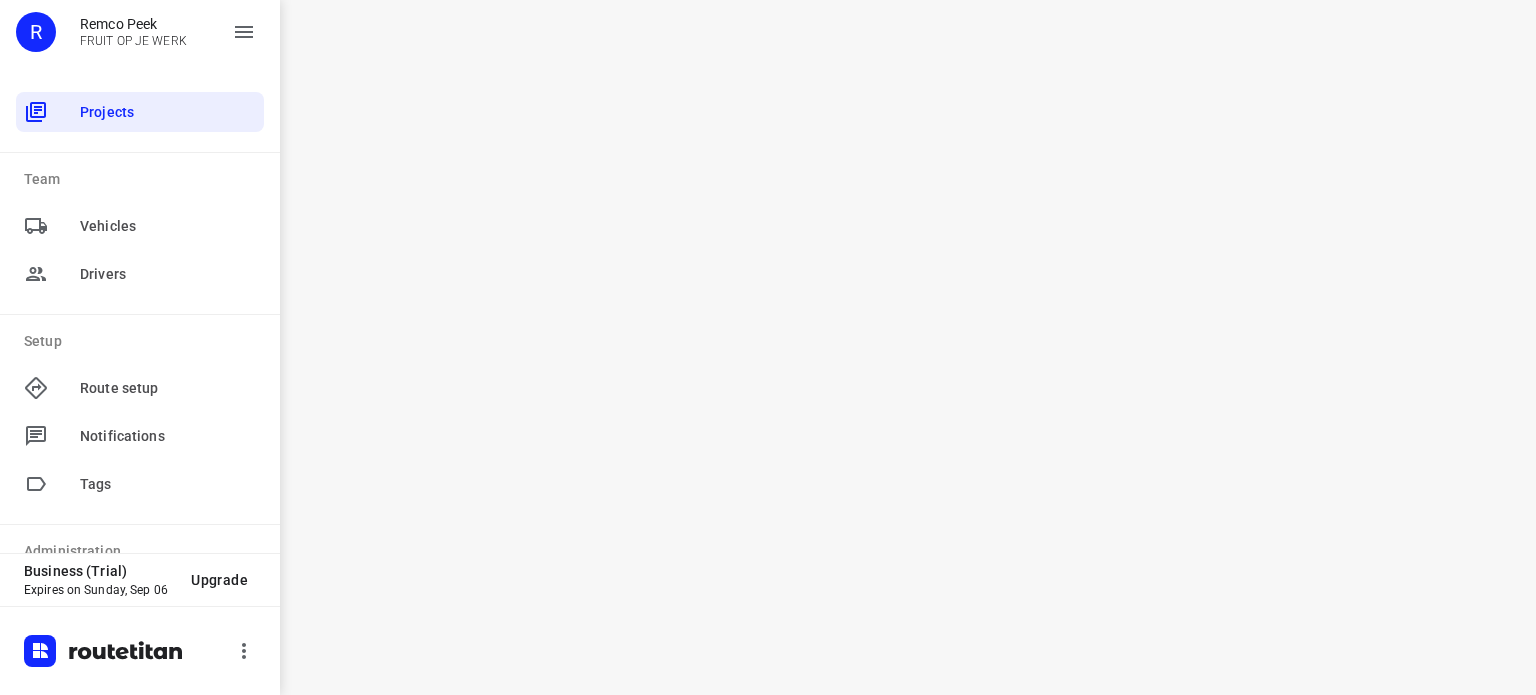 scroll, scrollTop: 0, scrollLeft: 0, axis: both 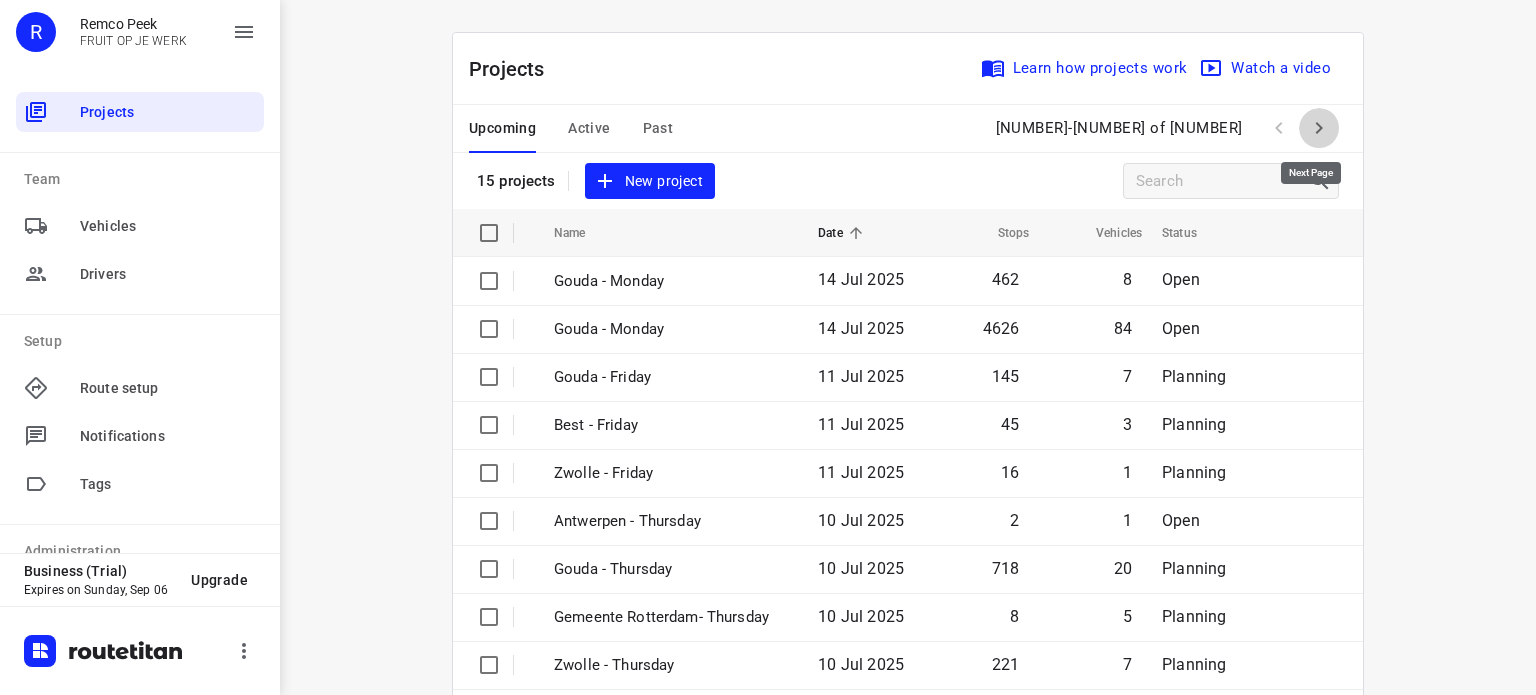 click at bounding box center [1319, 128] 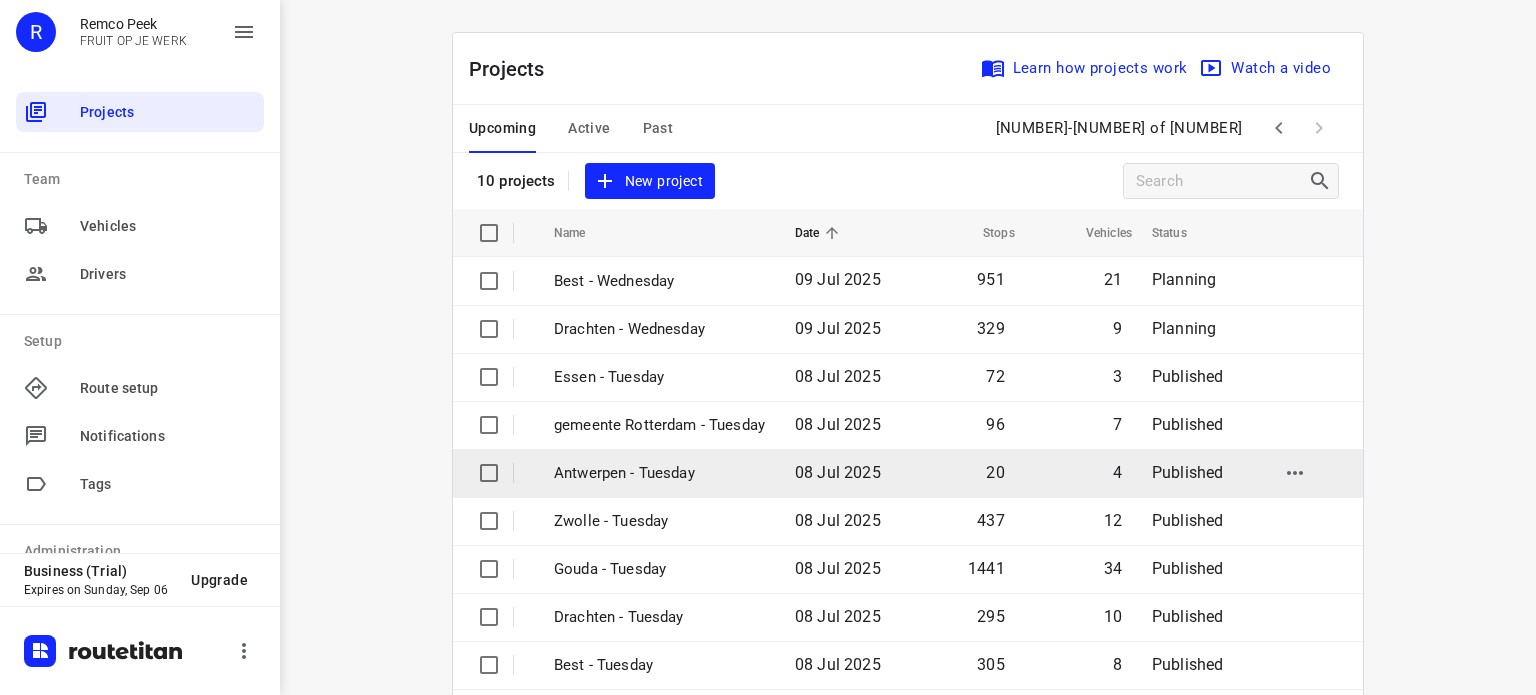 click on "Antwerpen - Tuesday" at bounding box center (659, 473) 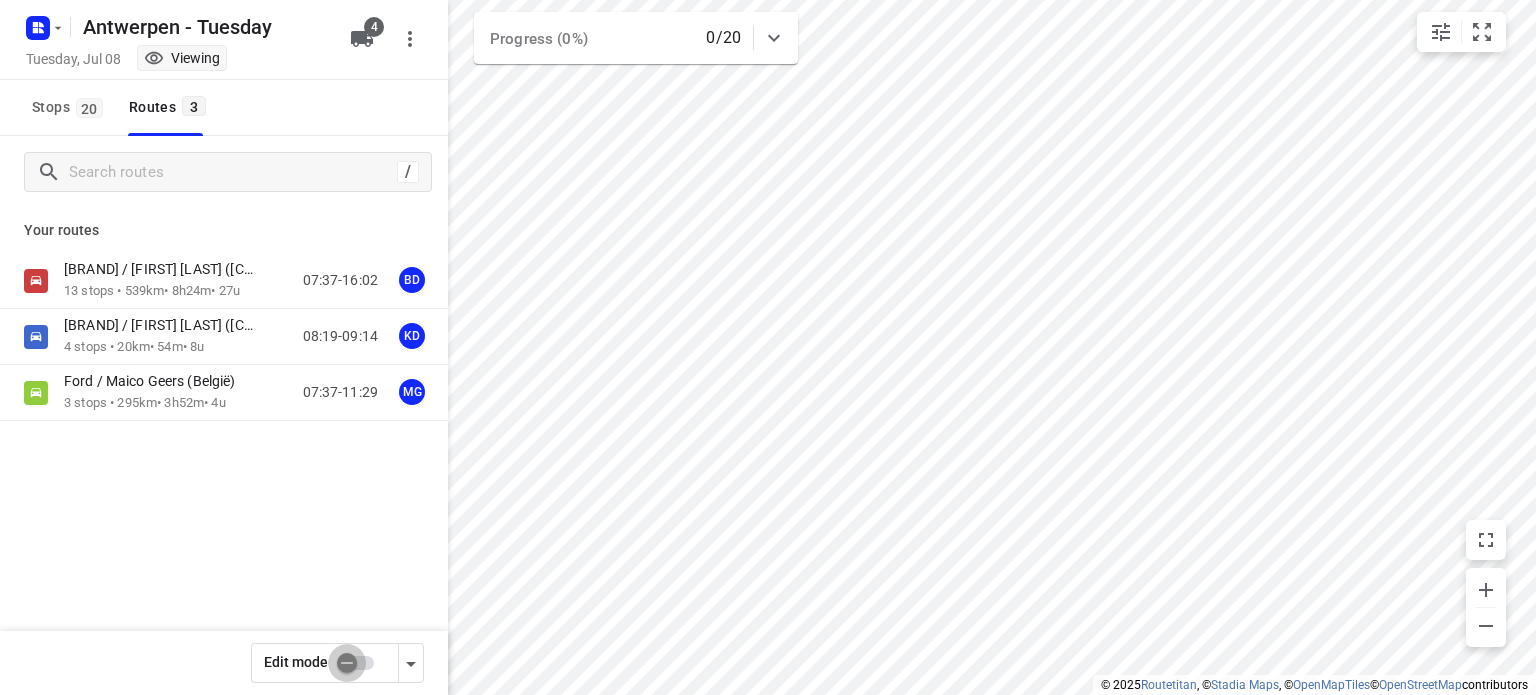 click at bounding box center (347, 663) 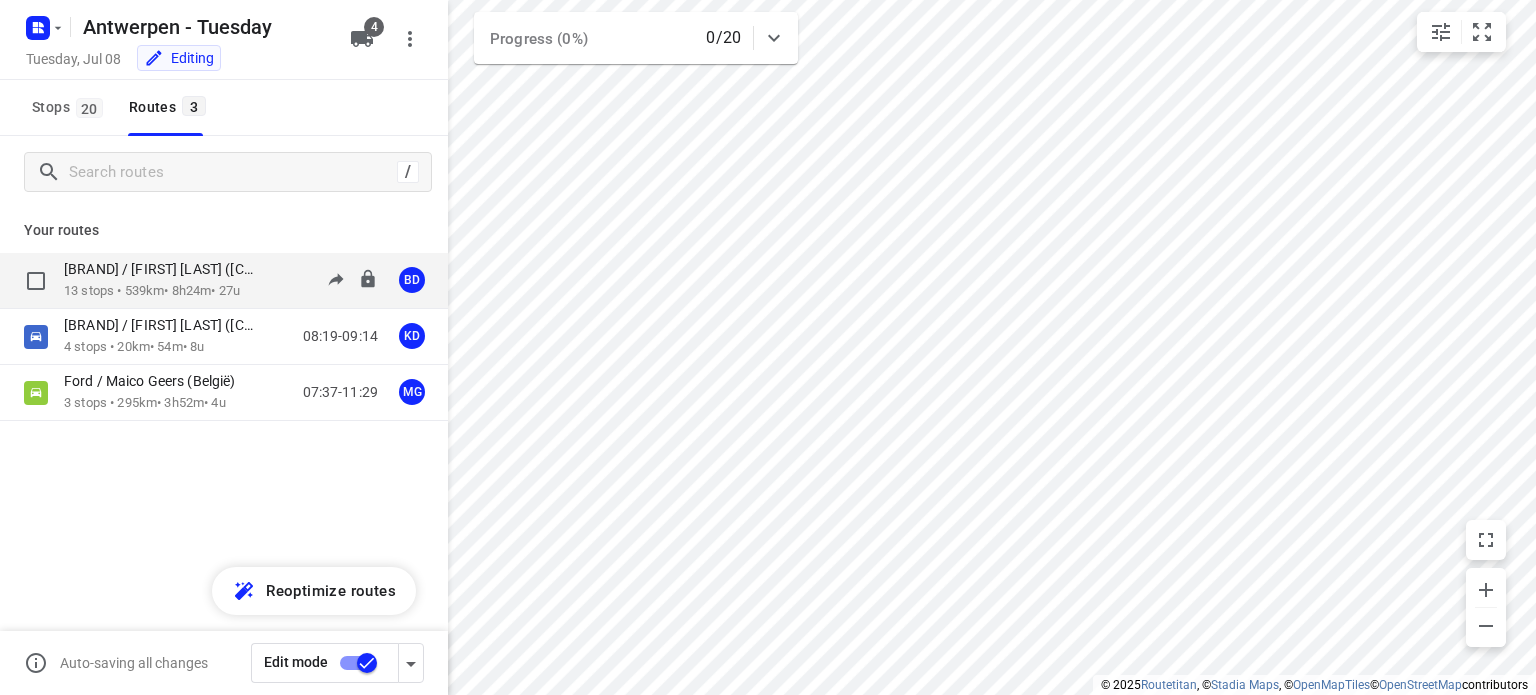 click on "[BRAND] / [FIRST] [LAST] ([COUNTRY])" at bounding box center (167, 269) 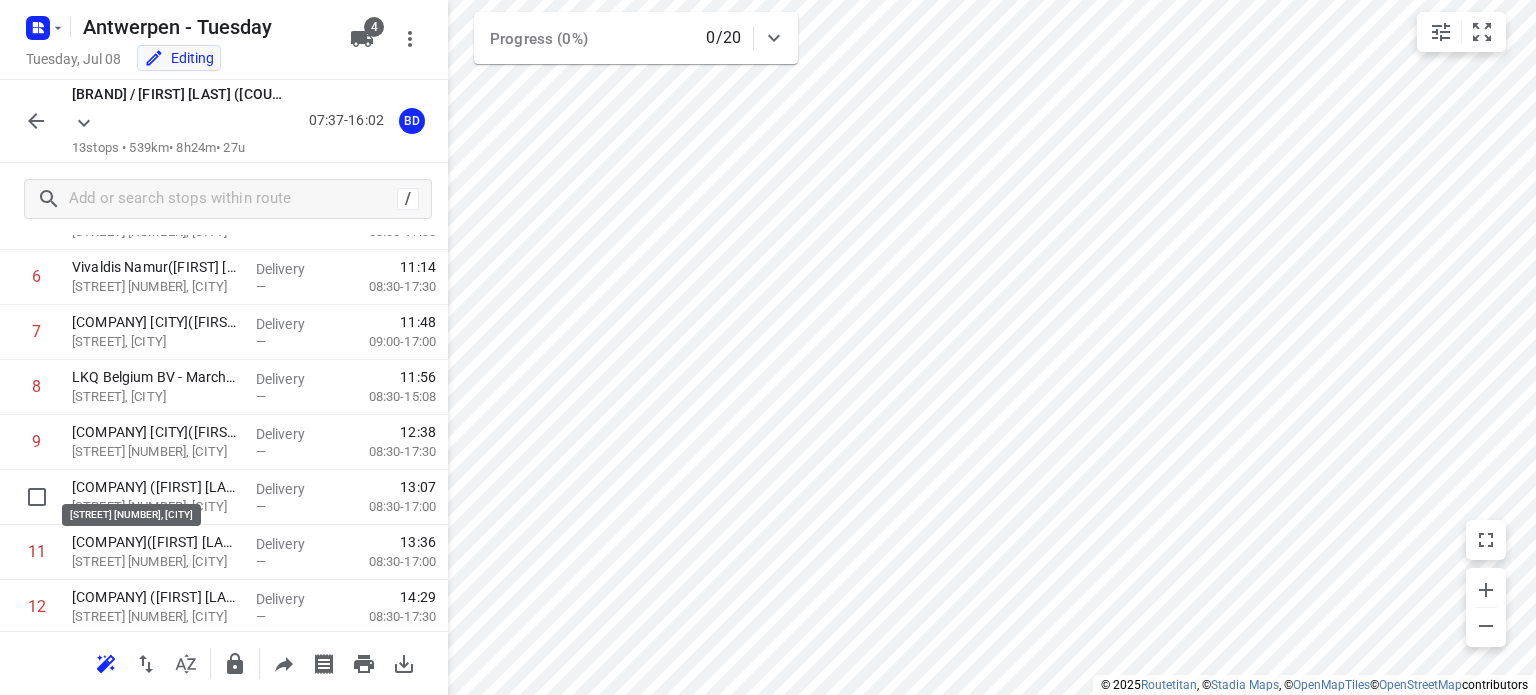 scroll, scrollTop: 446, scrollLeft: 0, axis: vertical 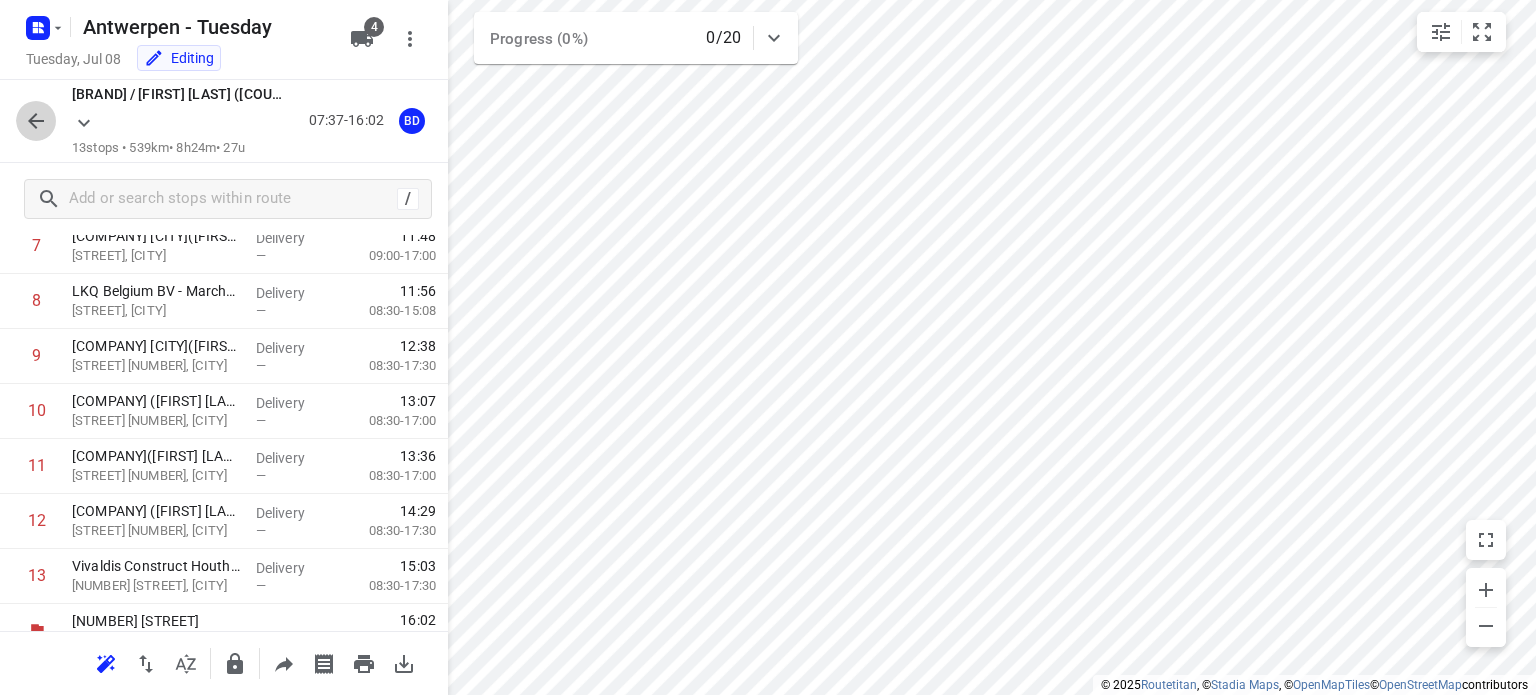 click at bounding box center (36, 121) 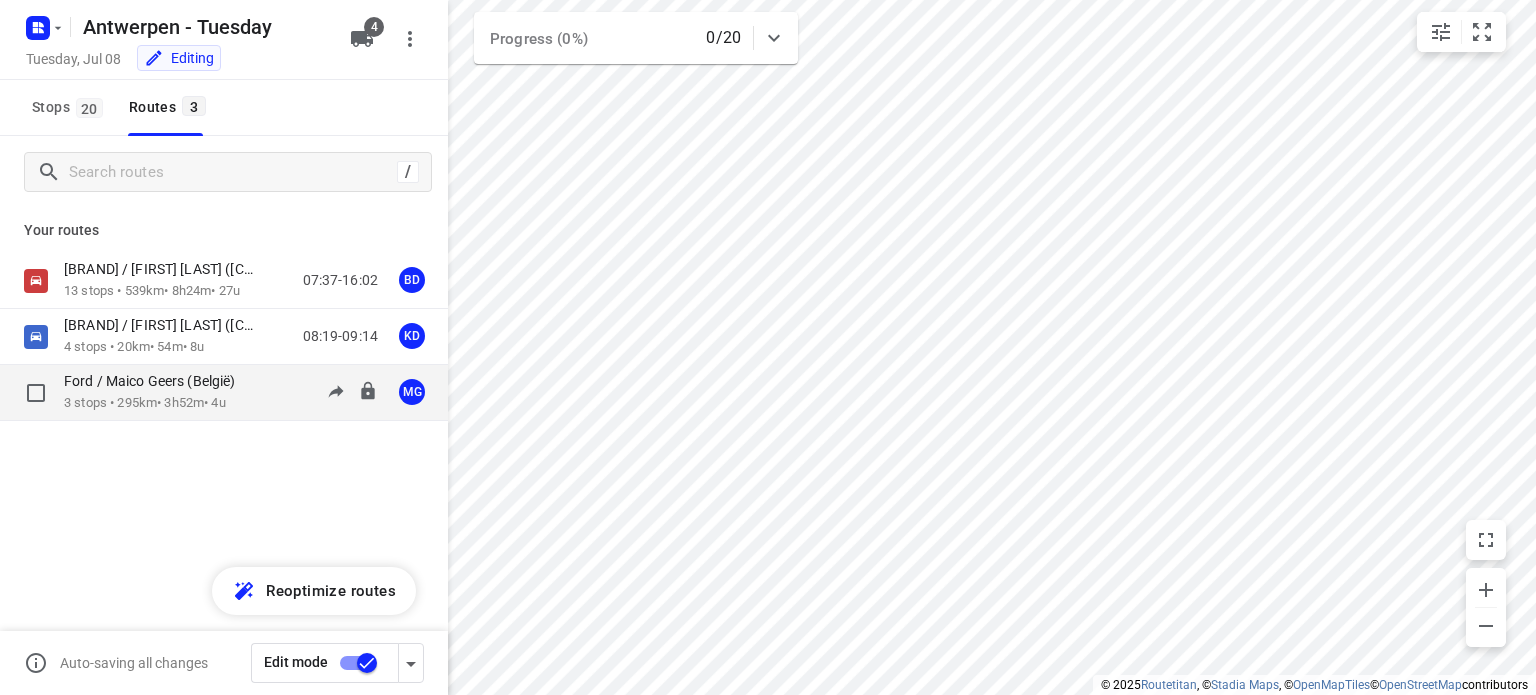 click on "Ford / Maico Geers (België)" at bounding box center (156, 381) 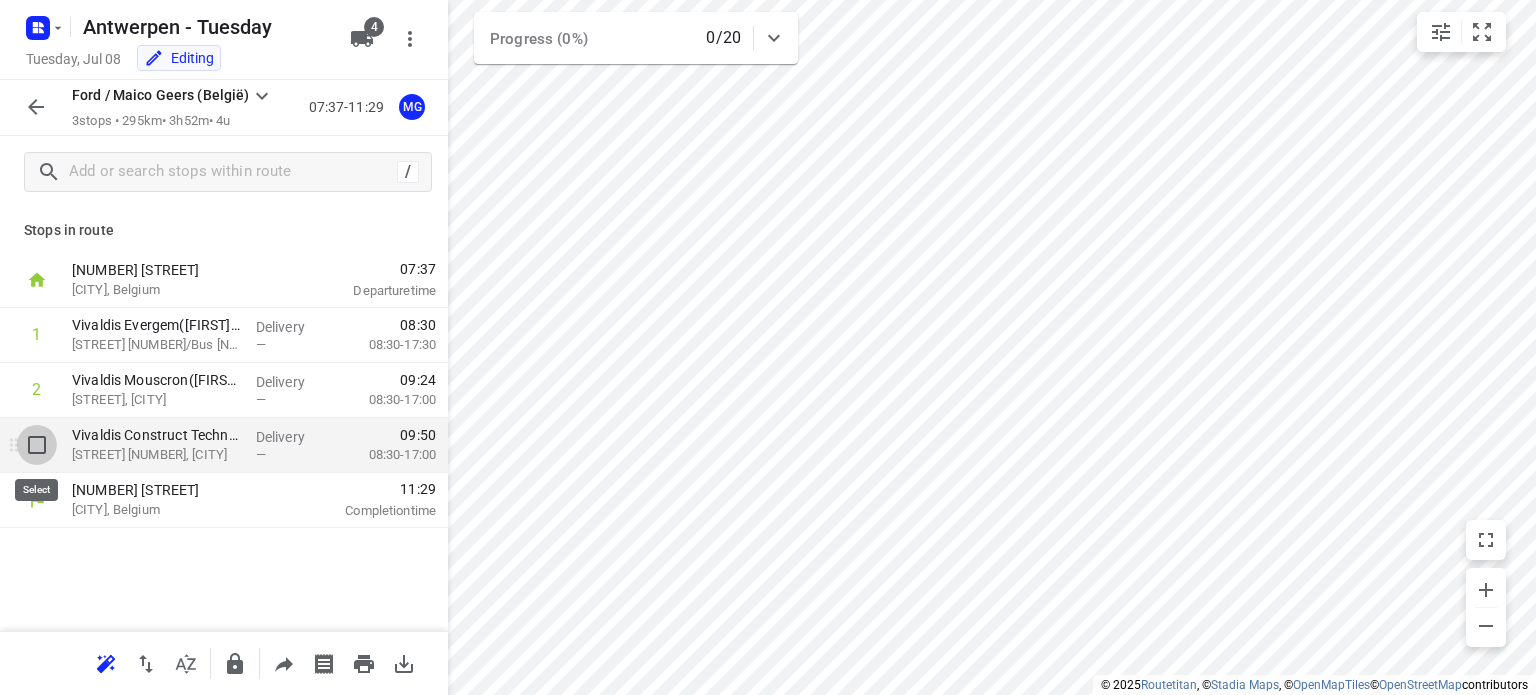 click at bounding box center [37, 445] 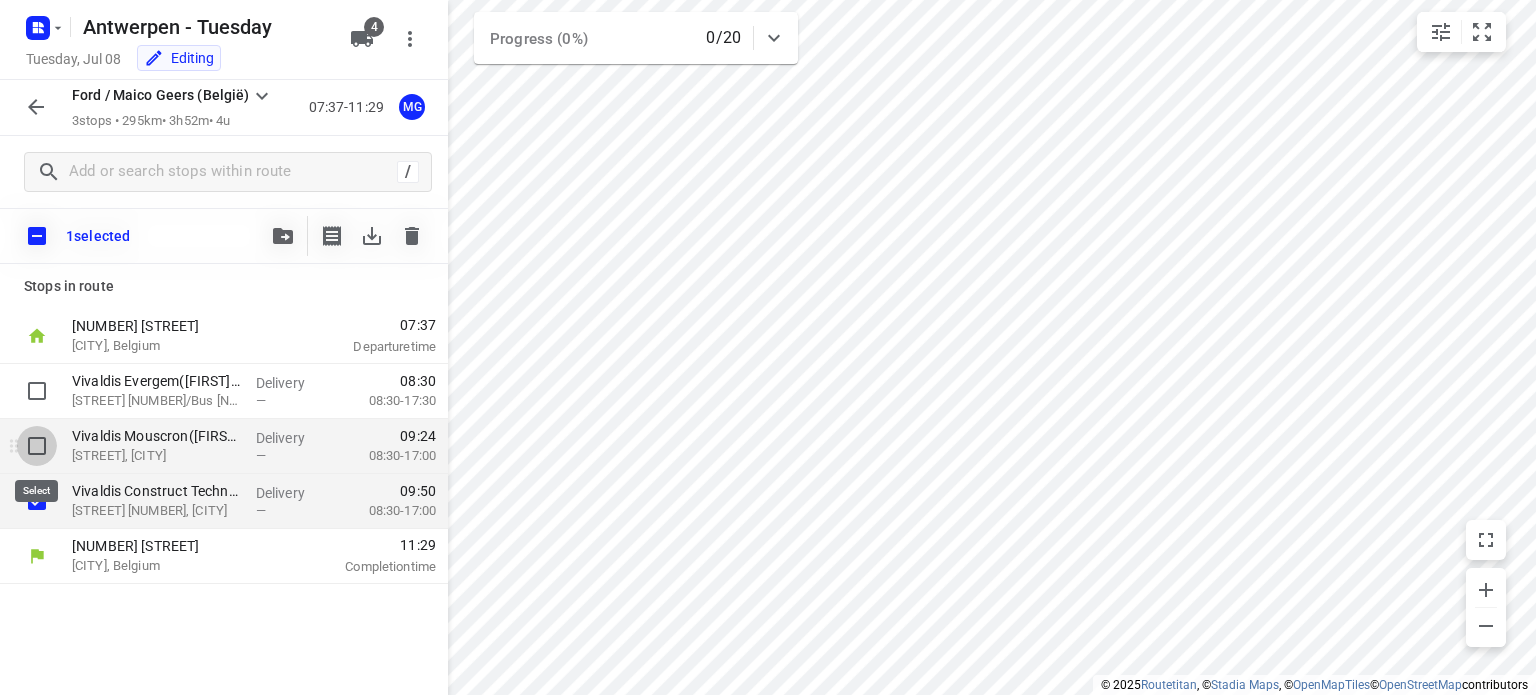 click at bounding box center (37, 446) 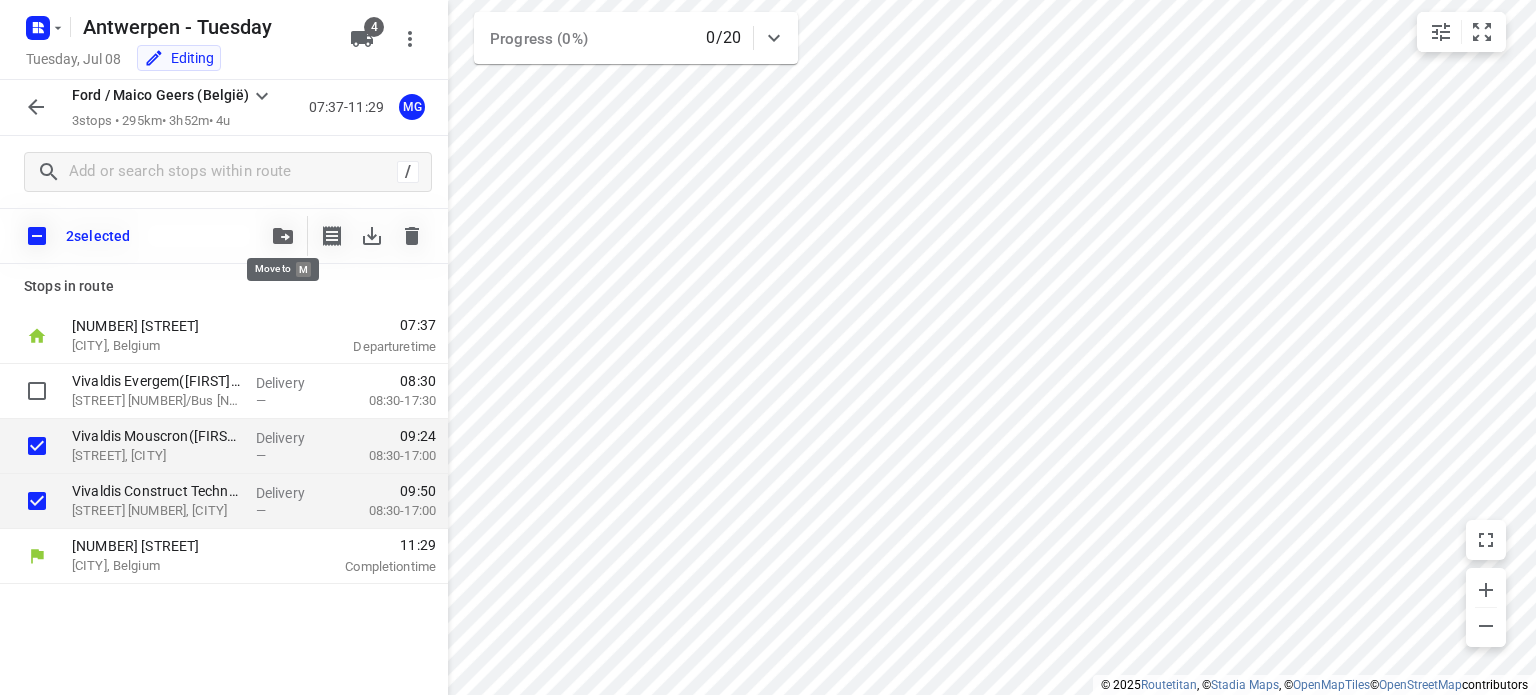 click at bounding box center [283, 236] 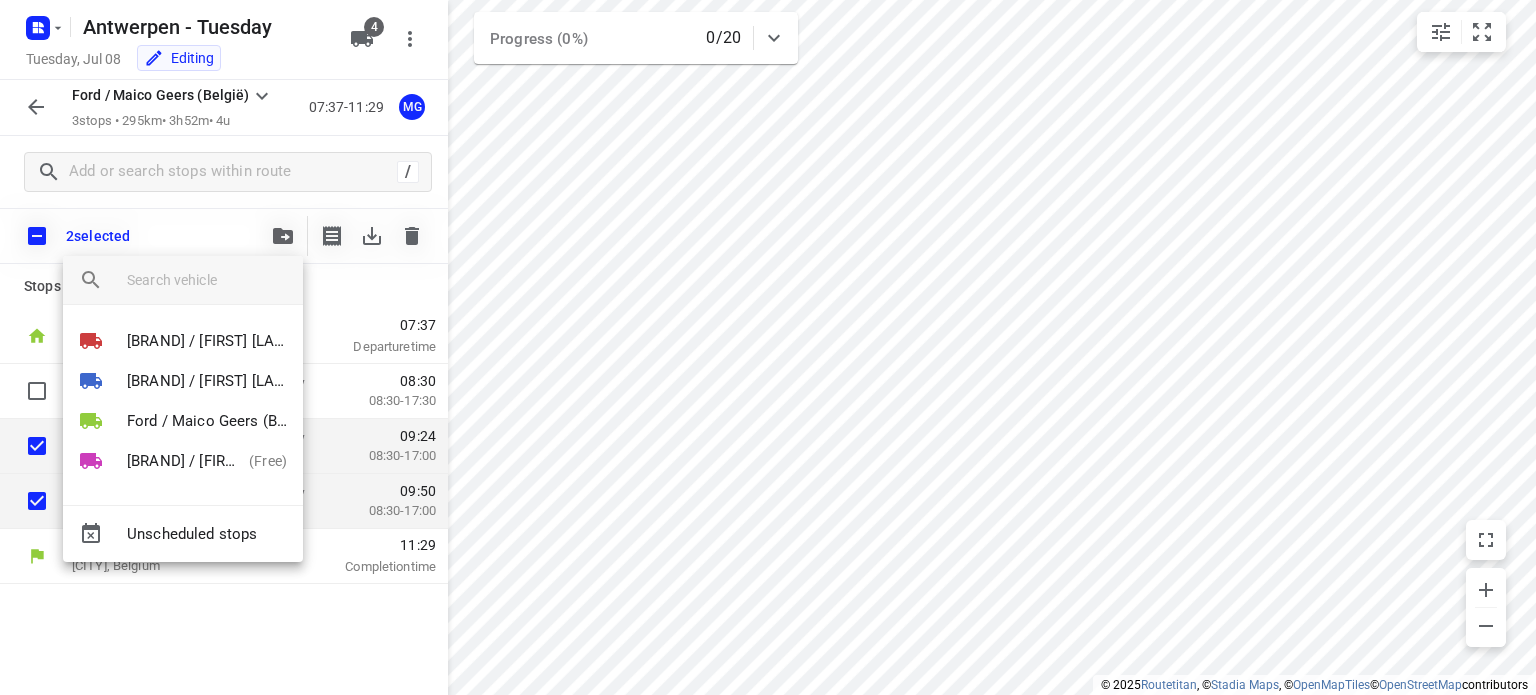 click at bounding box center (768, 0) 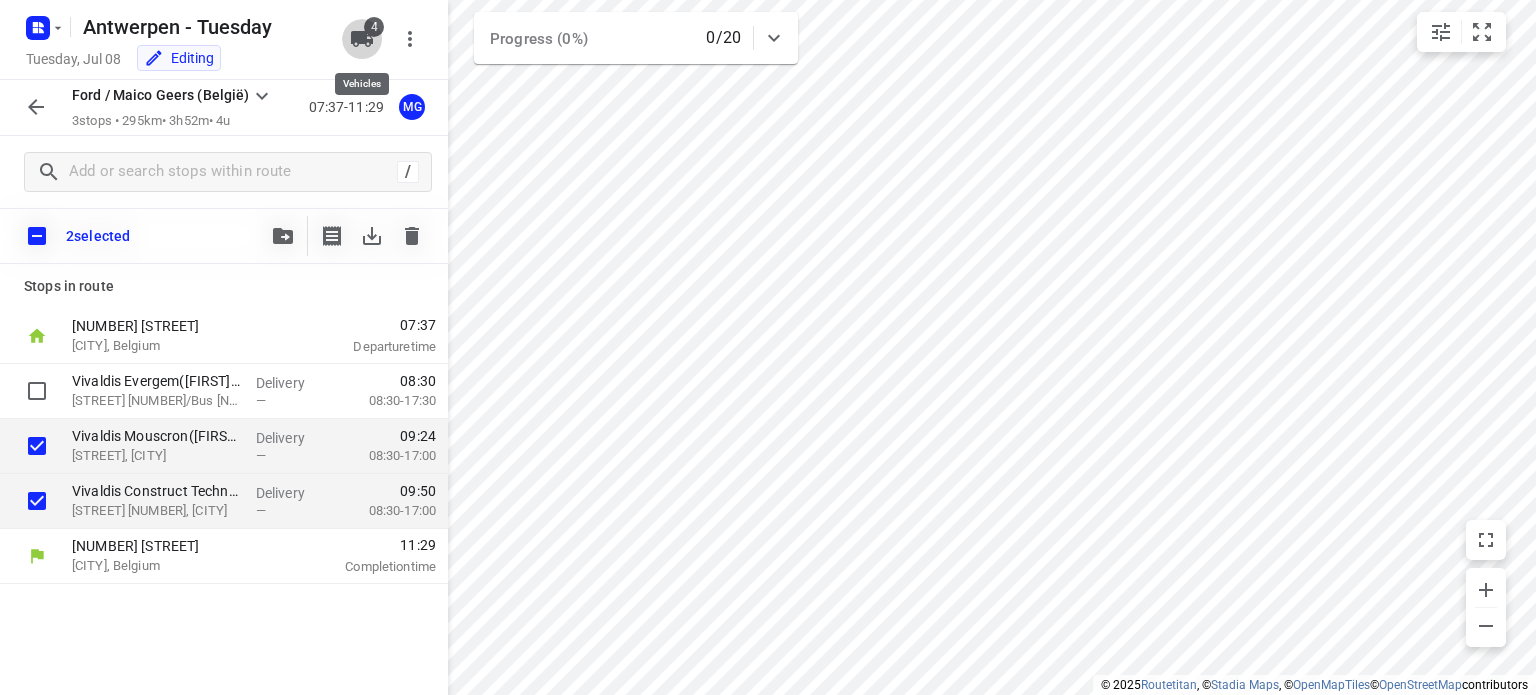 click on "4" at bounding box center (374, 27) 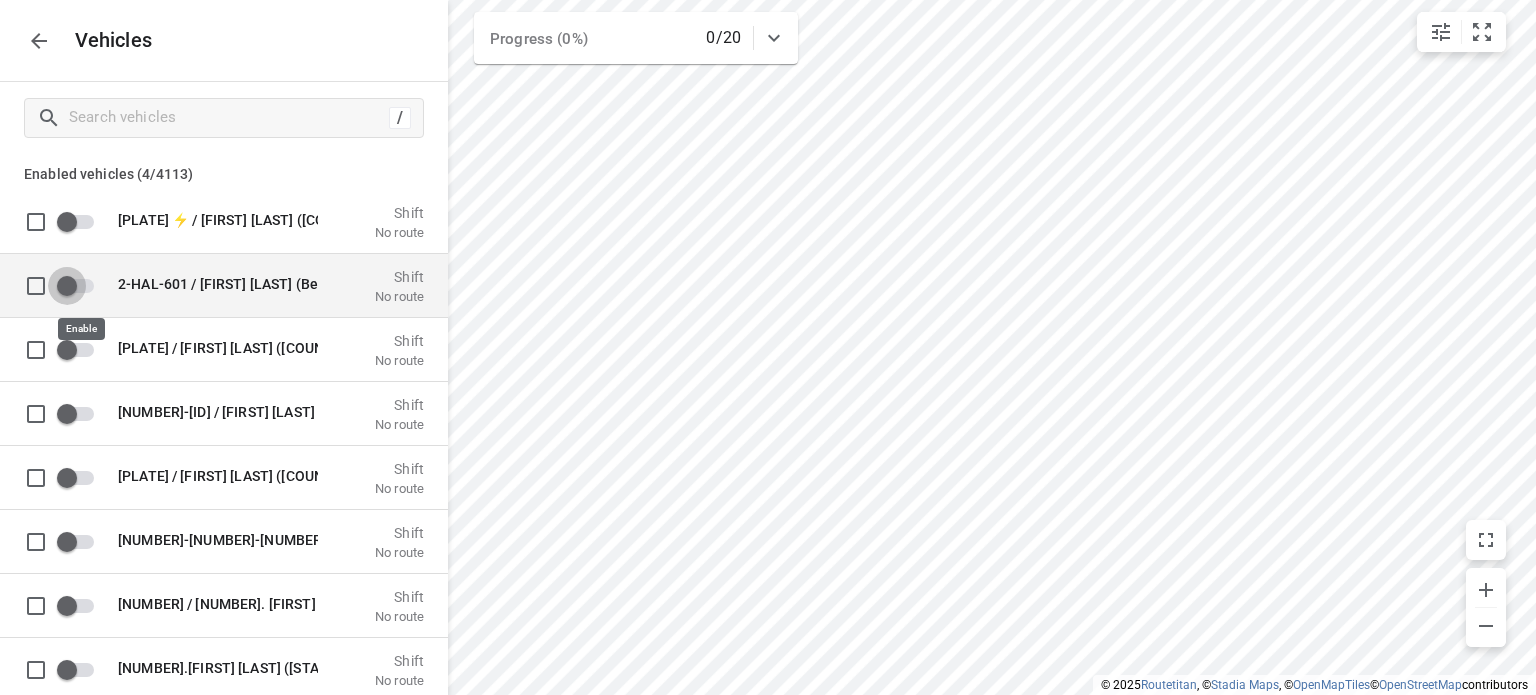 click at bounding box center [67, 285] 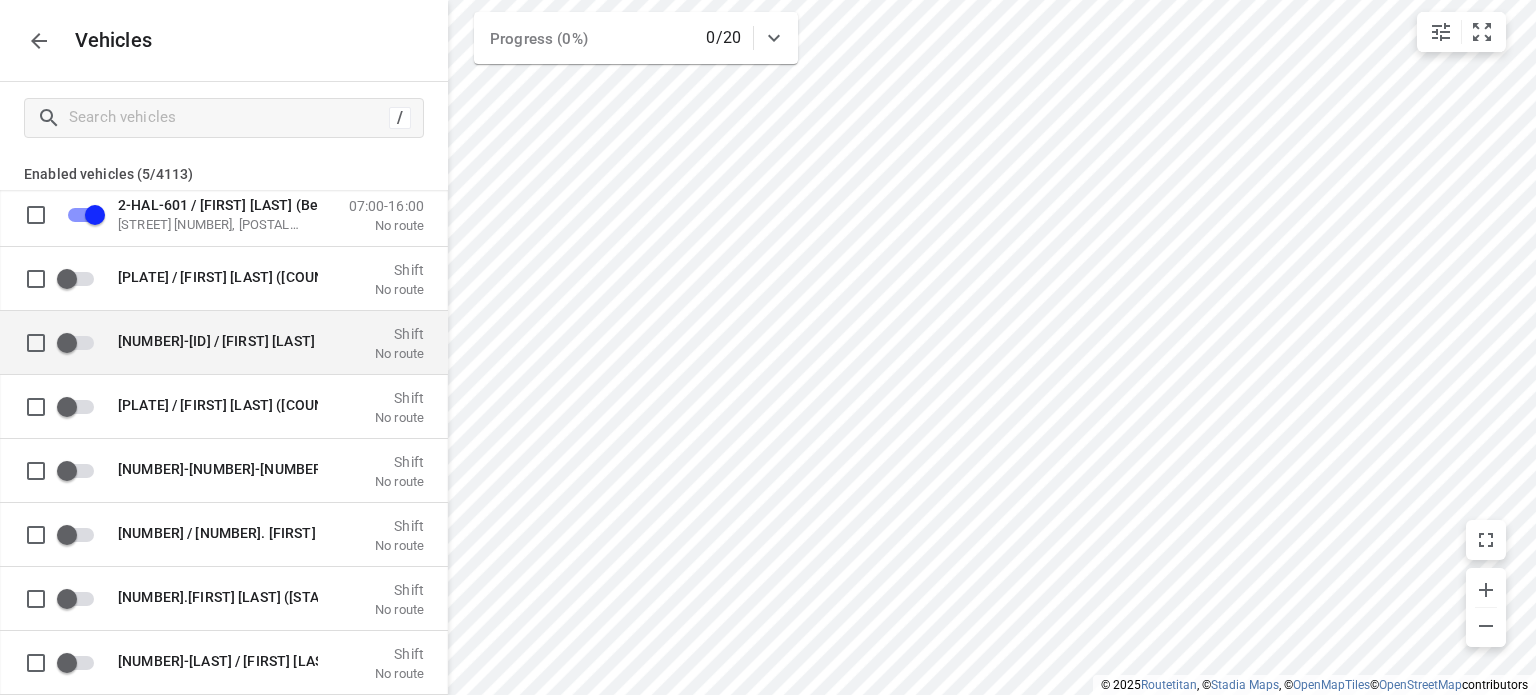 scroll, scrollTop: 0, scrollLeft: 0, axis: both 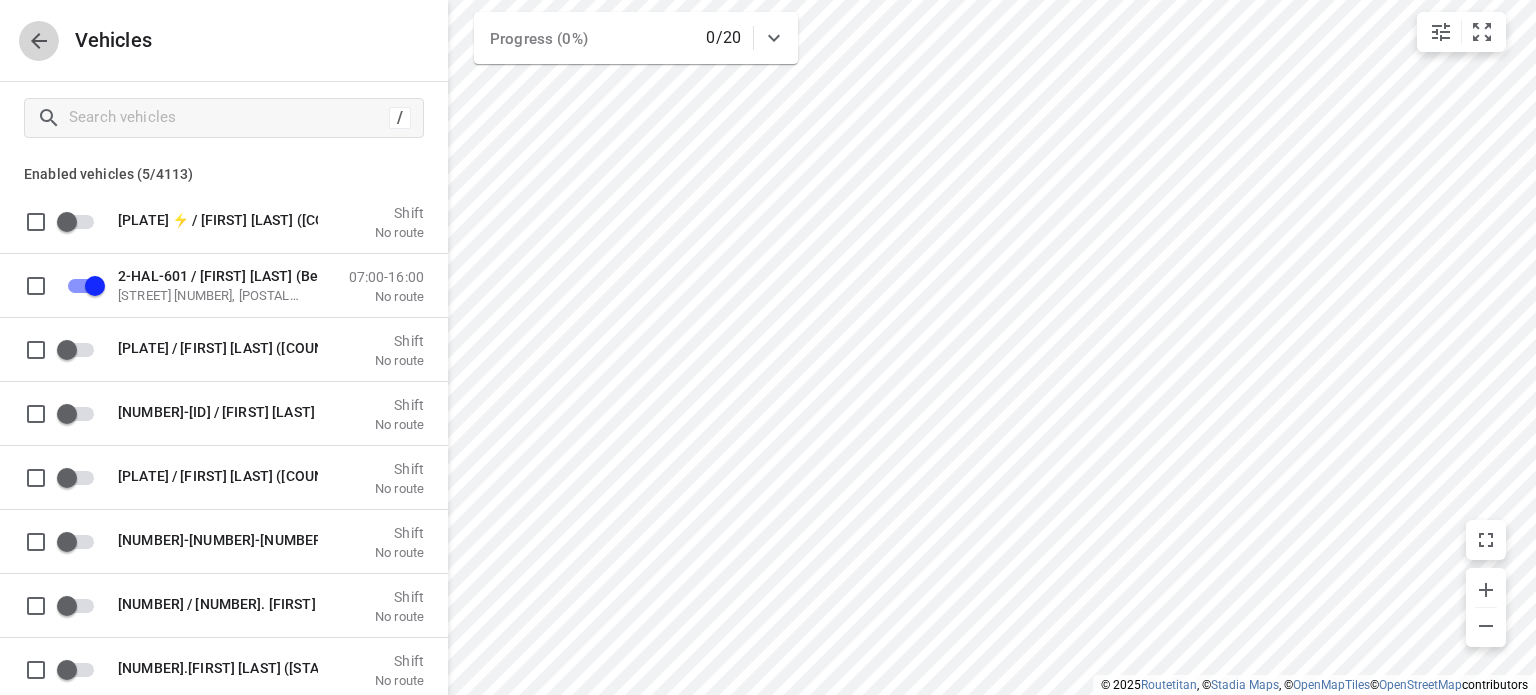 click at bounding box center (39, 41) 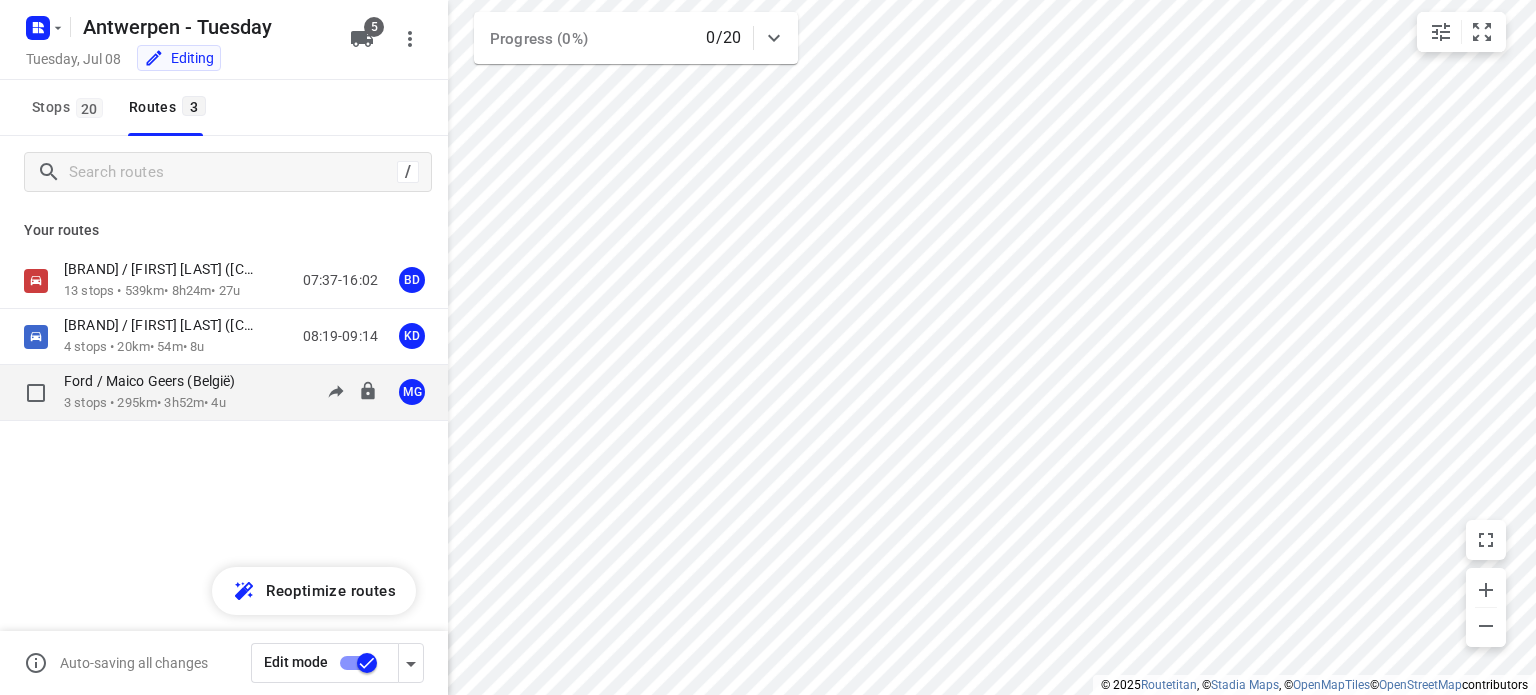 click on "[NUMBER] stops • [NUMBER]km • [NUMBER]h[NUMBER]m • [NUMBER]u" at bounding box center [160, 403] 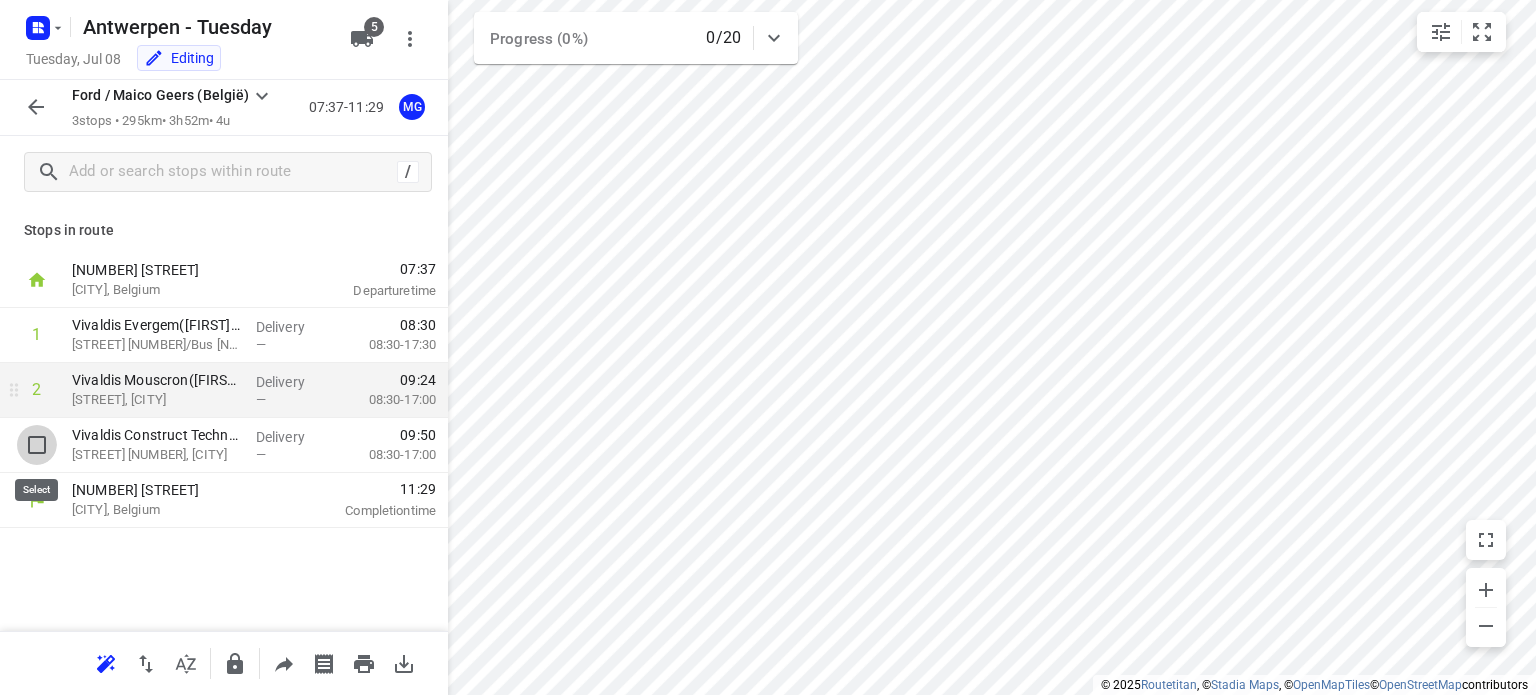 drag, startPoint x: 33, startPoint y: 450, endPoint x: 32, endPoint y: 424, distance: 26.019224 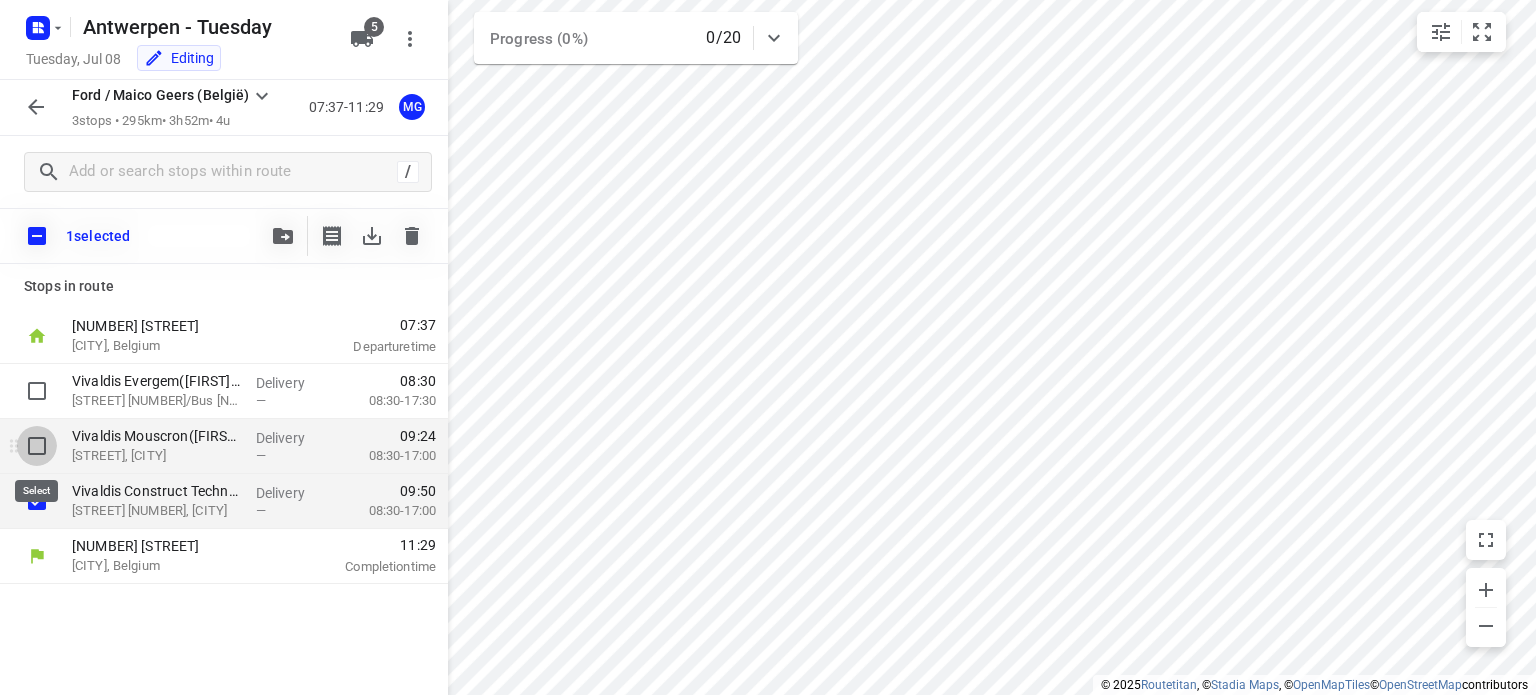 click at bounding box center [37, 446] 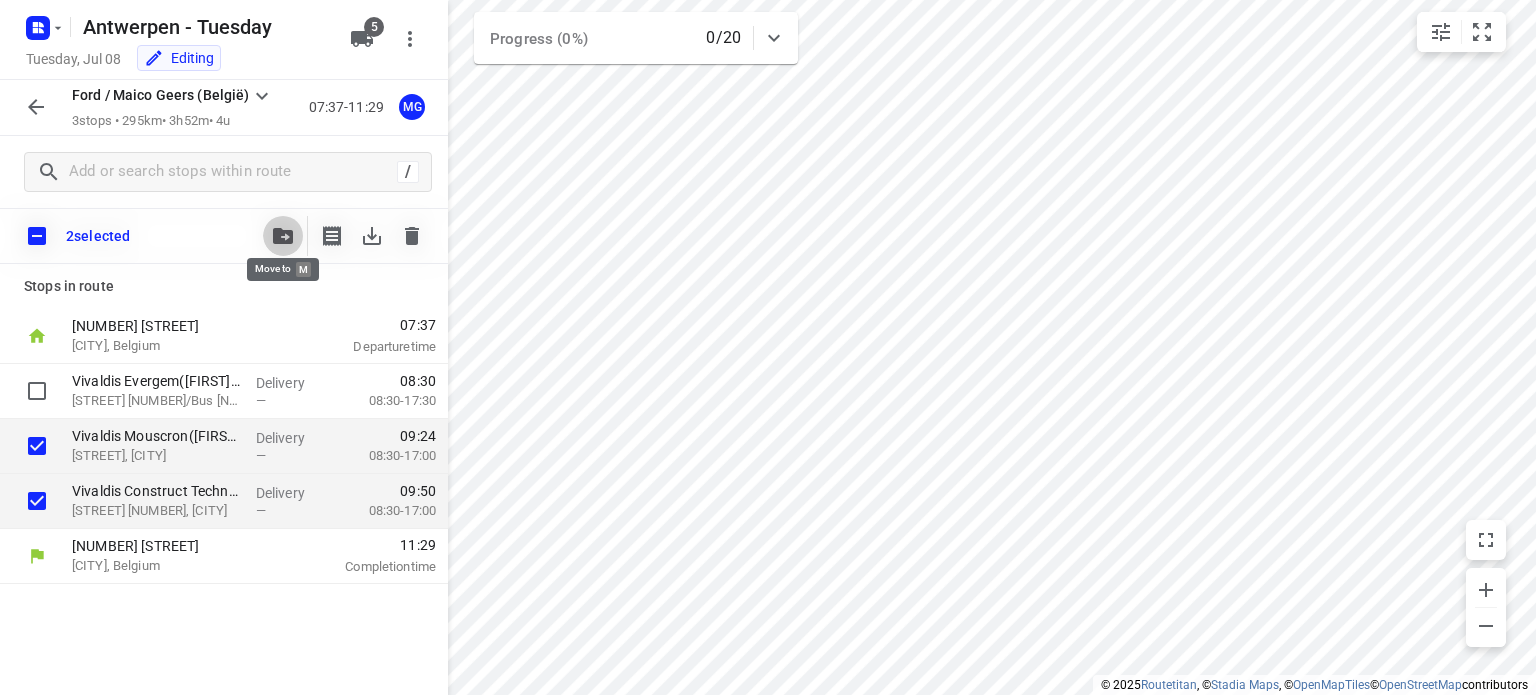 click at bounding box center [283, 236] 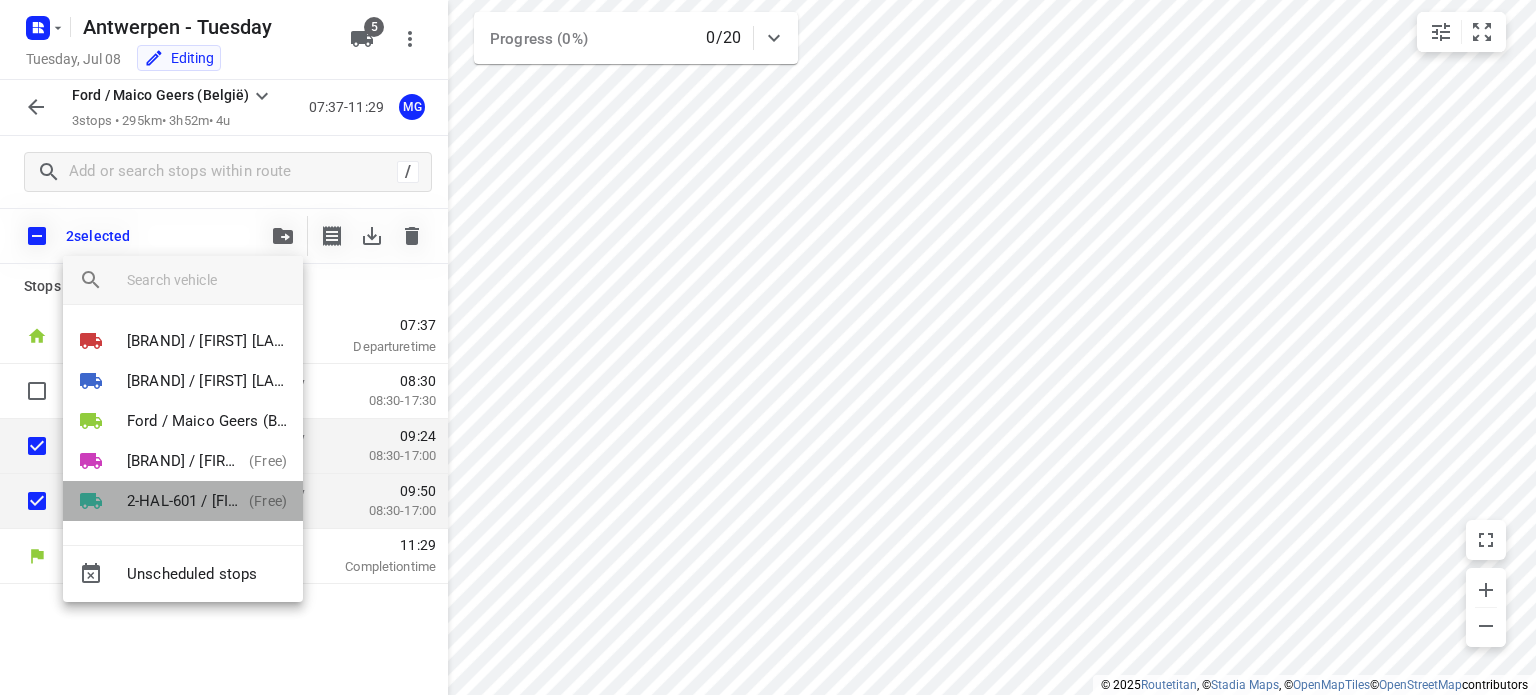 click on "2-HAL-601 / [FIRST] [LAST] (België)" at bounding box center (184, 501) 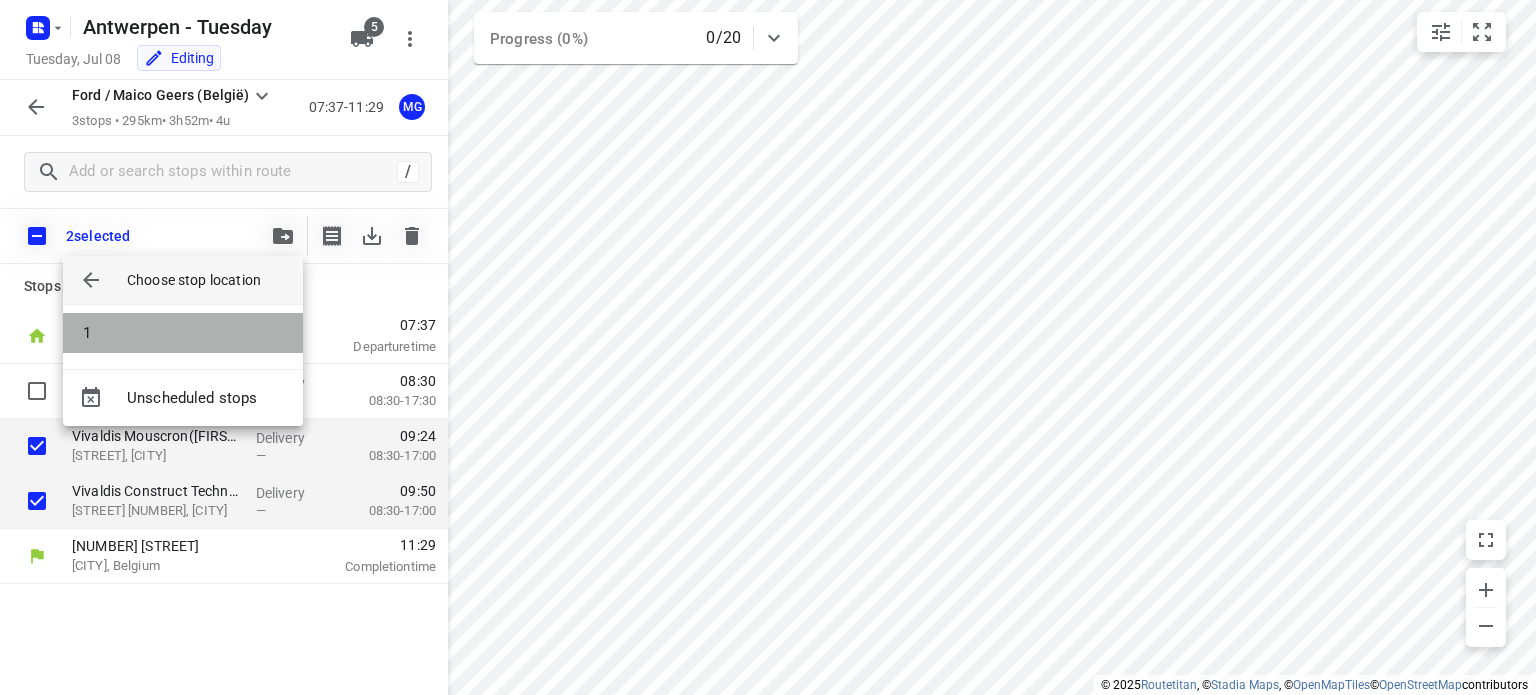 click on "1" at bounding box center (183, 333) 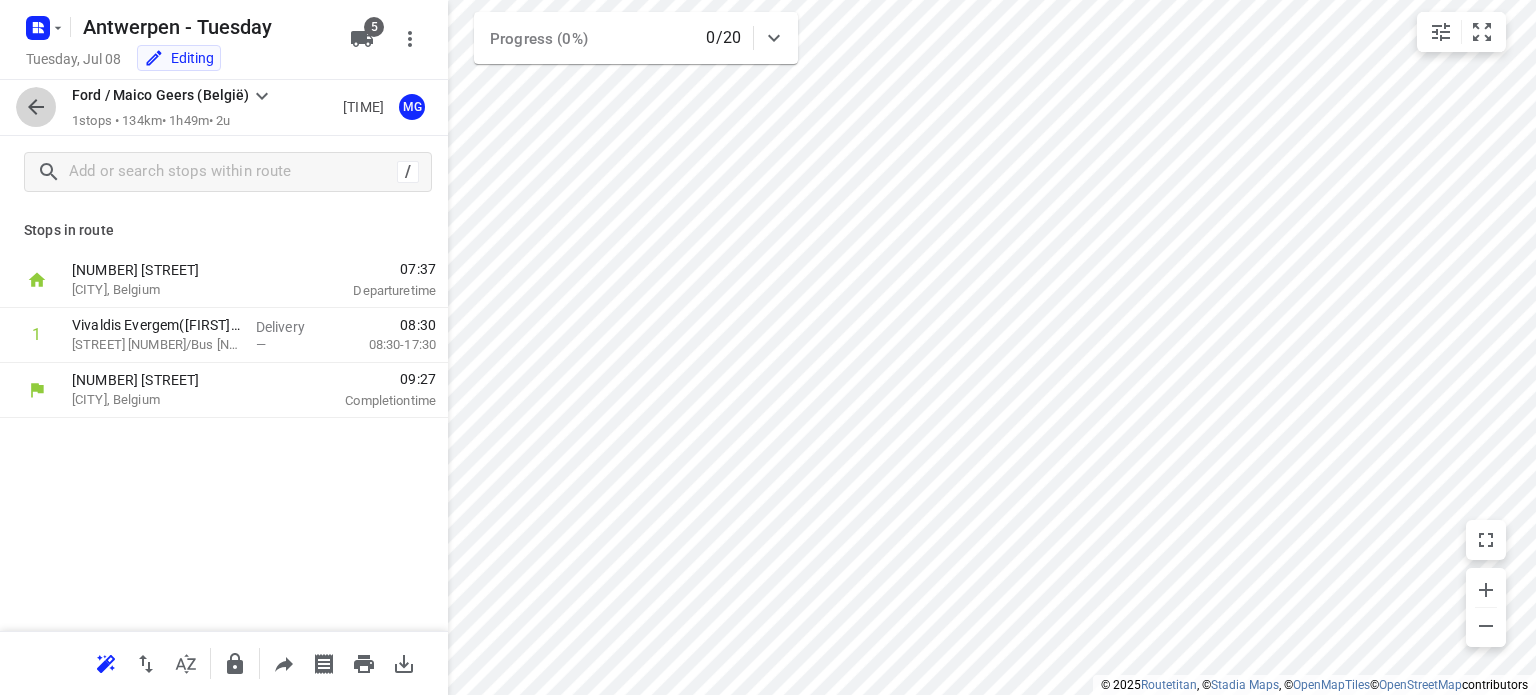 click at bounding box center (36, 107) 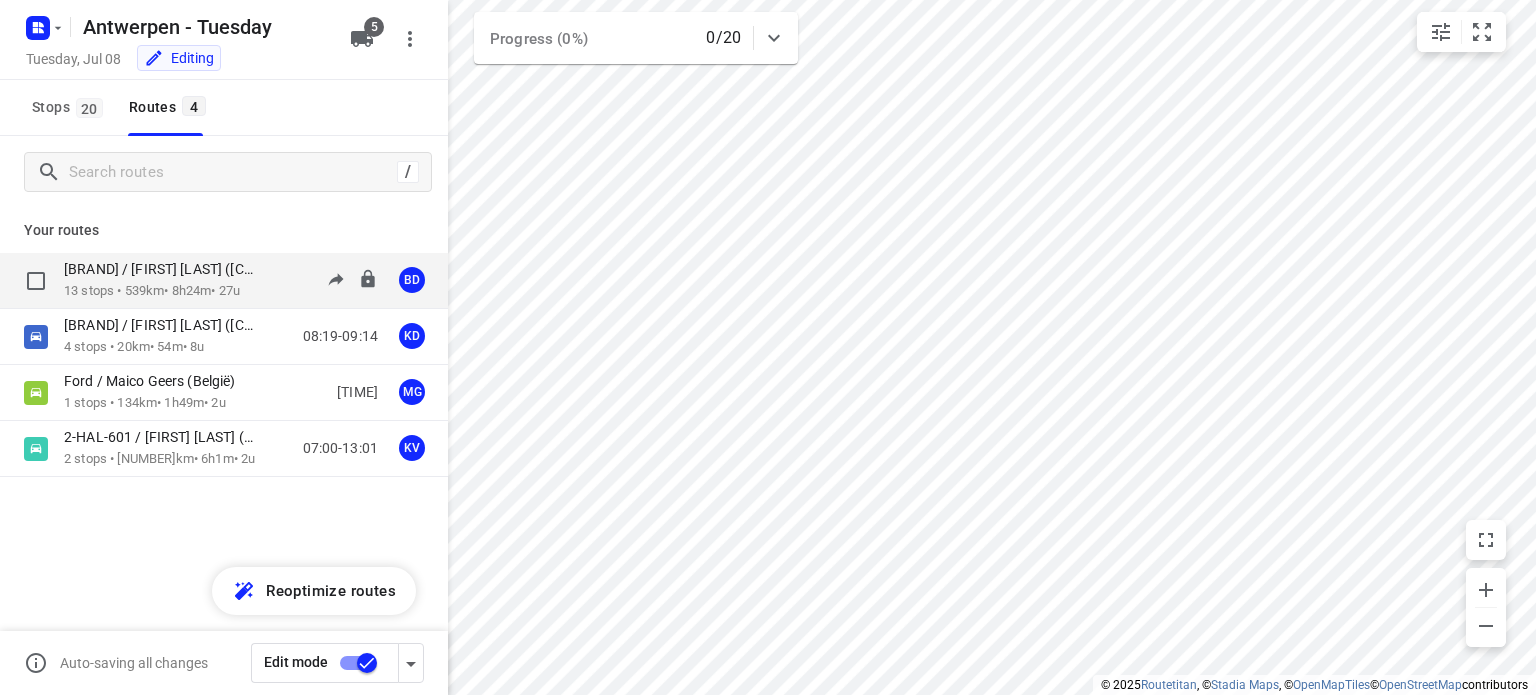 click on "[BRAND] / [FIRST] [LAST] ([COUNTRY])" at bounding box center (167, 269) 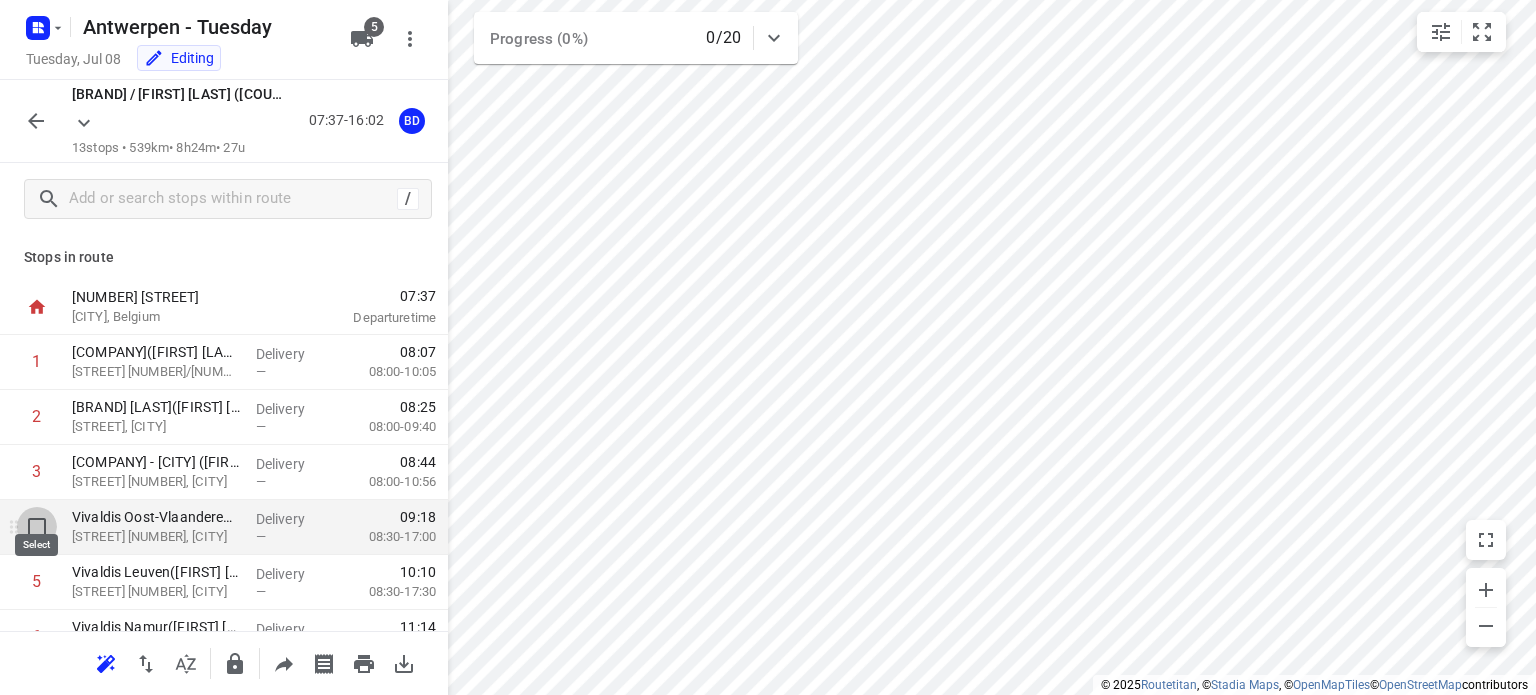 click at bounding box center [37, 527] 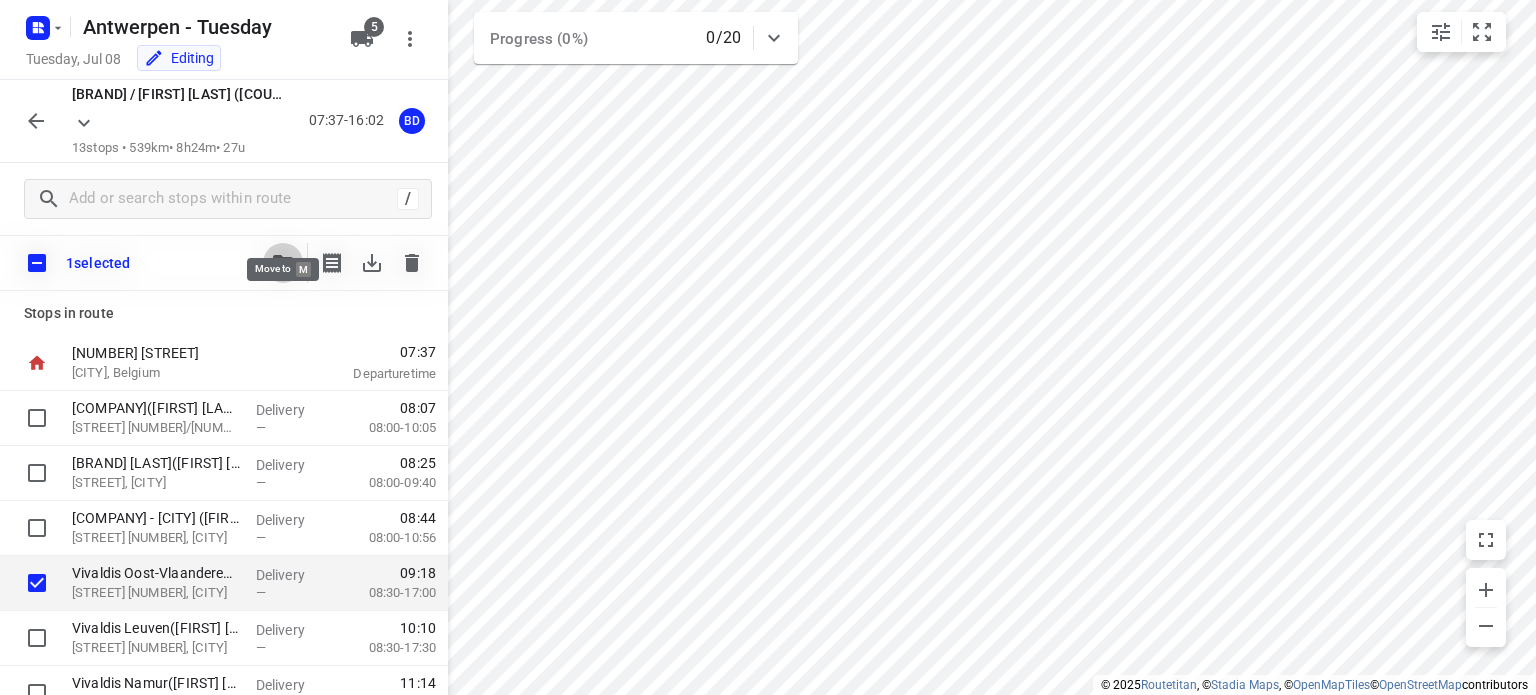click at bounding box center [283, 263] 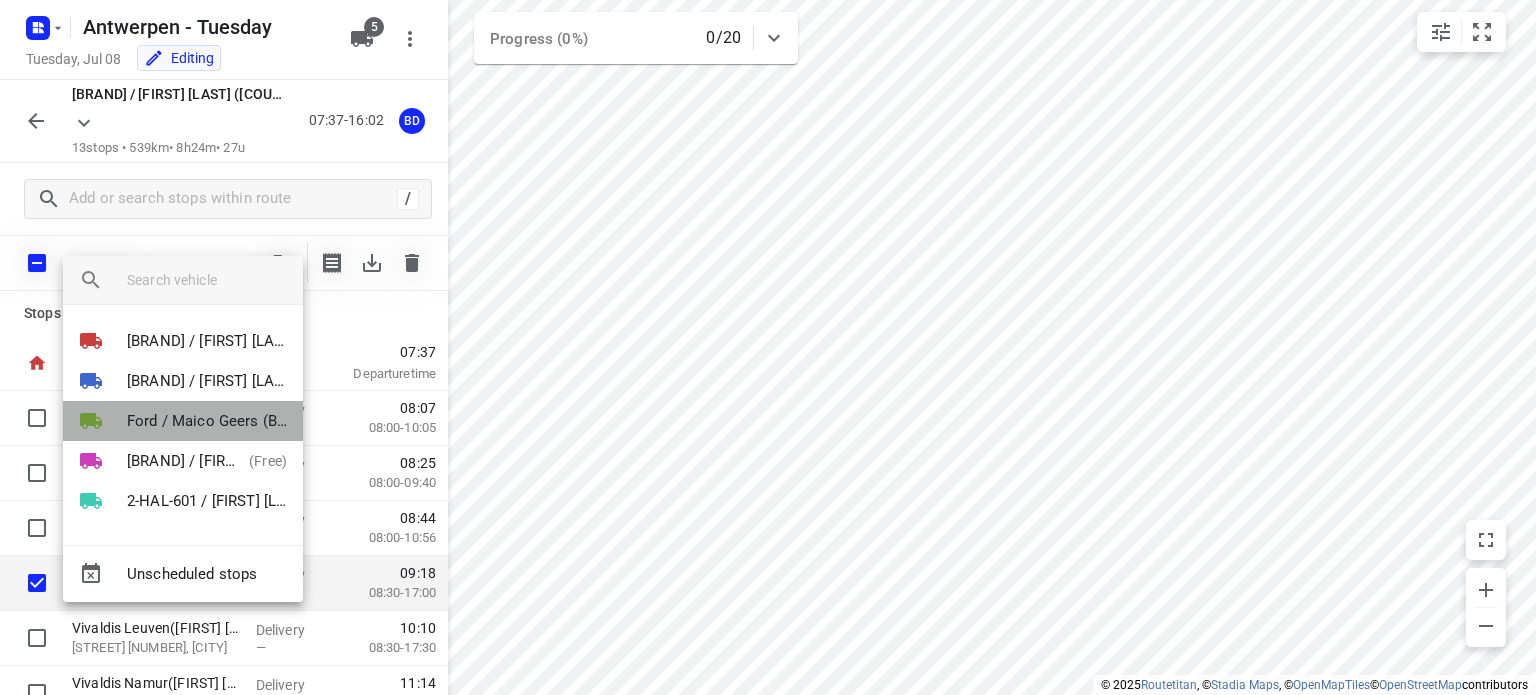 click on "Ford / Maico Geers (België)" at bounding box center (207, 421) 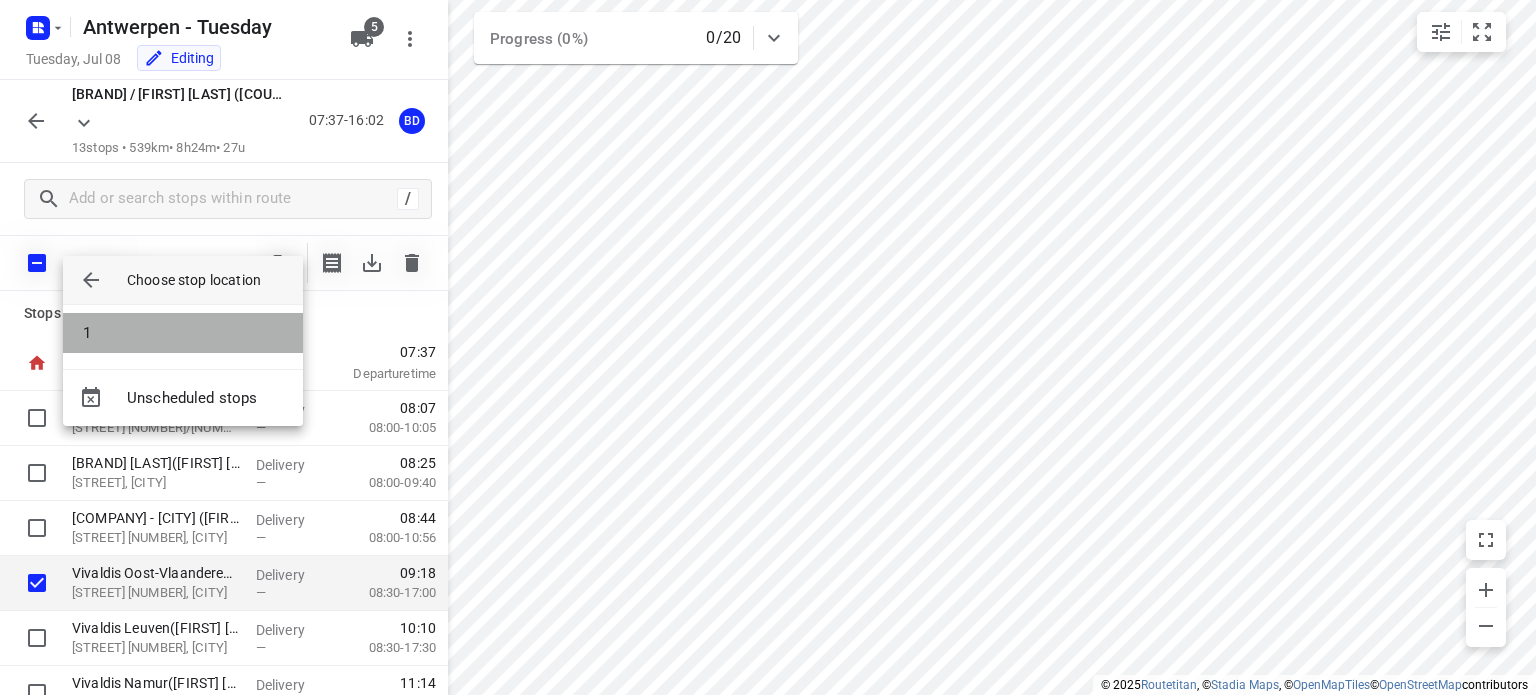 click on "1" at bounding box center [183, 333] 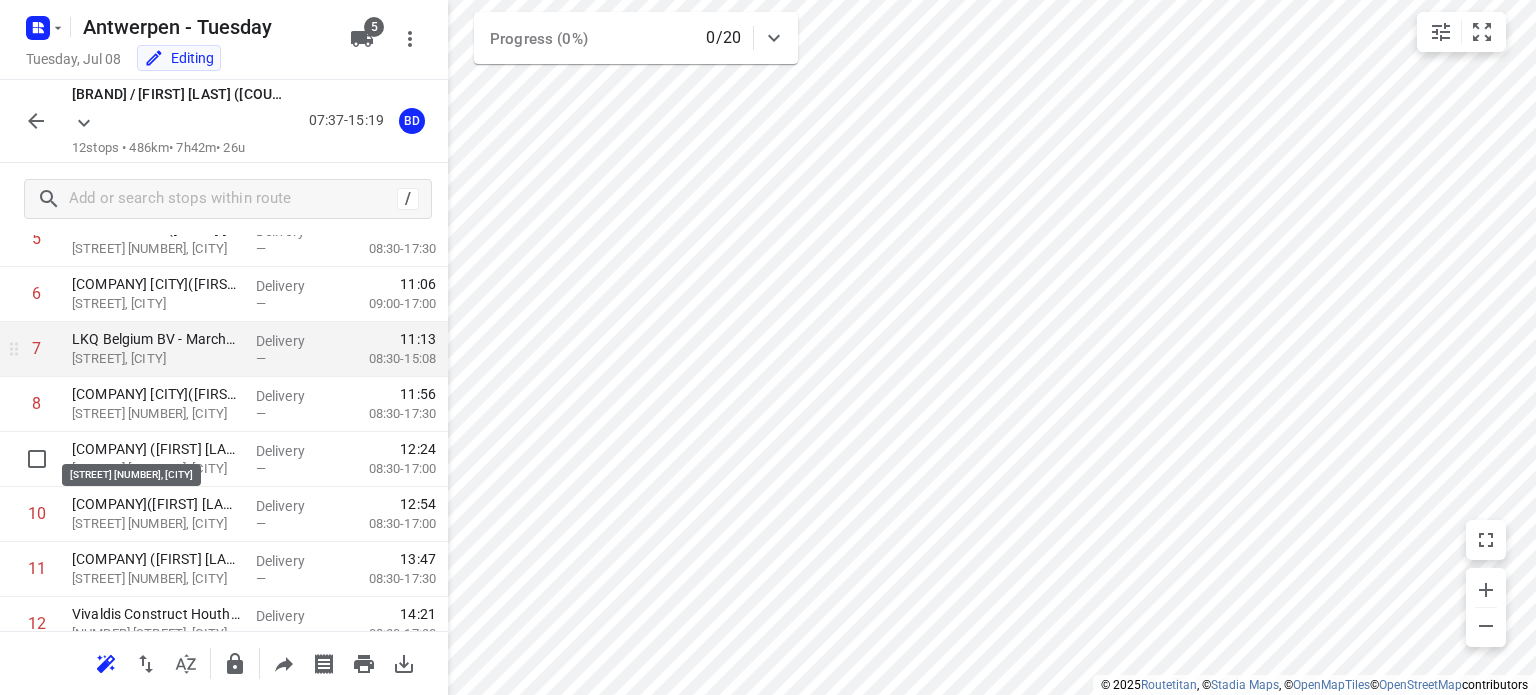 scroll, scrollTop: 346, scrollLeft: 0, axis: vertical 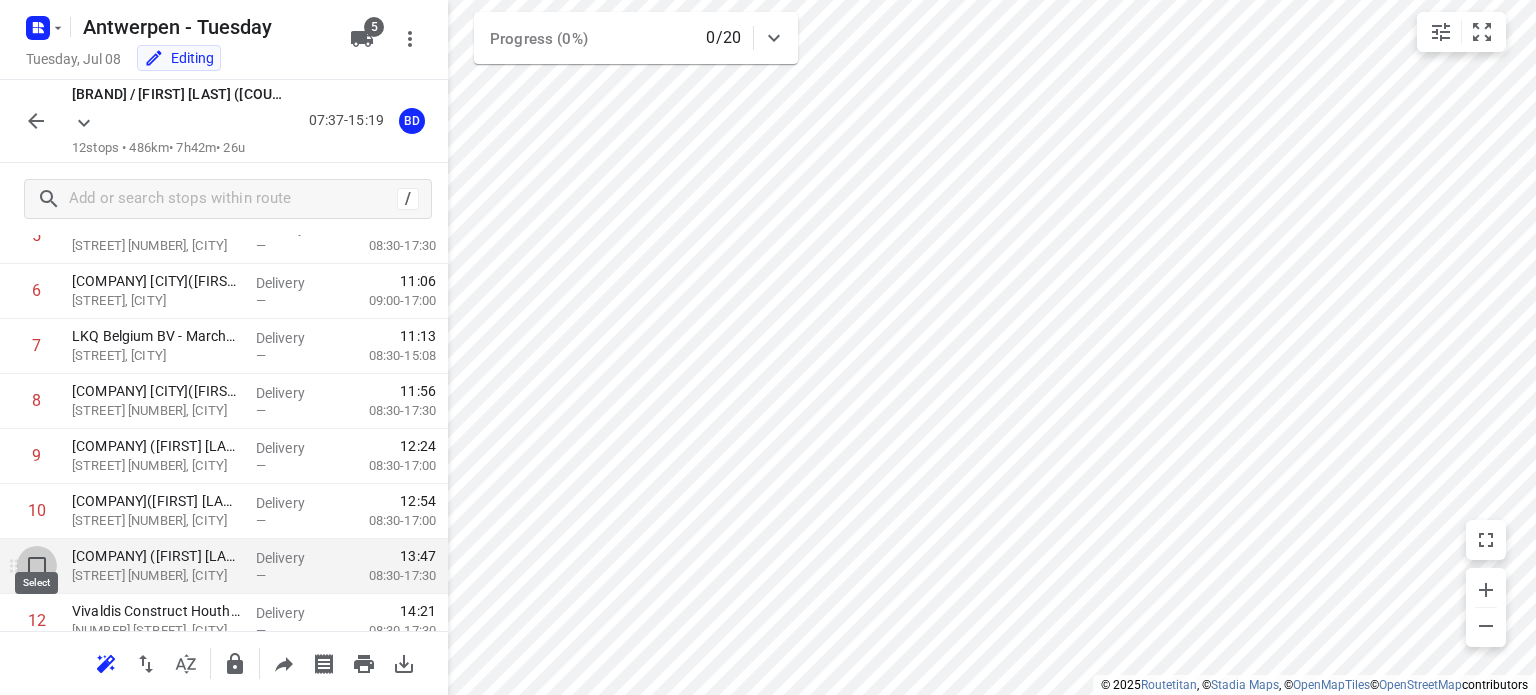 click at bounding box center [37, 566] 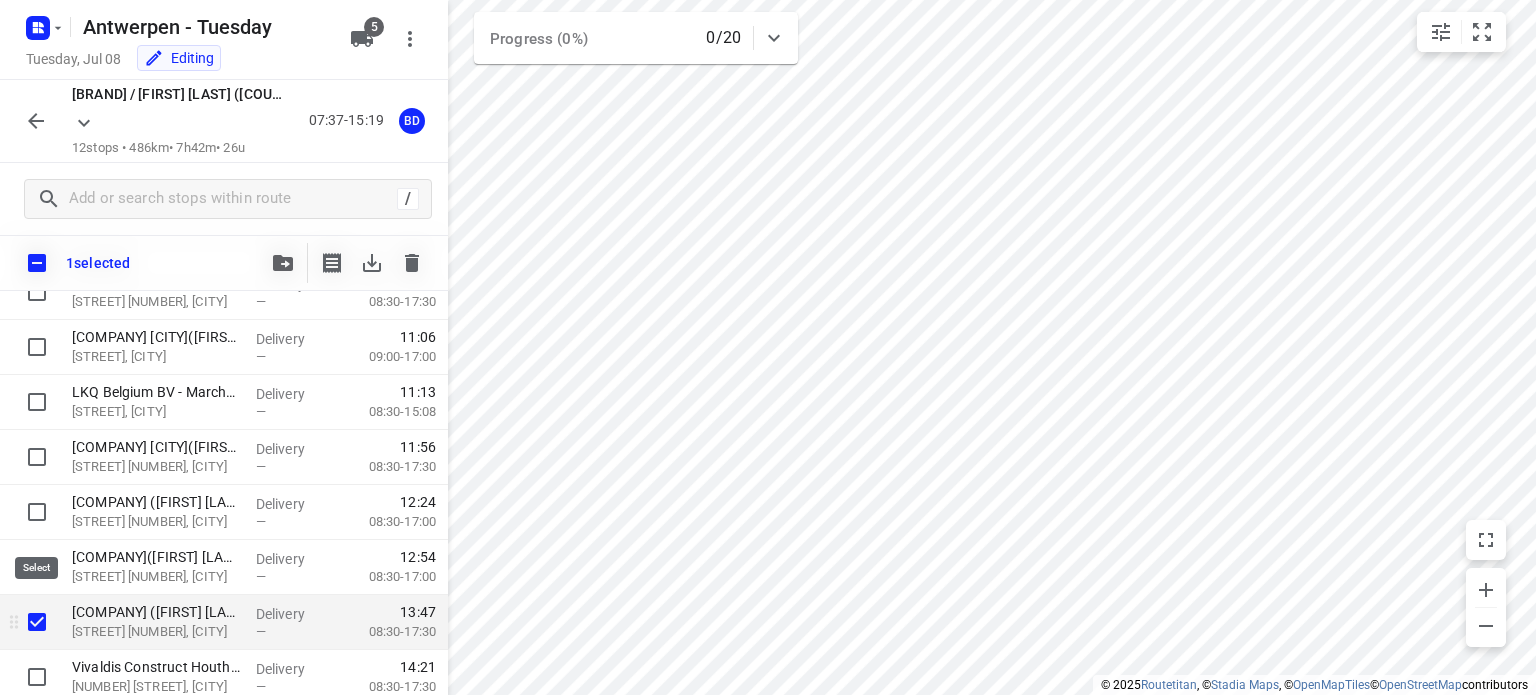 scroll, scrollTop: 383, scrollLeft: 0, axis: vertical 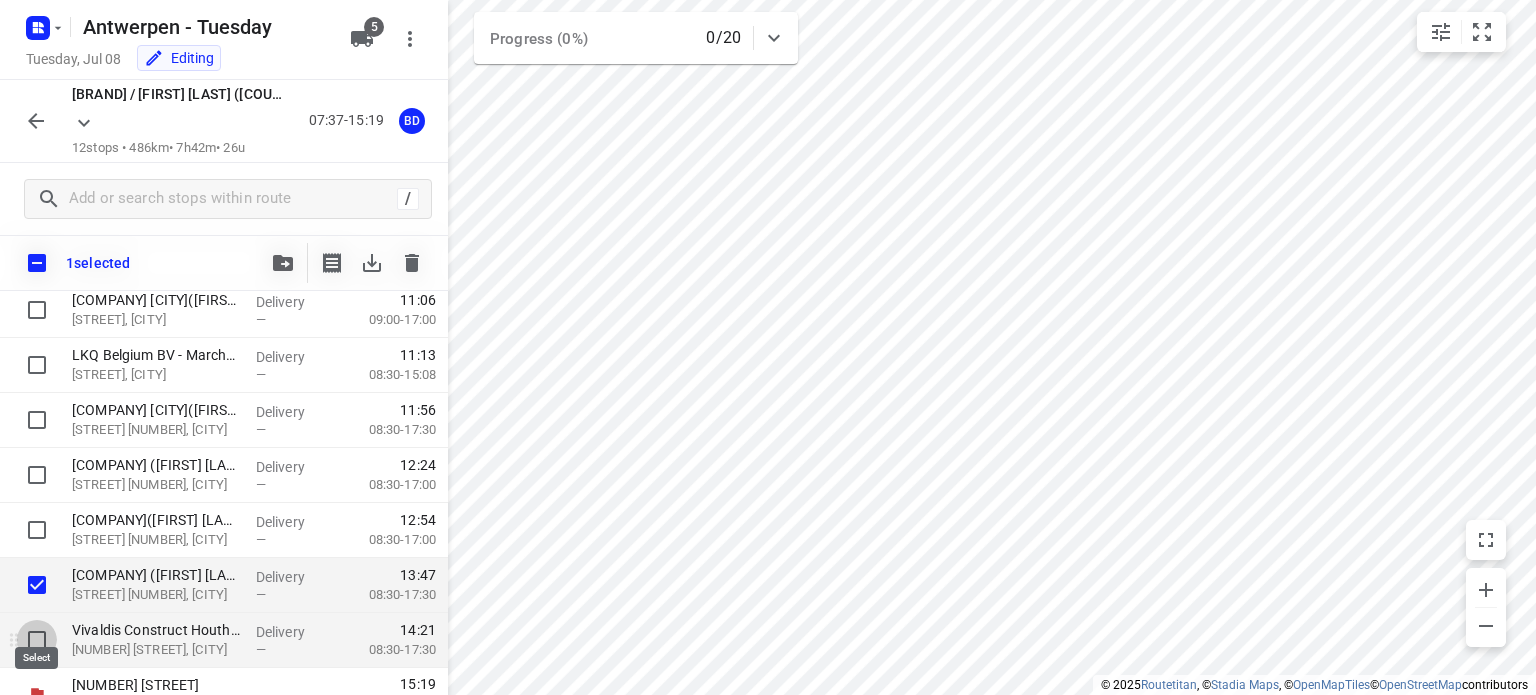 click at bounding box center [37, 640] 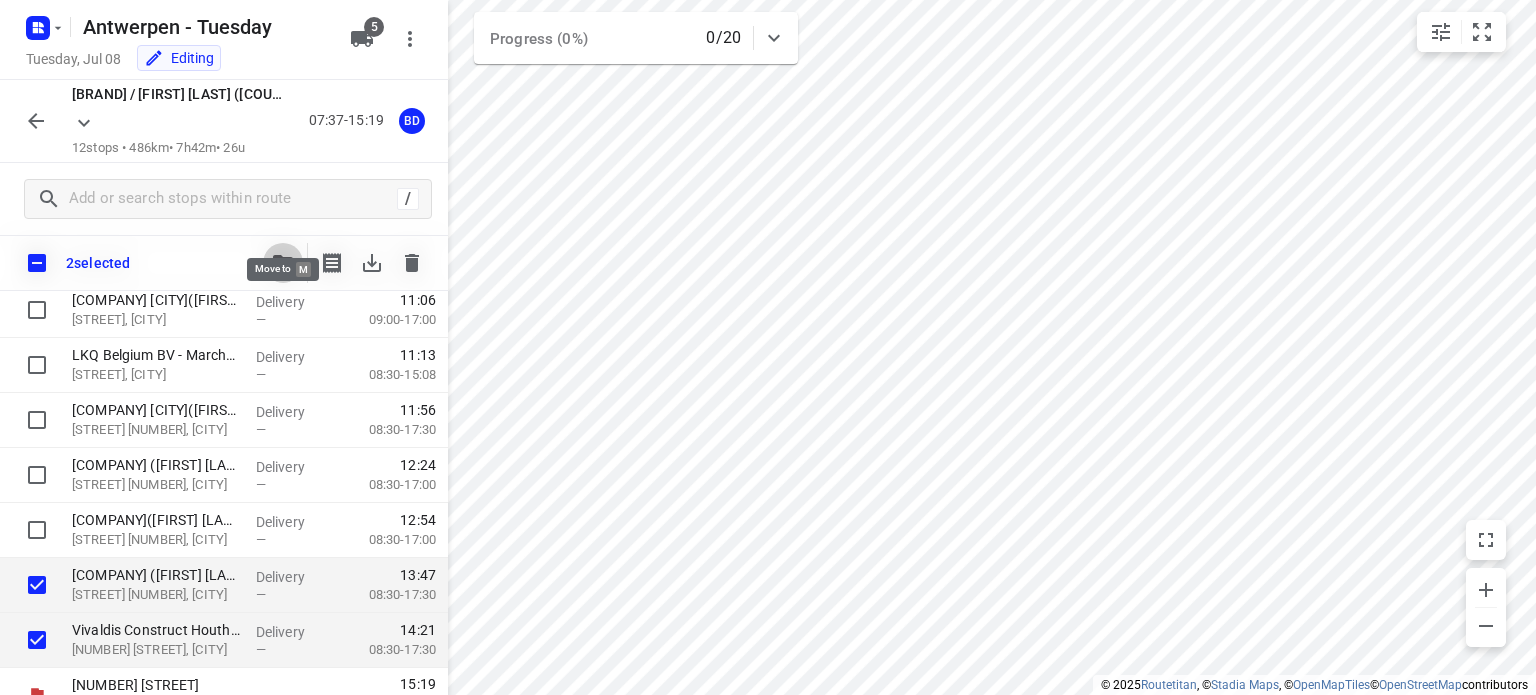 click at bounding box center [283, 263] 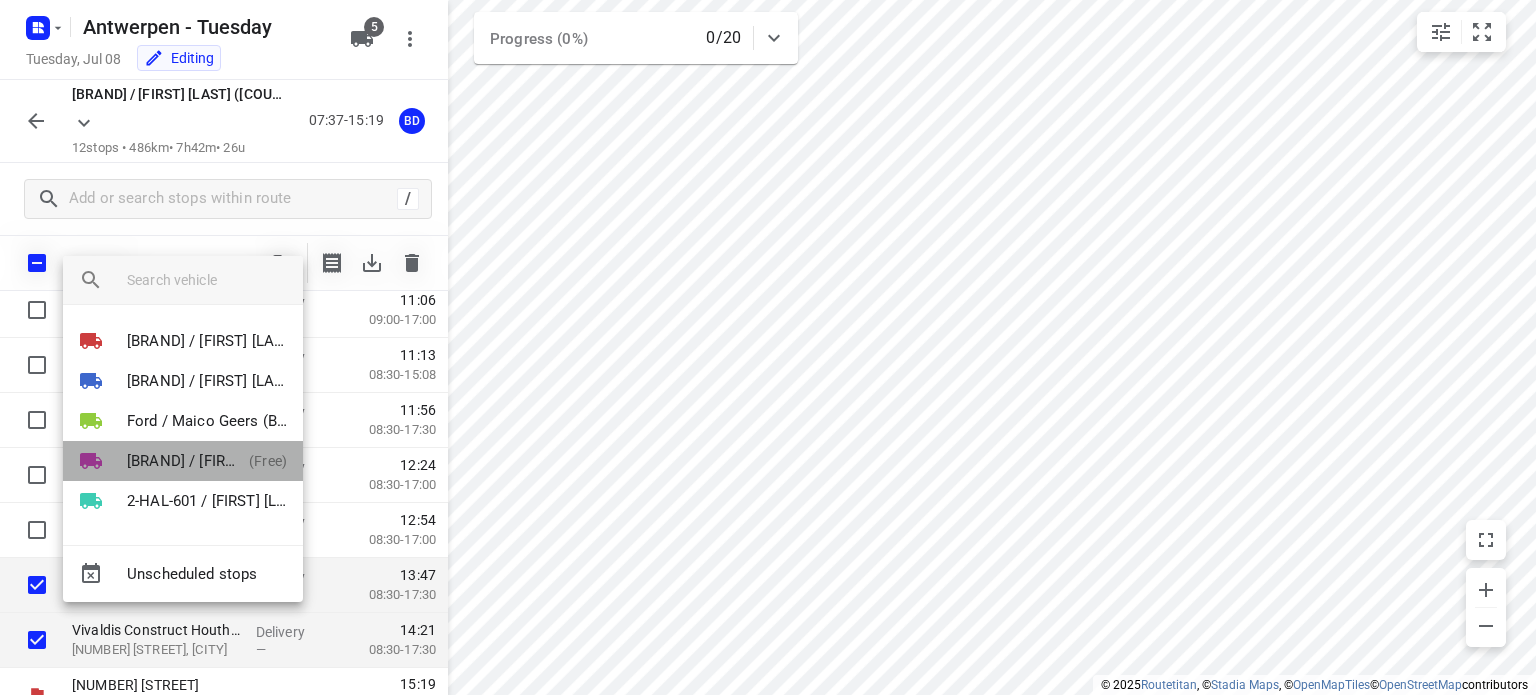 click on "[BRAND] / [FIRST] [LAST] ([COUNTRY])" at bounding box center [184, 461] 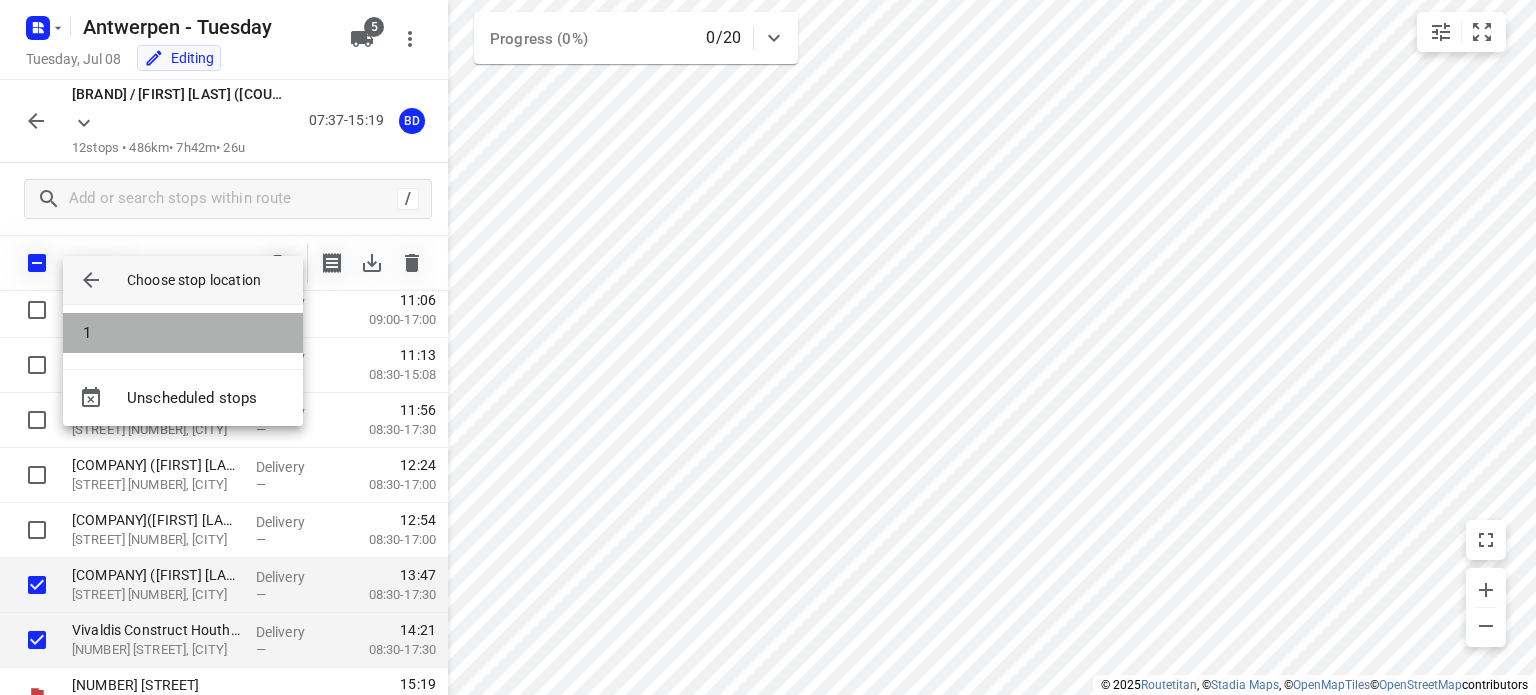 click on "1" at bounding box center (183, 333) 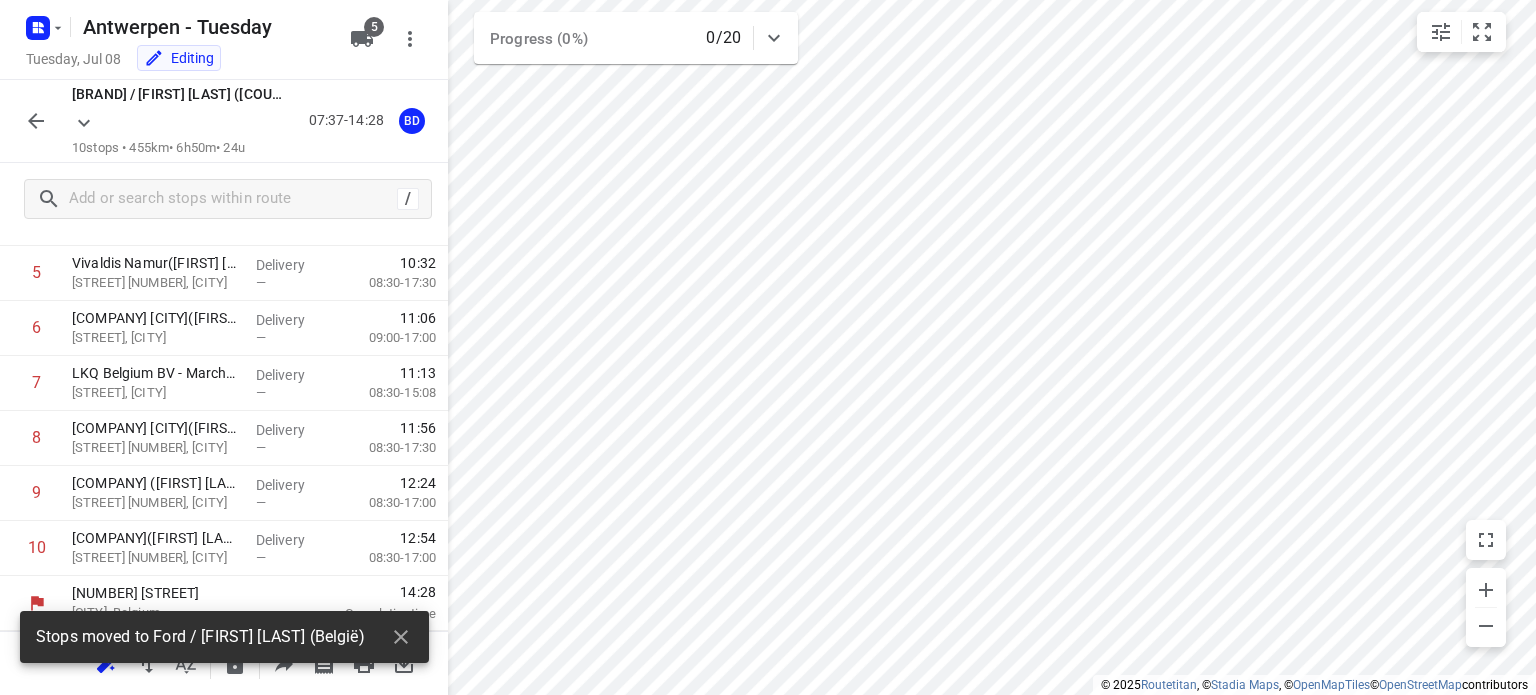 scroll, scrollTop: 281, scrollLeft: 0, axis: vertical 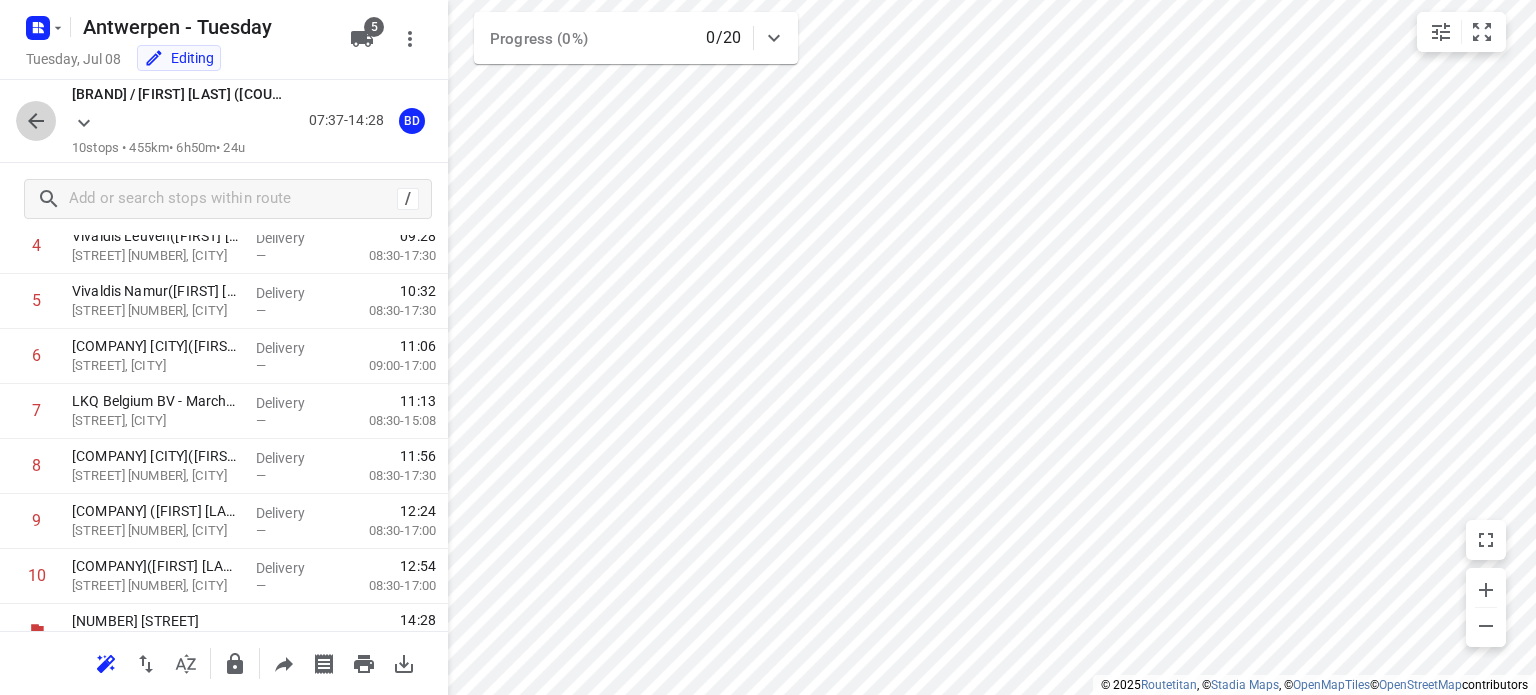 click at bounding box center (36, 121) 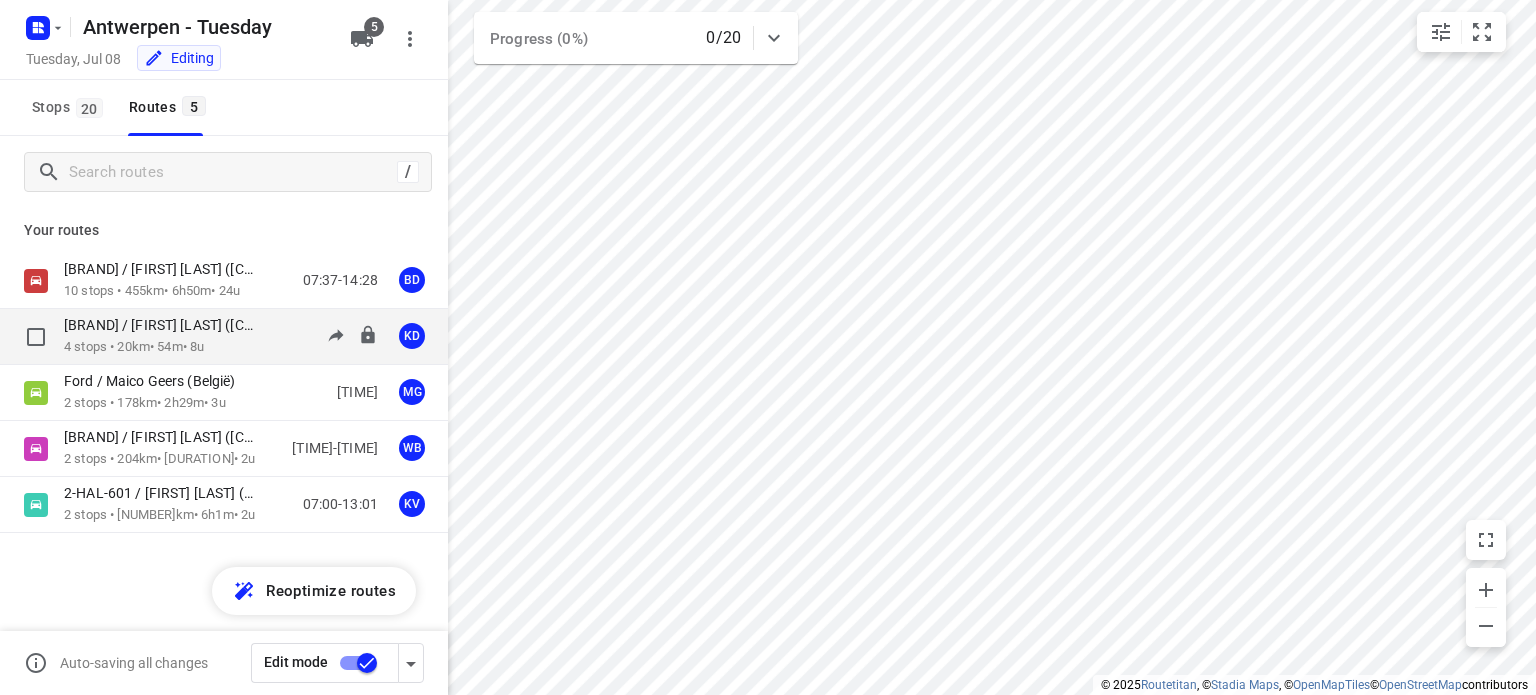 click on "[BRAND] / [FIRST] [LAST] ([COUNTRY])" at bounding box center (167, 325) 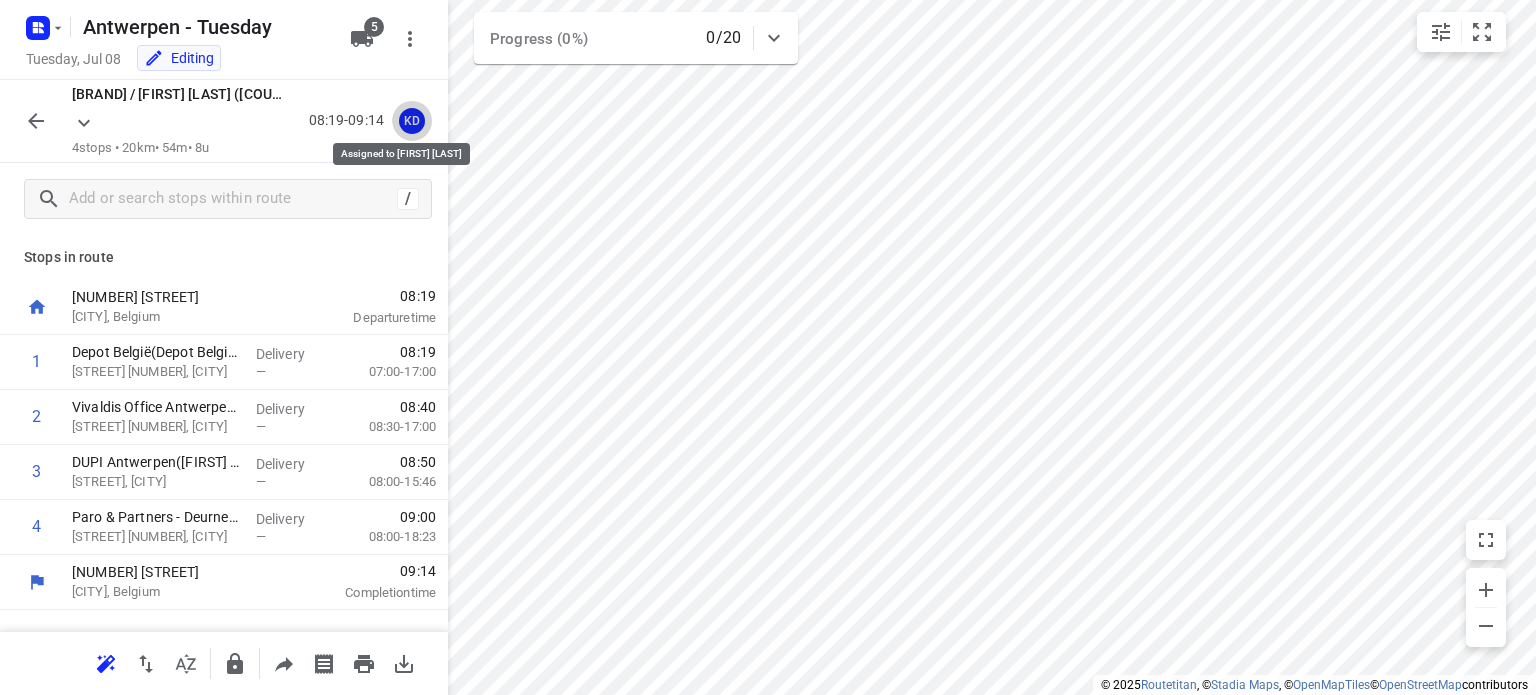 click on "KD" at bounding box center [412, 121] 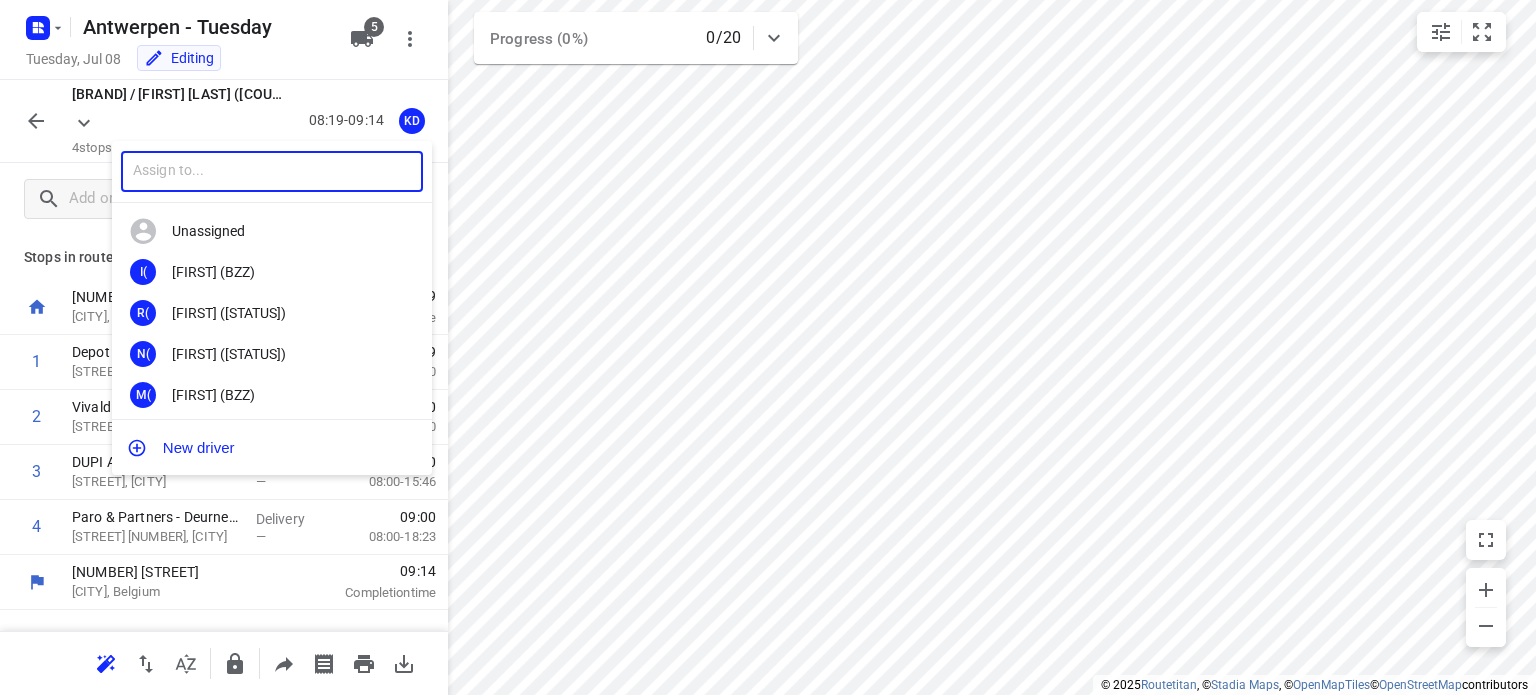 click at bounding box center [272, 171] 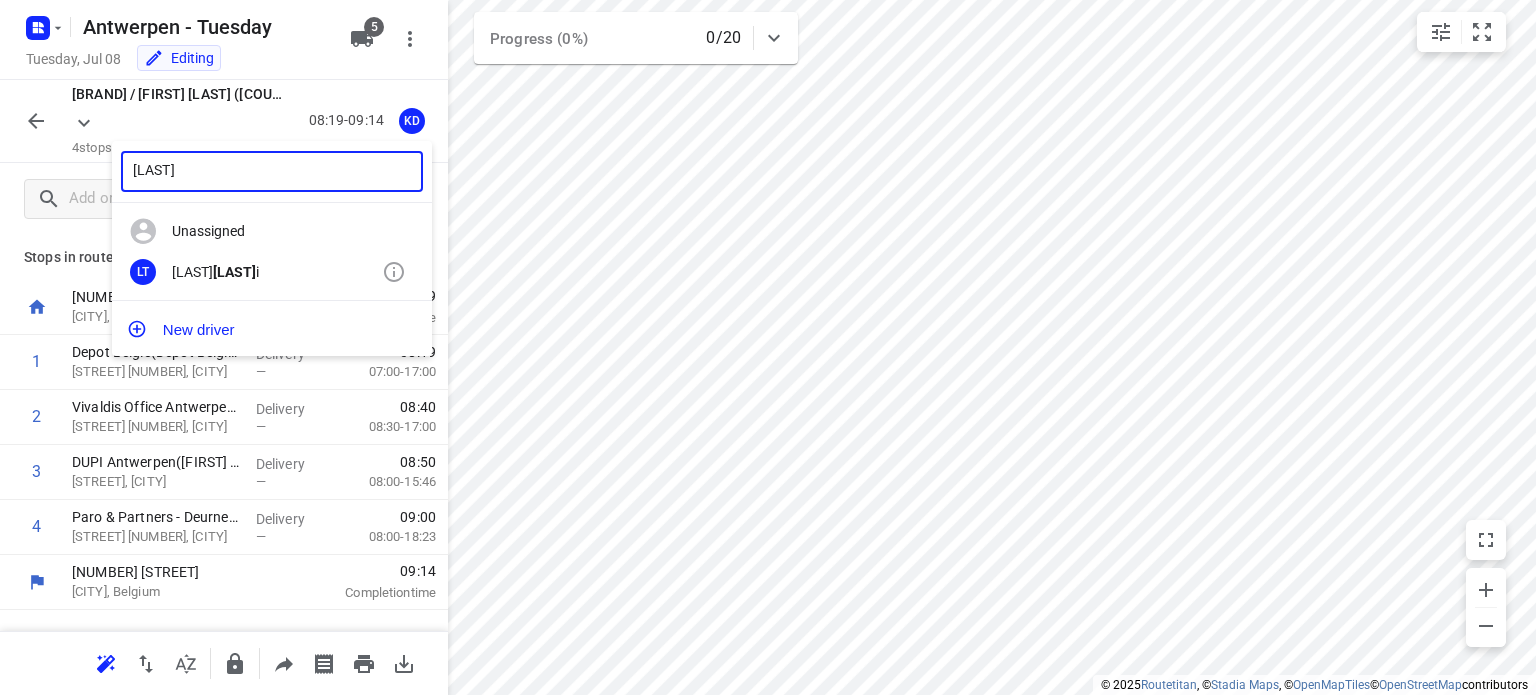 type on "[LAST]" 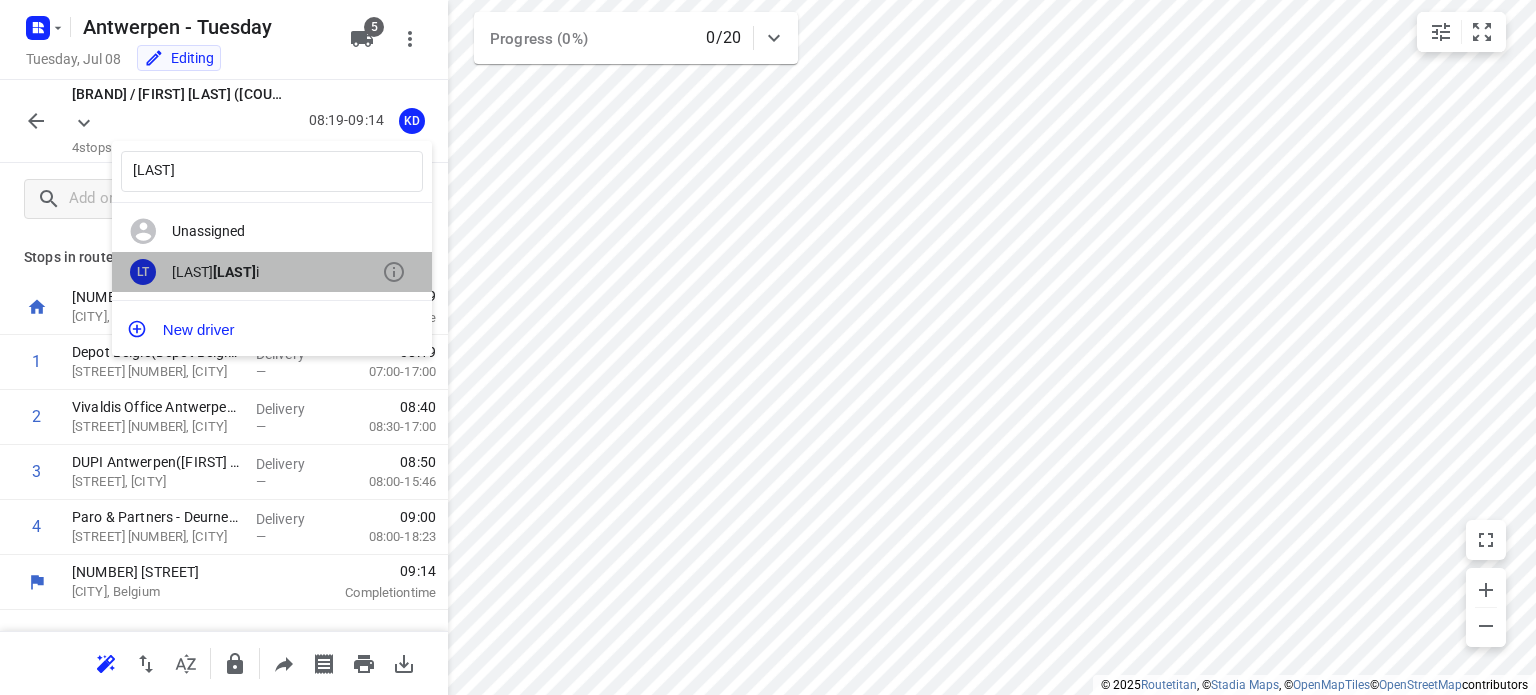 click on "[FIRST] [LAST]" at bounding box center [277, 231] 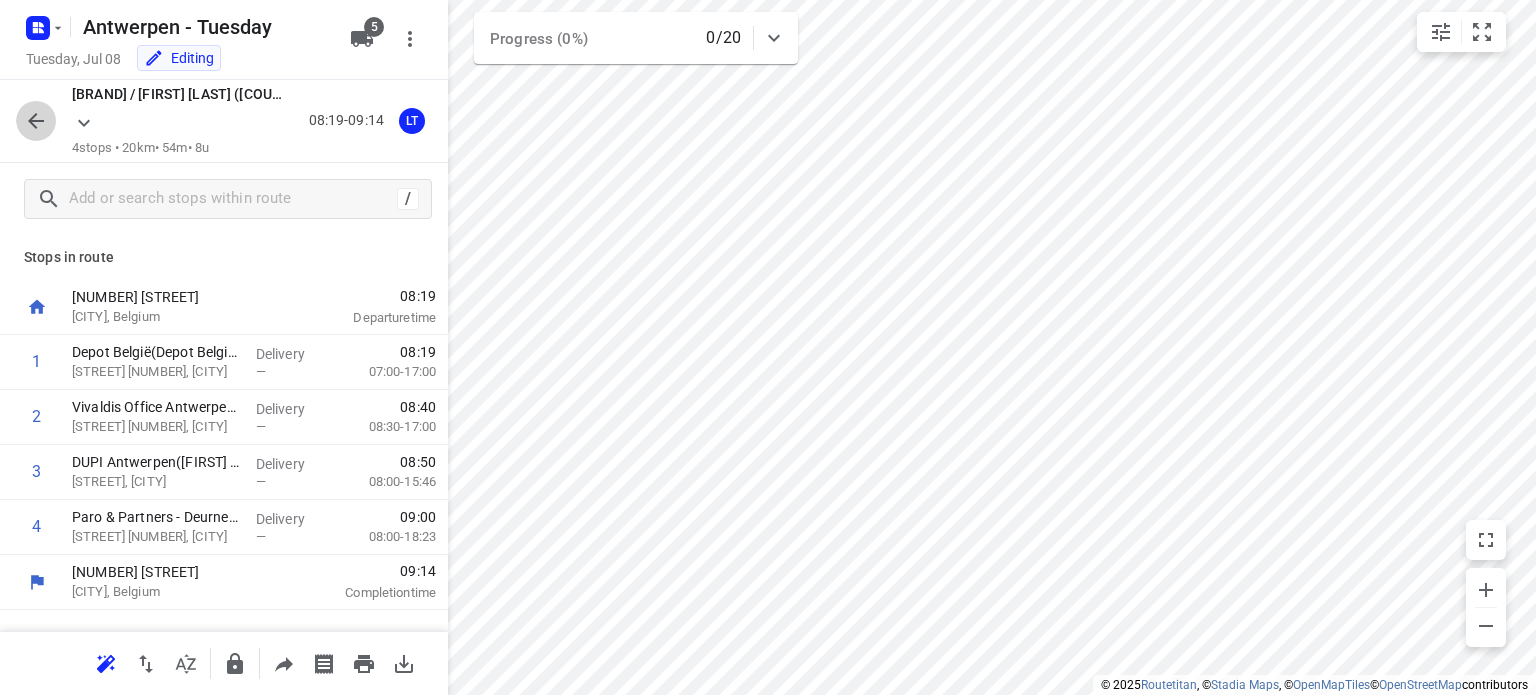 click at bounding box center [36, 121] 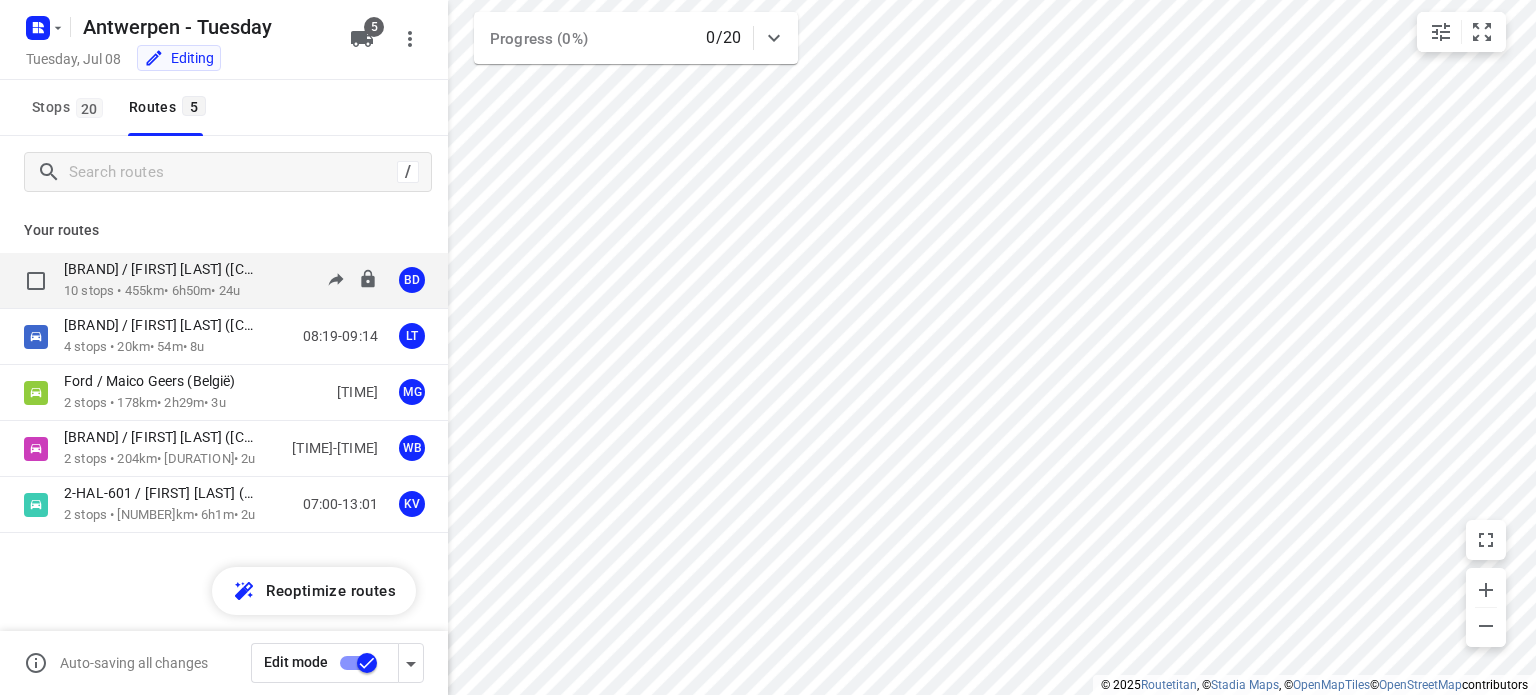 click on "[BRAND] / [FIRST] [LAST] ([COUNTRY])" at bounding box center (167, 269) 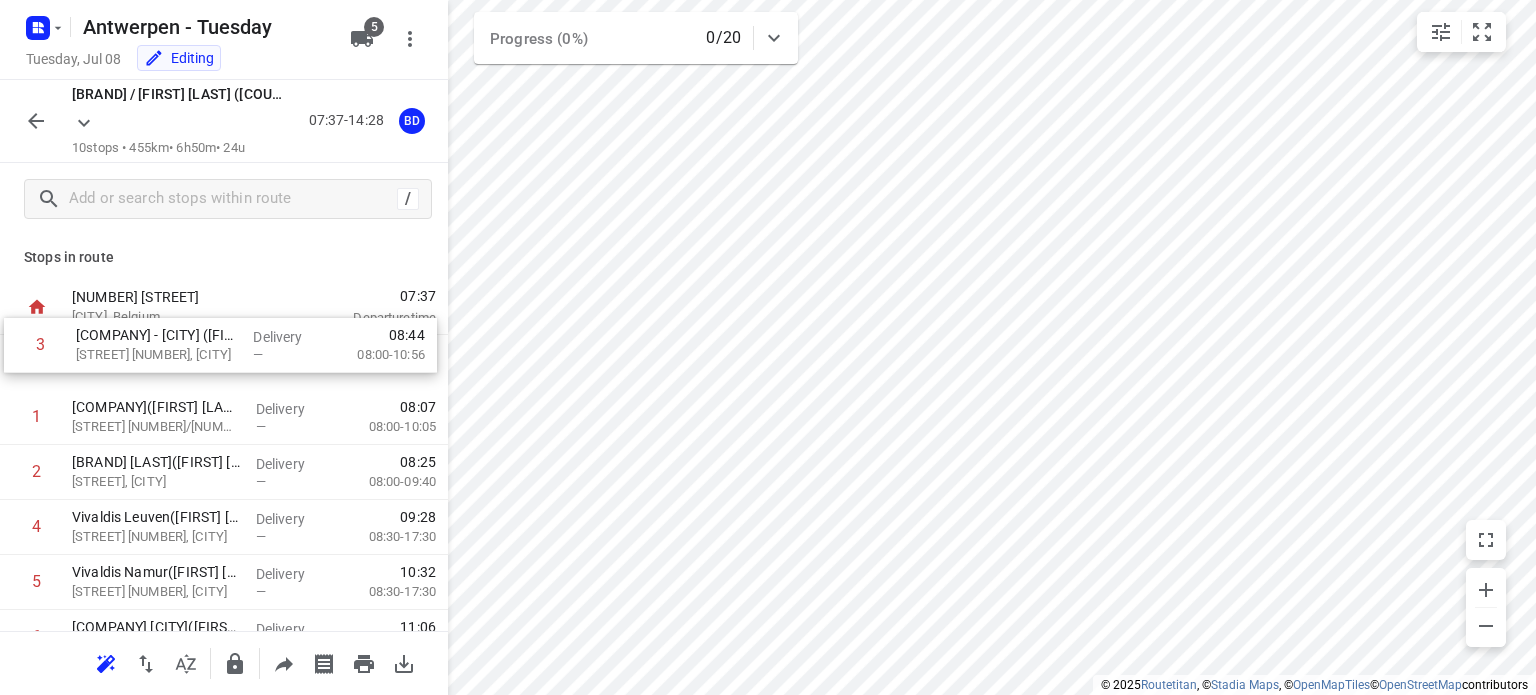 drag, startPoint x: 176, startPoint y: 440, endPoint x: 180, endPoint y: 334, distance: 106.07545 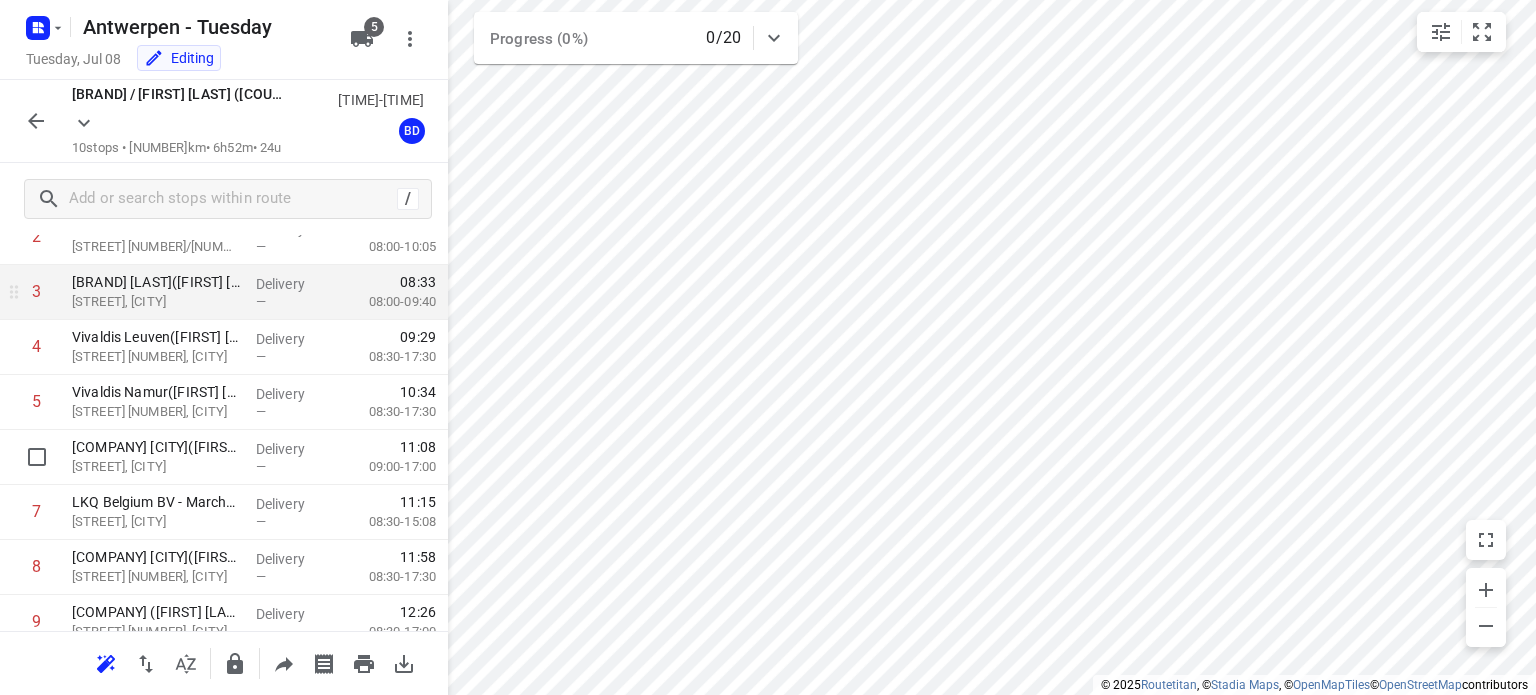 scroll, scrollTop: 178, scrollLeft: 0, axis: vertical 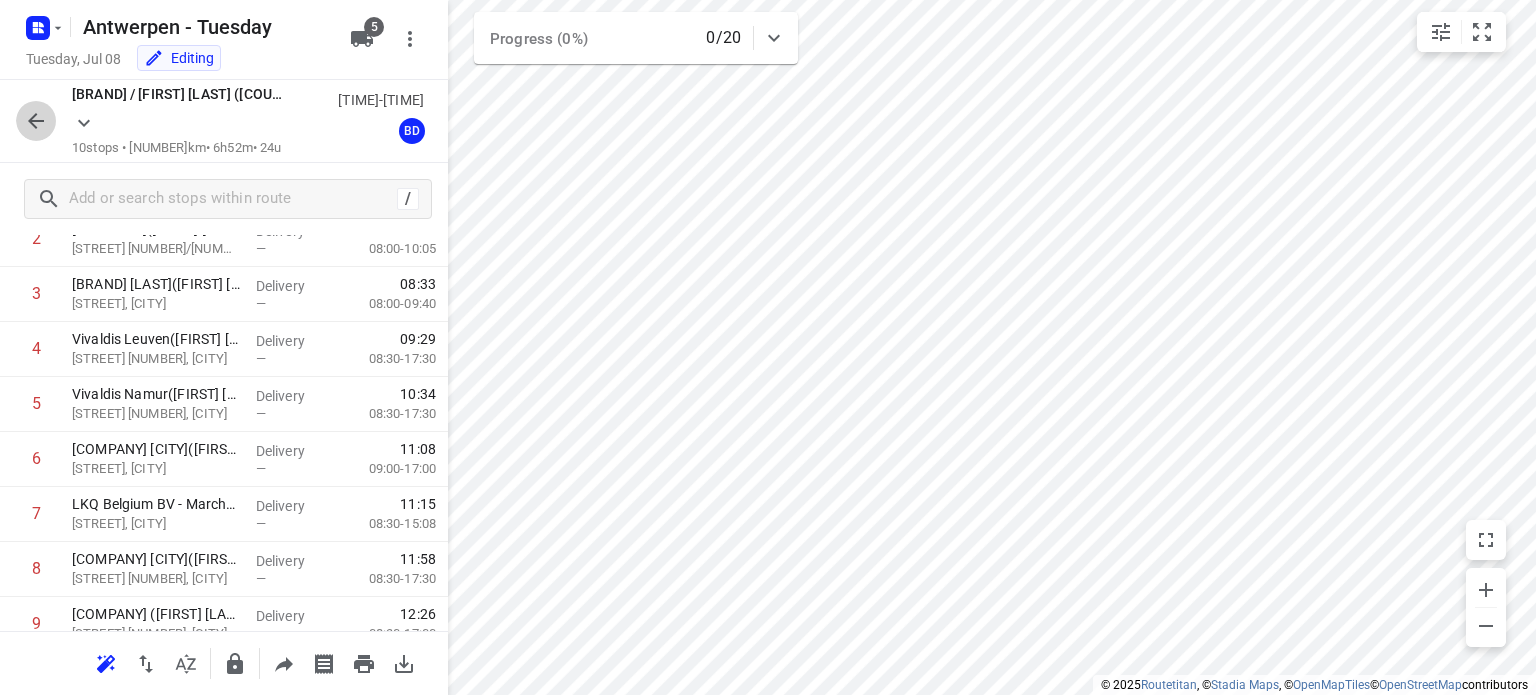 click at bounding box center (36, 121) 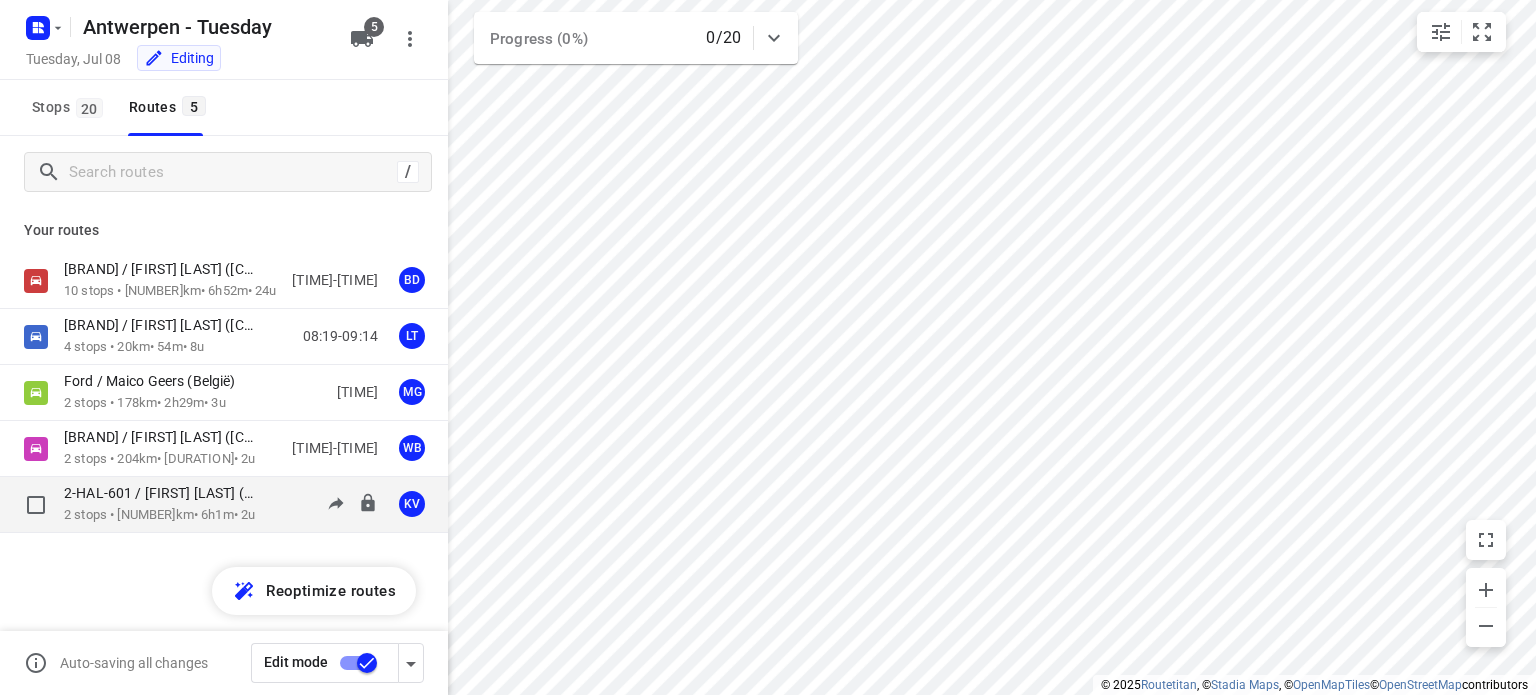 click on "[NUMBER] stops • [NUMBER]km • [NUMBER]h[NUMBER]m • [NUMBER]u" at bounding box center [171, 515] 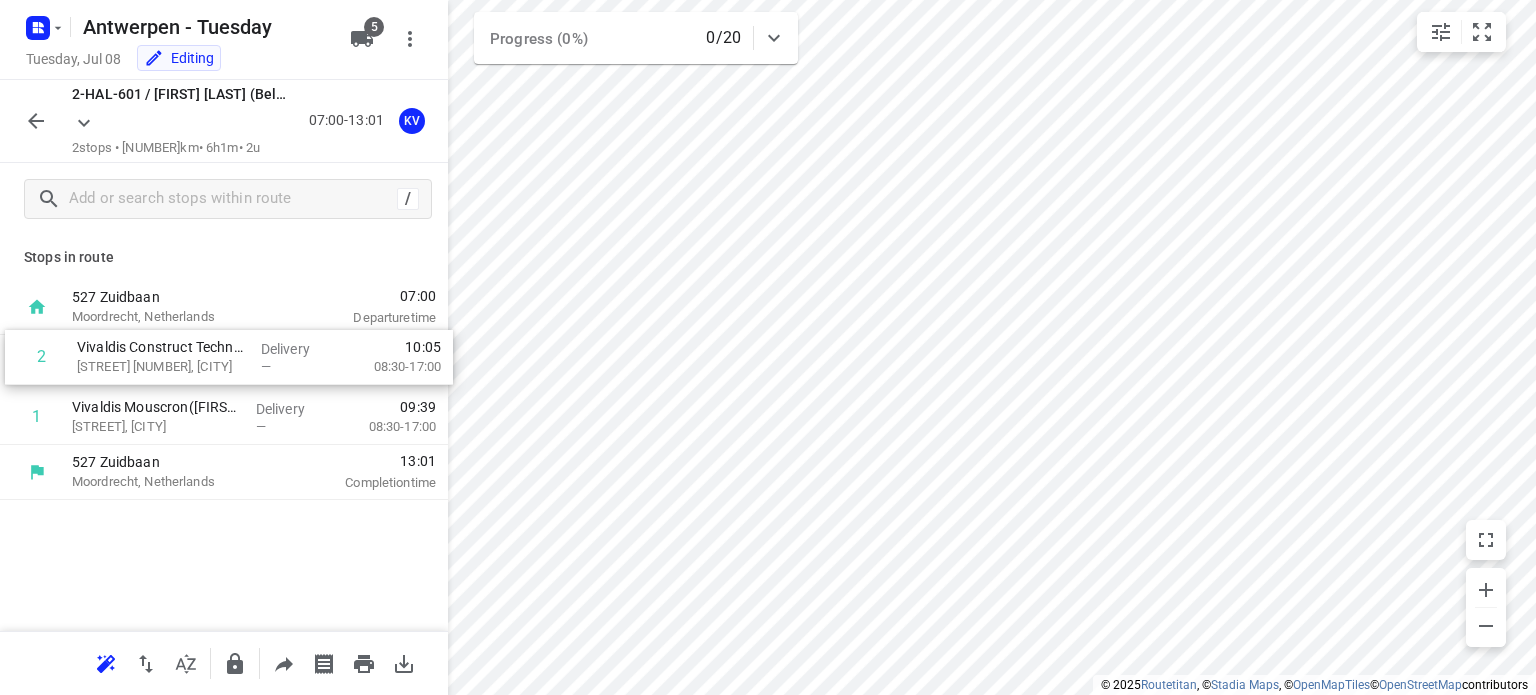 drag, startPoint x: 168, startPoint y: 420, endPoint x: 173, endPoint y: 351, distance: 69.18092 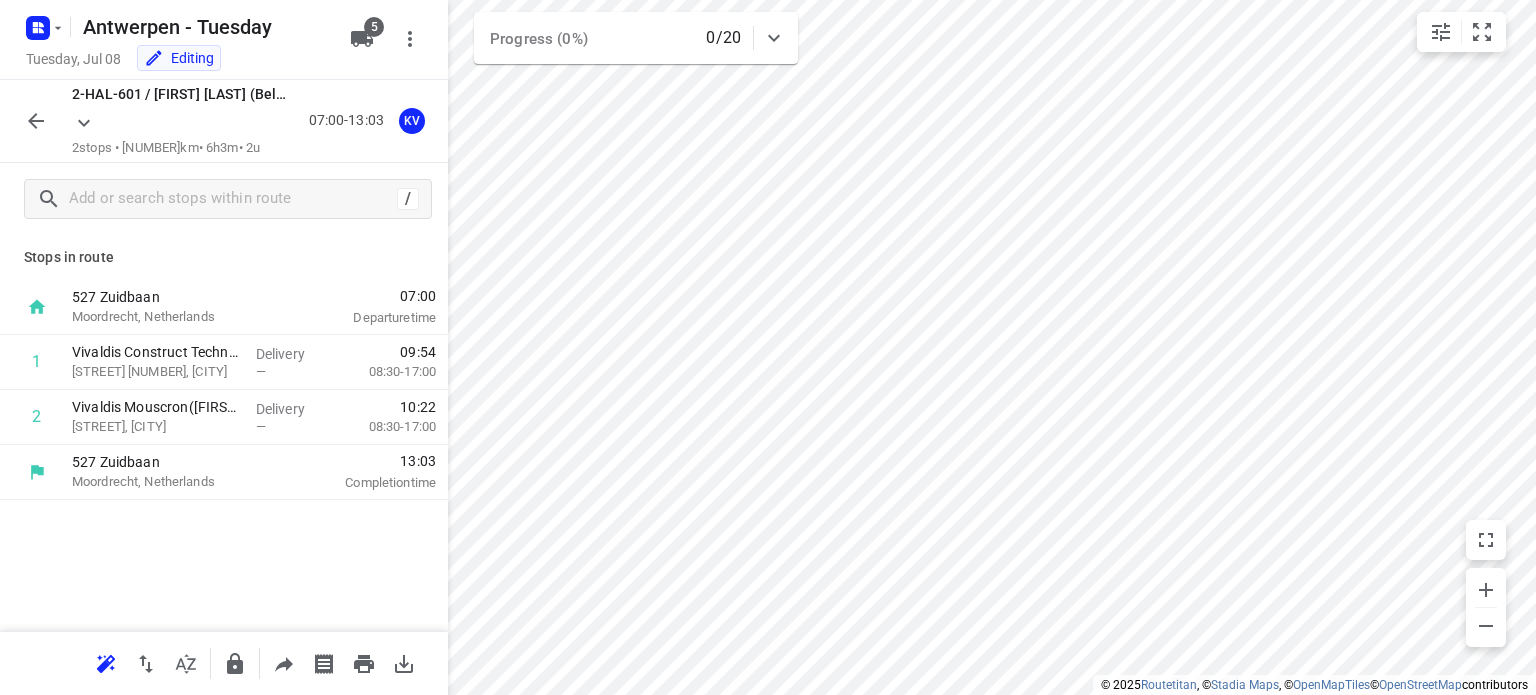 click at bounding box center [36, 121] 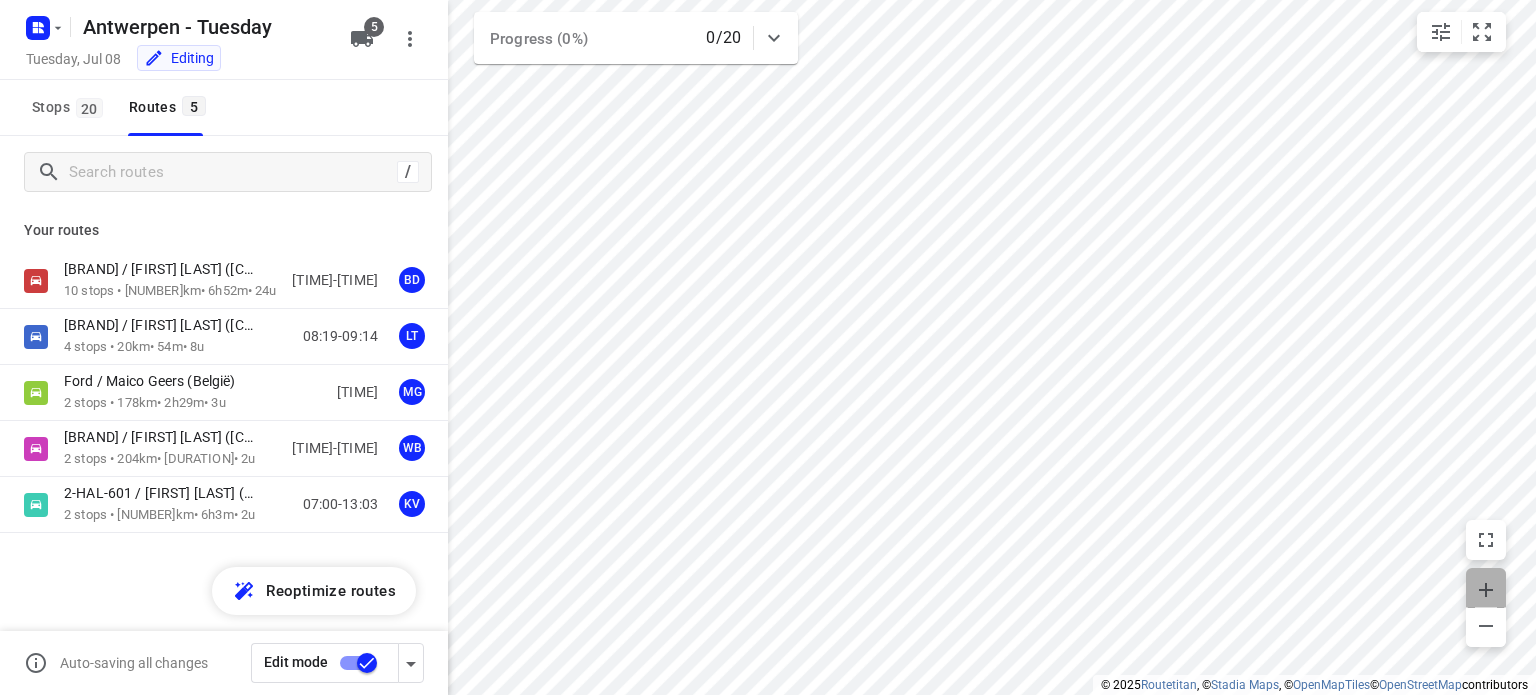 click at bounding box center (1486, 590) 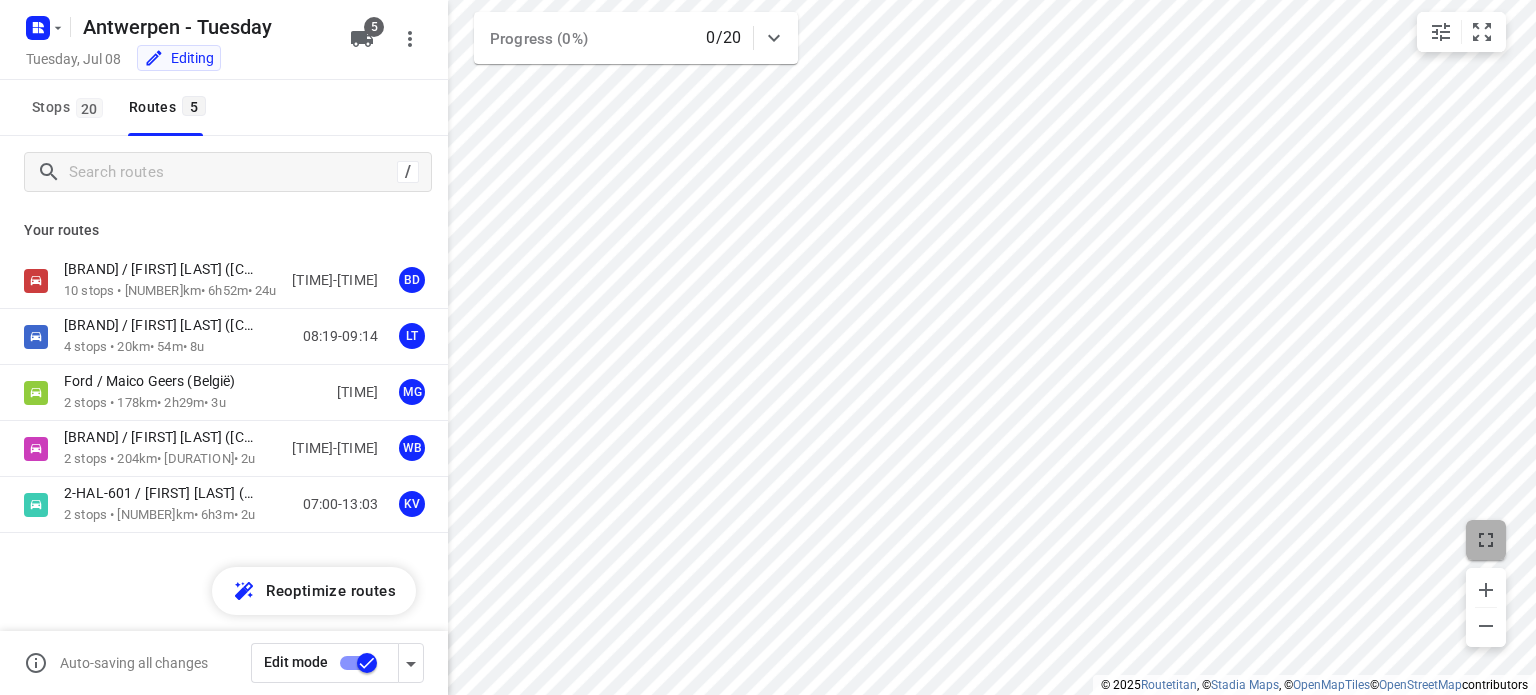 click at bounding box center (1486, 540) 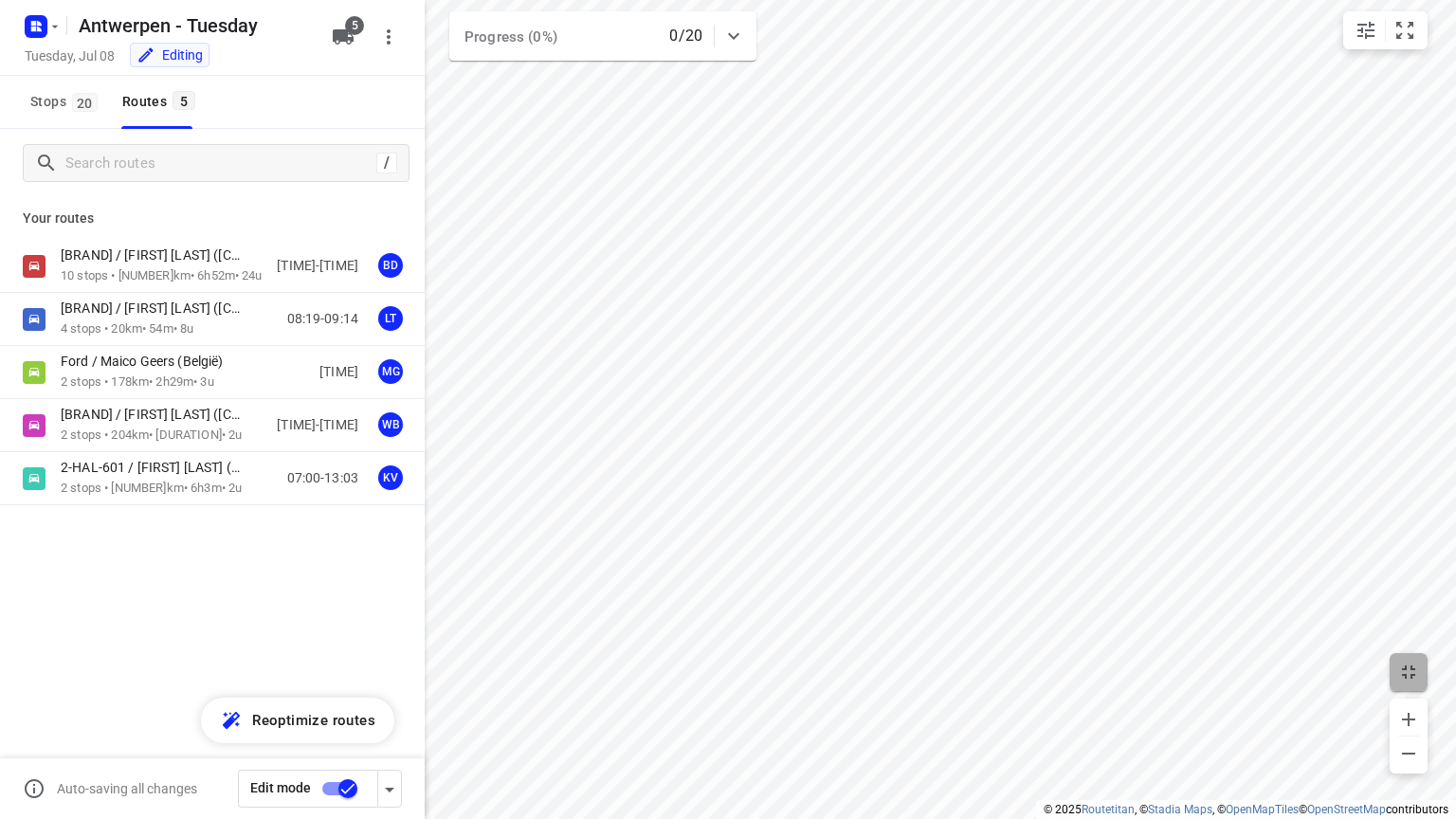 click at bounding box center (1409, 672) 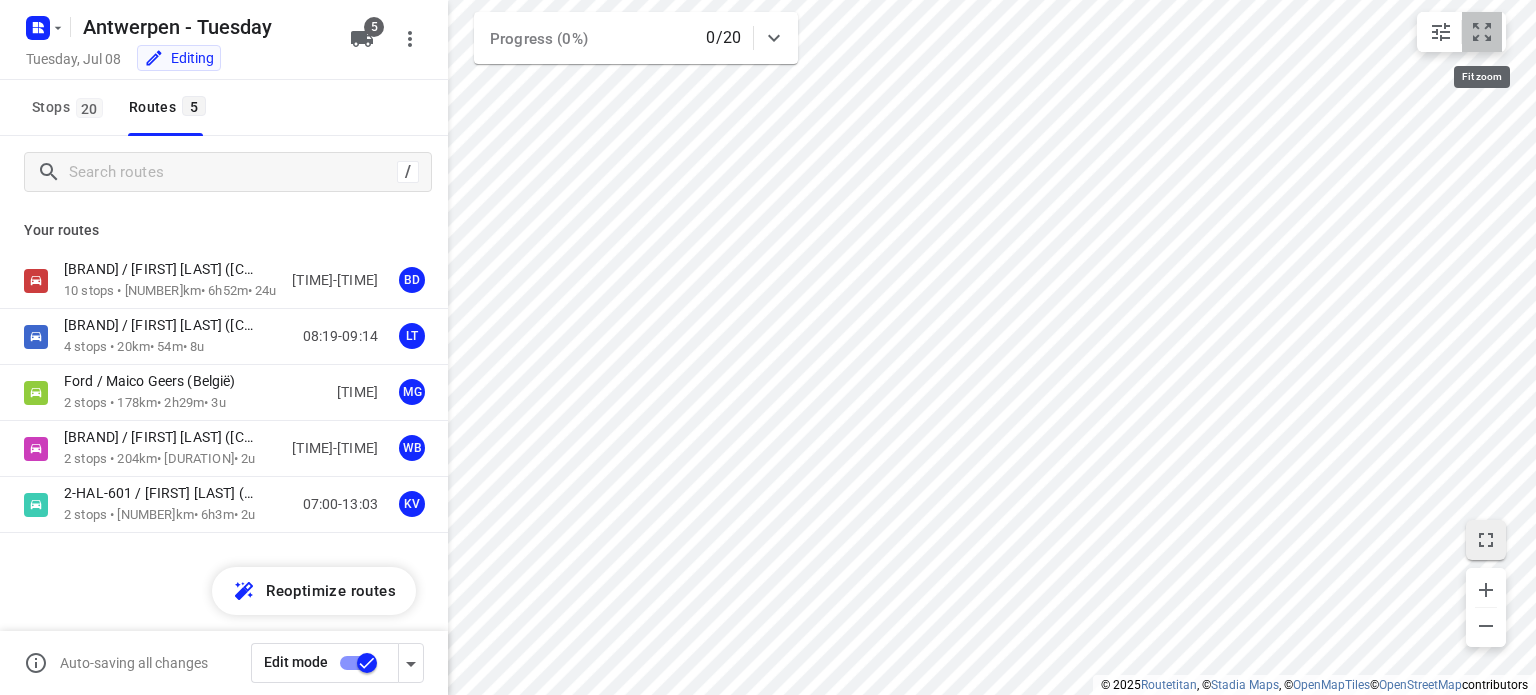 click at bounding box center (1482, 32) 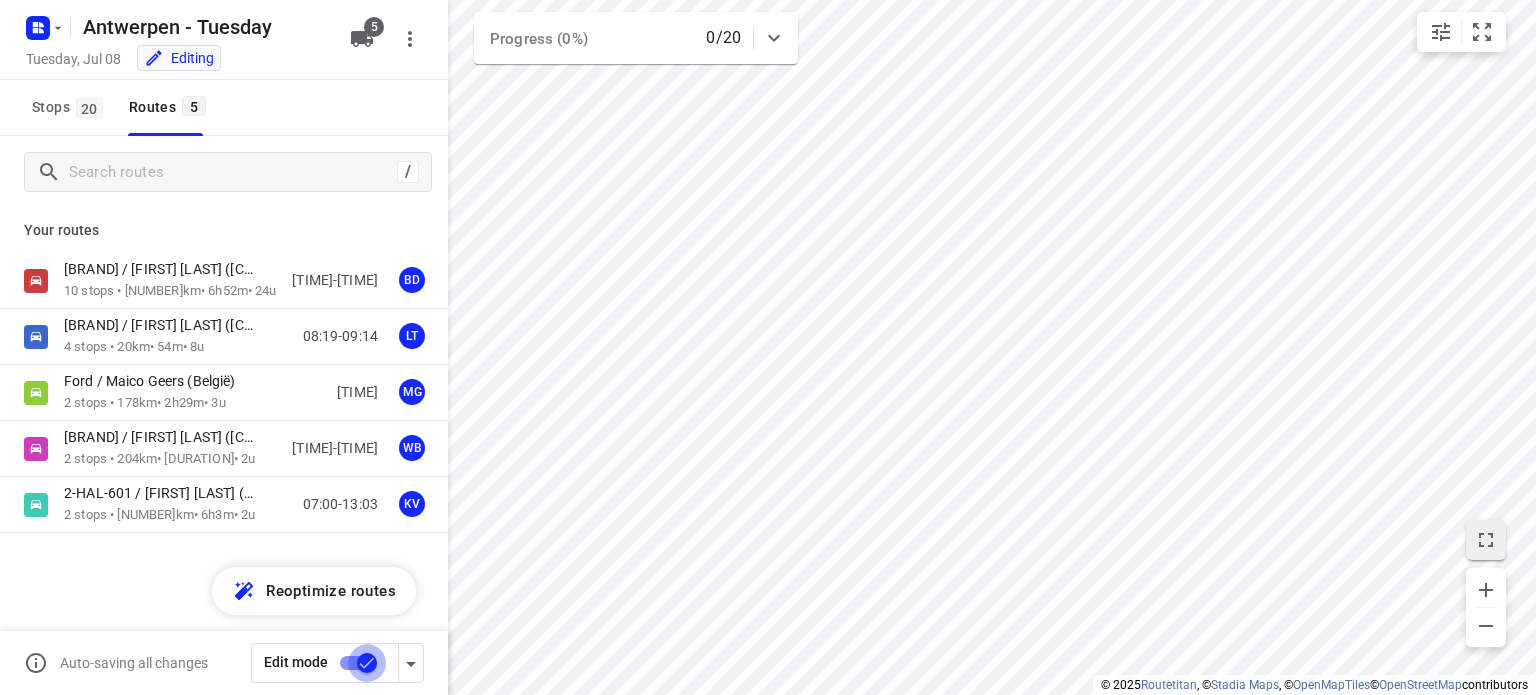 click at bounding box center [367, 663] 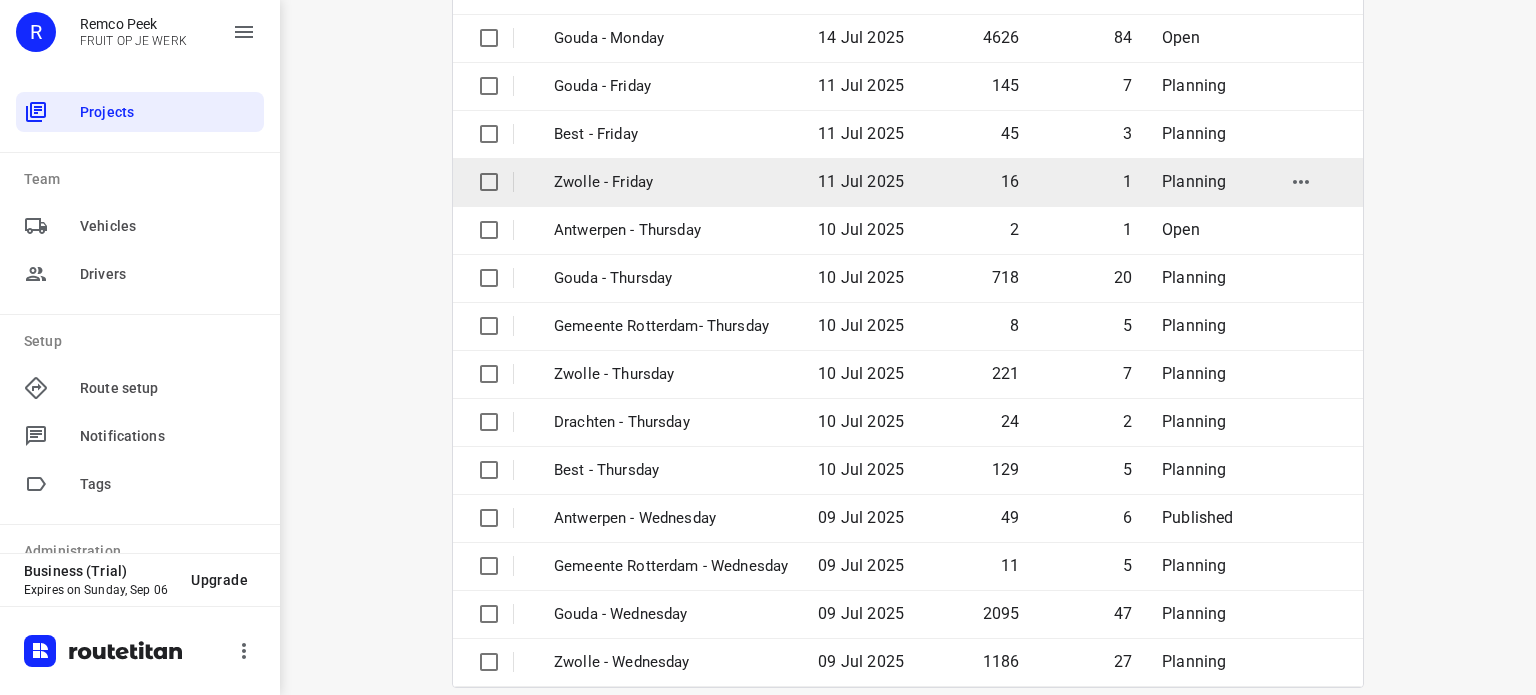 scroll, scrollTop: 315, scrollLeft: 0, axis: vertical 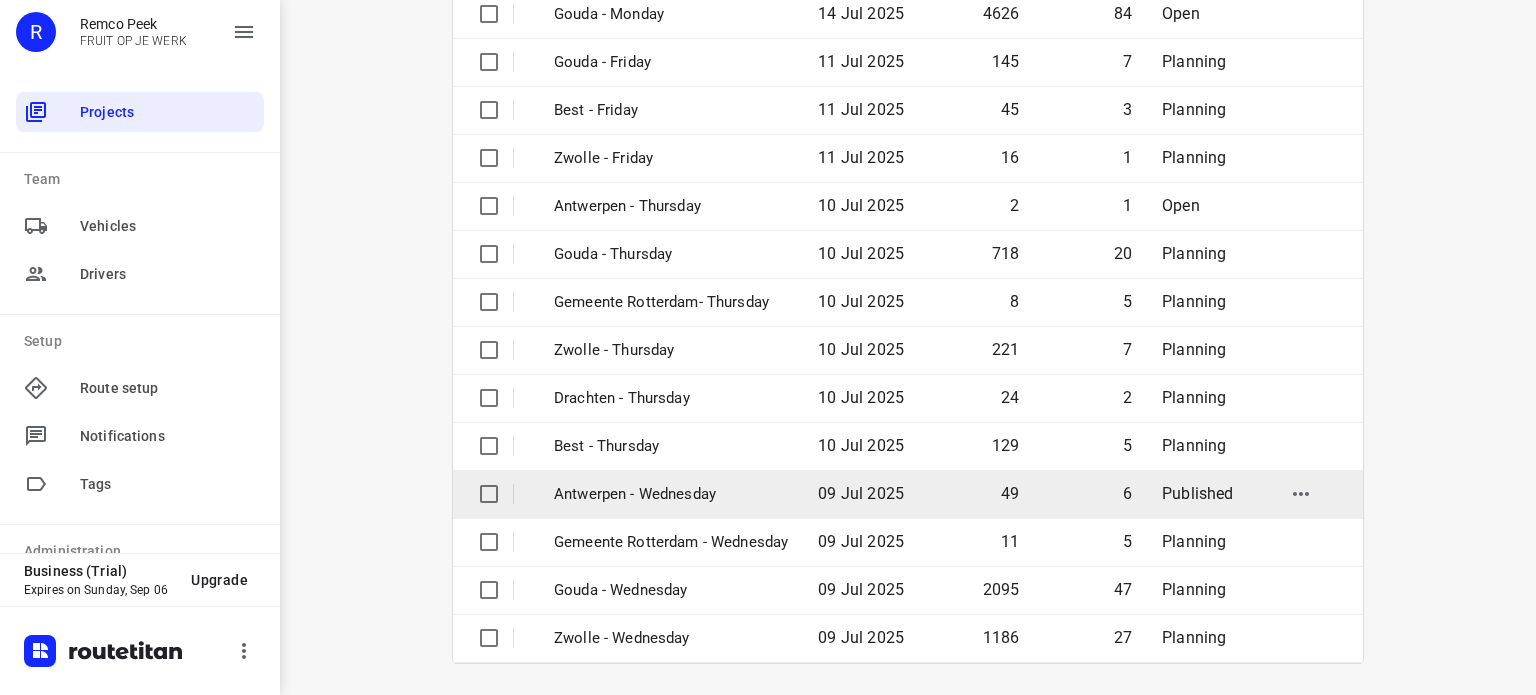 click on "Antwerpen - Wednesday" at bounding box center (671, 494) 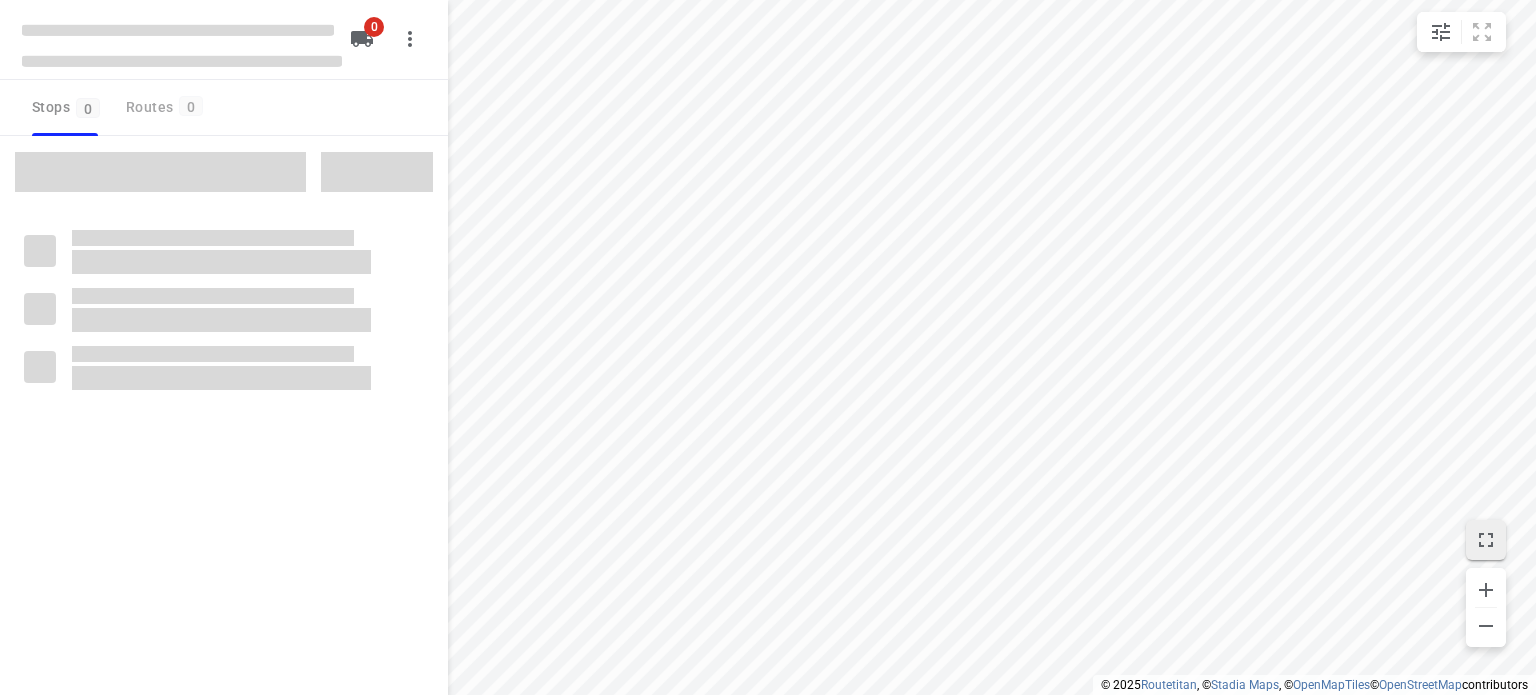 scroll, scrollTop: 0, scrollLeft: 0, axis: both 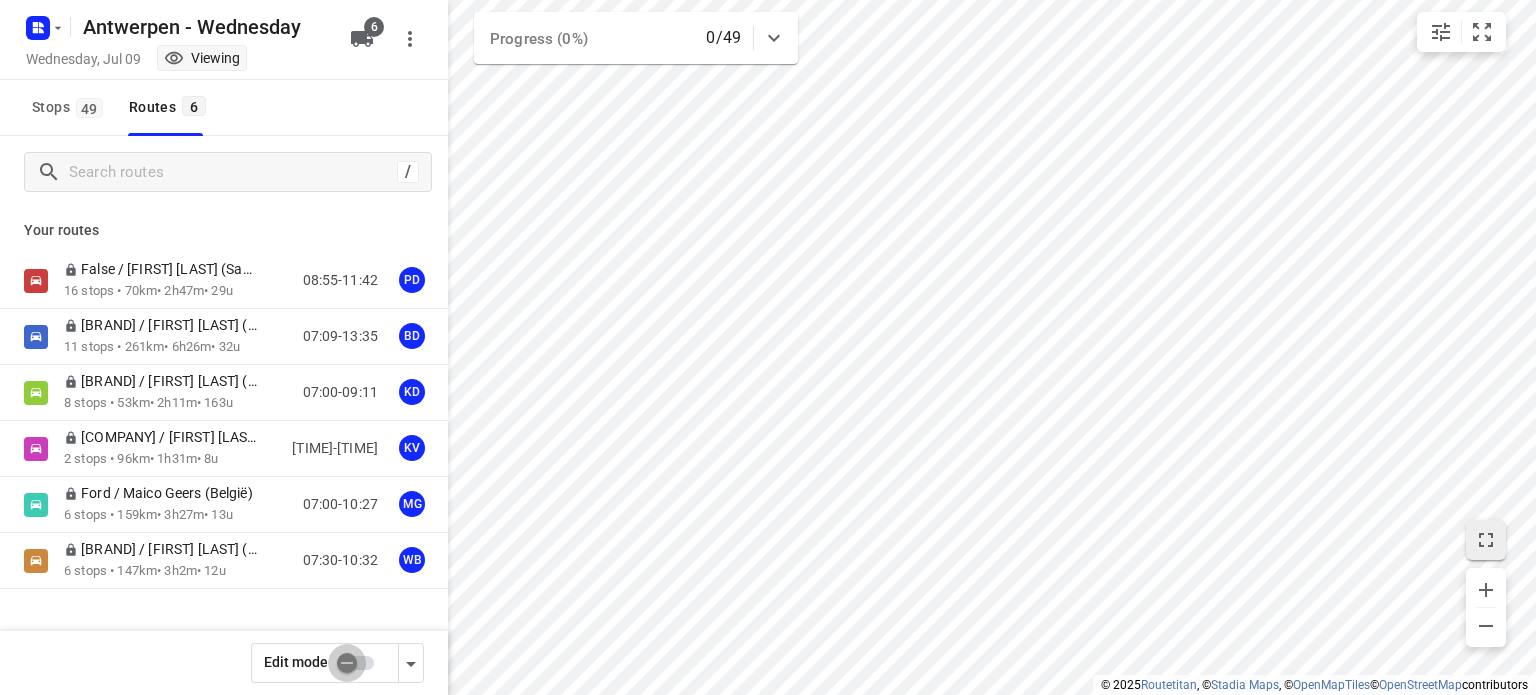 click at bounding box center (347, 663) 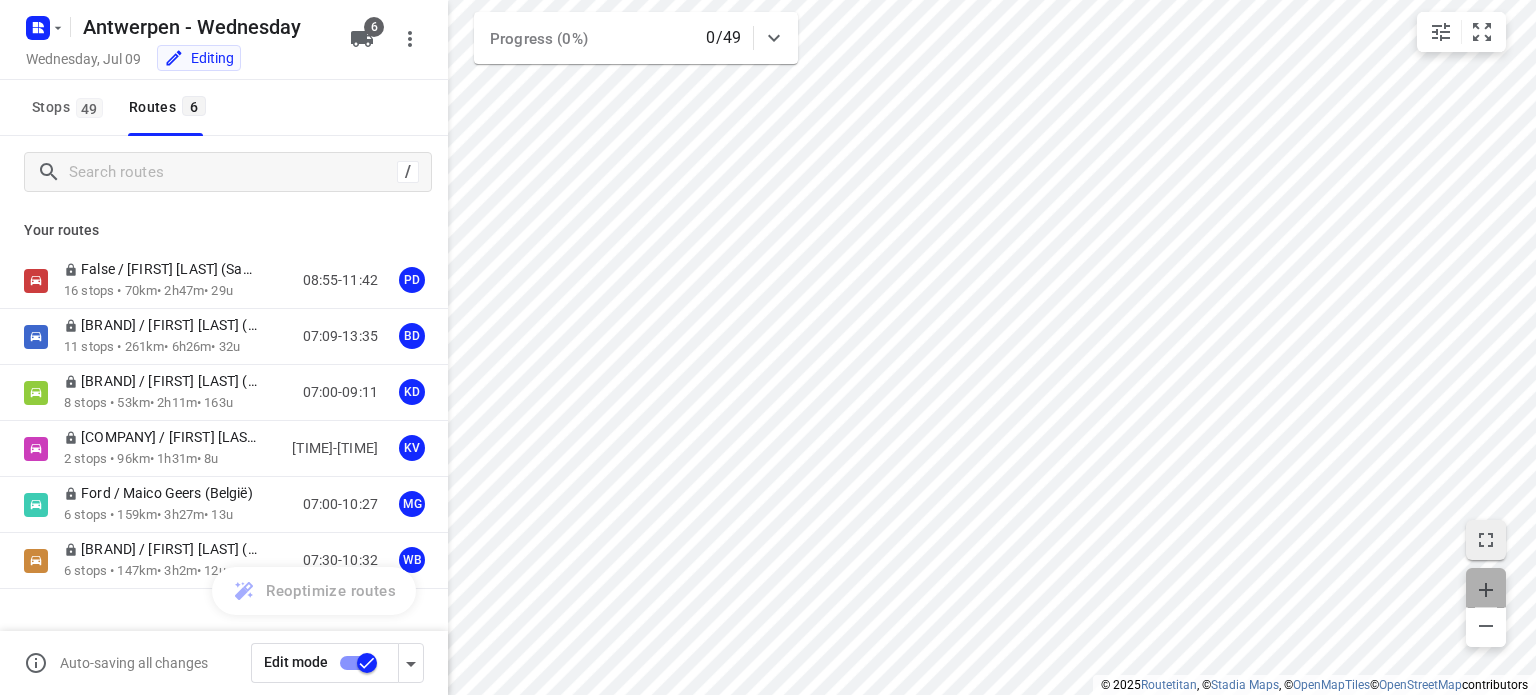 click at bounding box center [1486, 590] 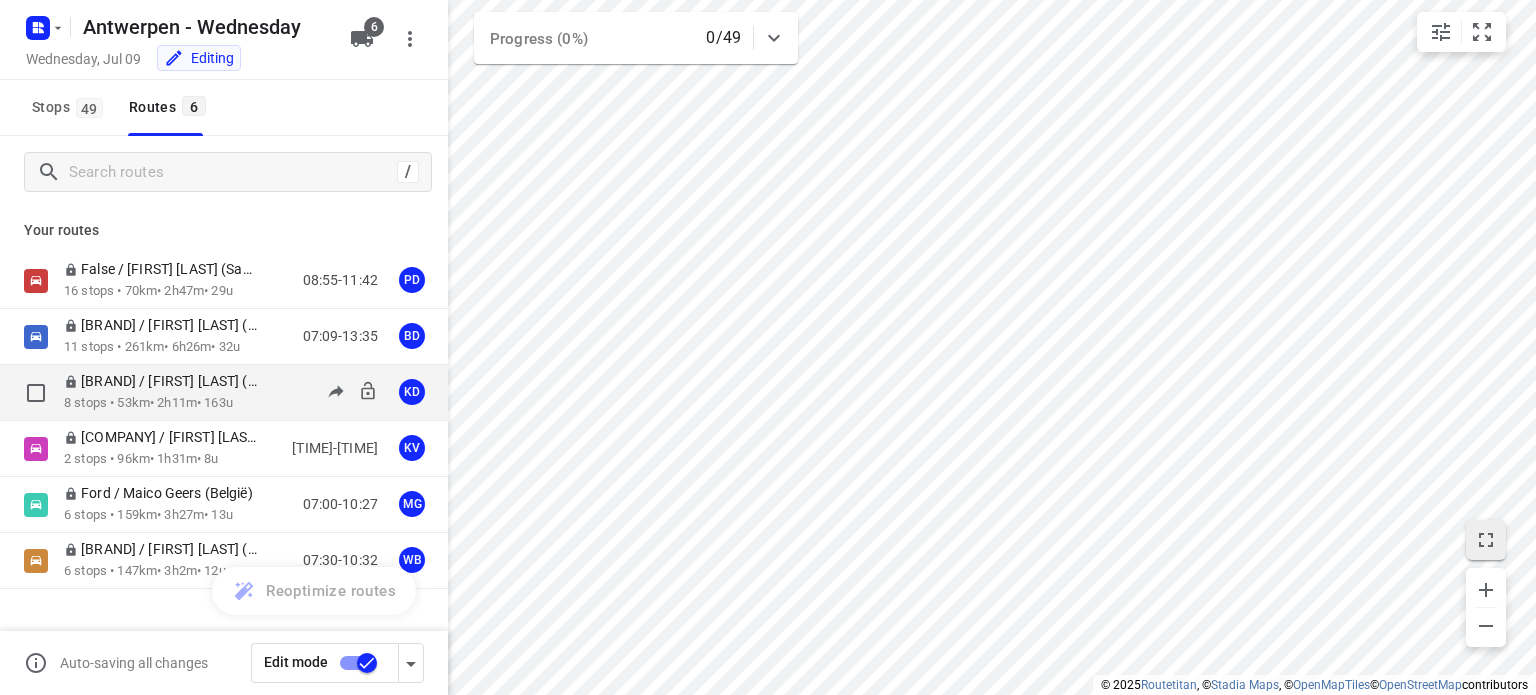 click on "[BRAND] / [FIRST] [LAST] ([COUNTRY])" at bounding box center (167, 381) 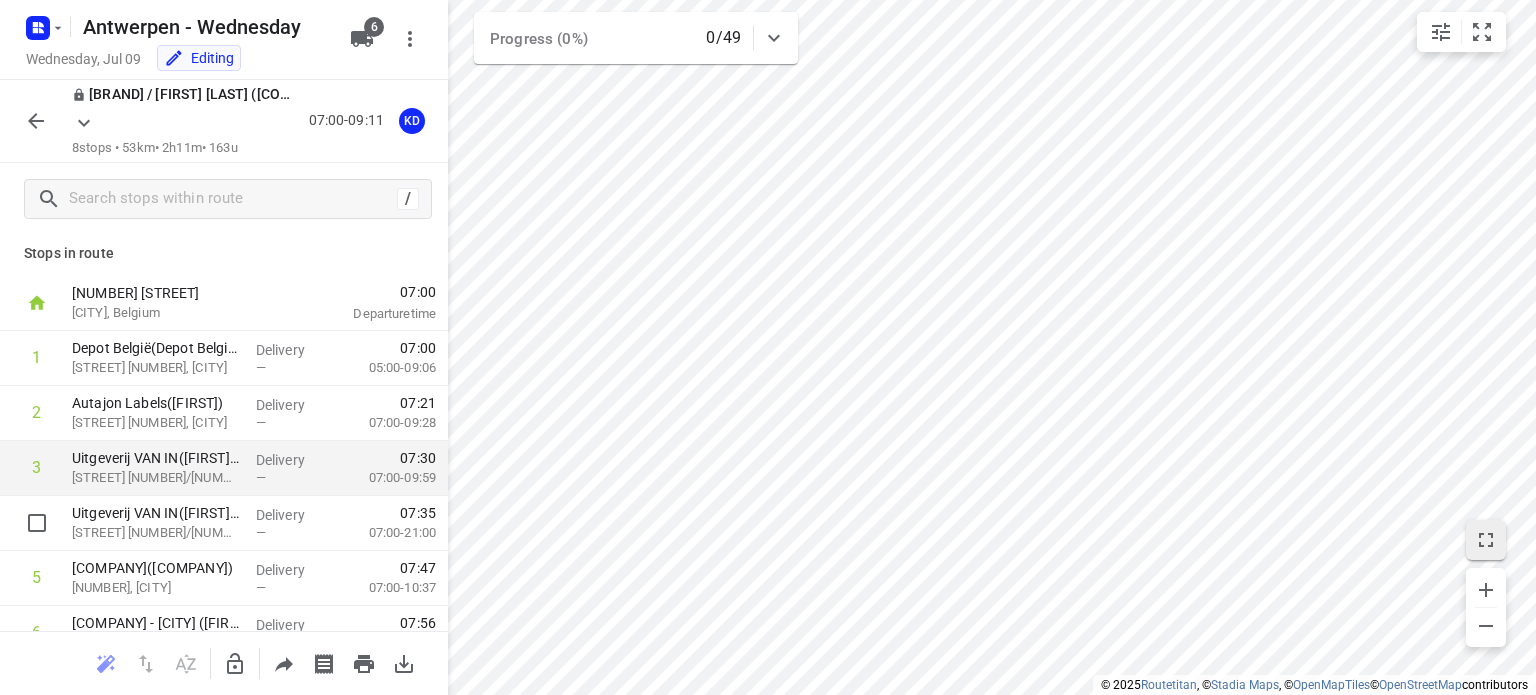 scroll, scrollTop: 0, scrollLeft: 0, axis: both 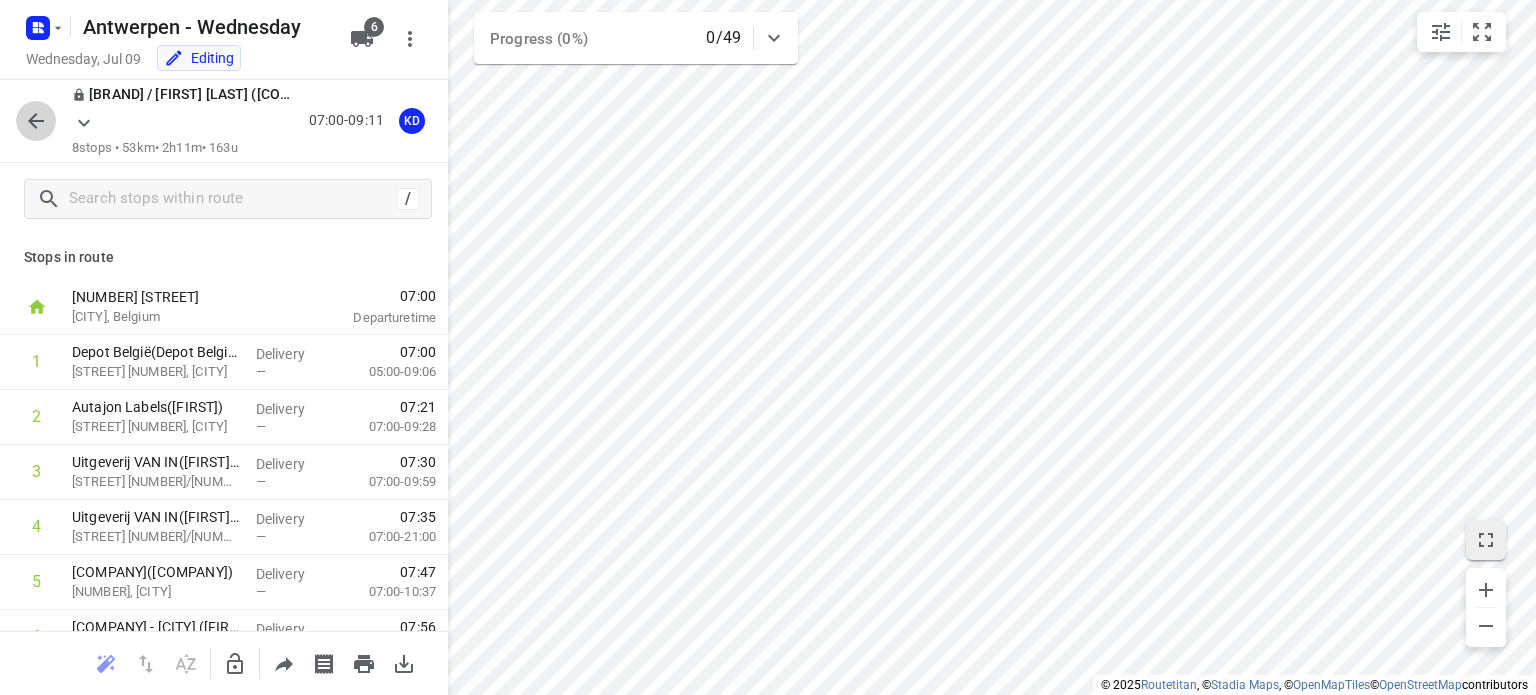 click at bounding box center (36, 121) 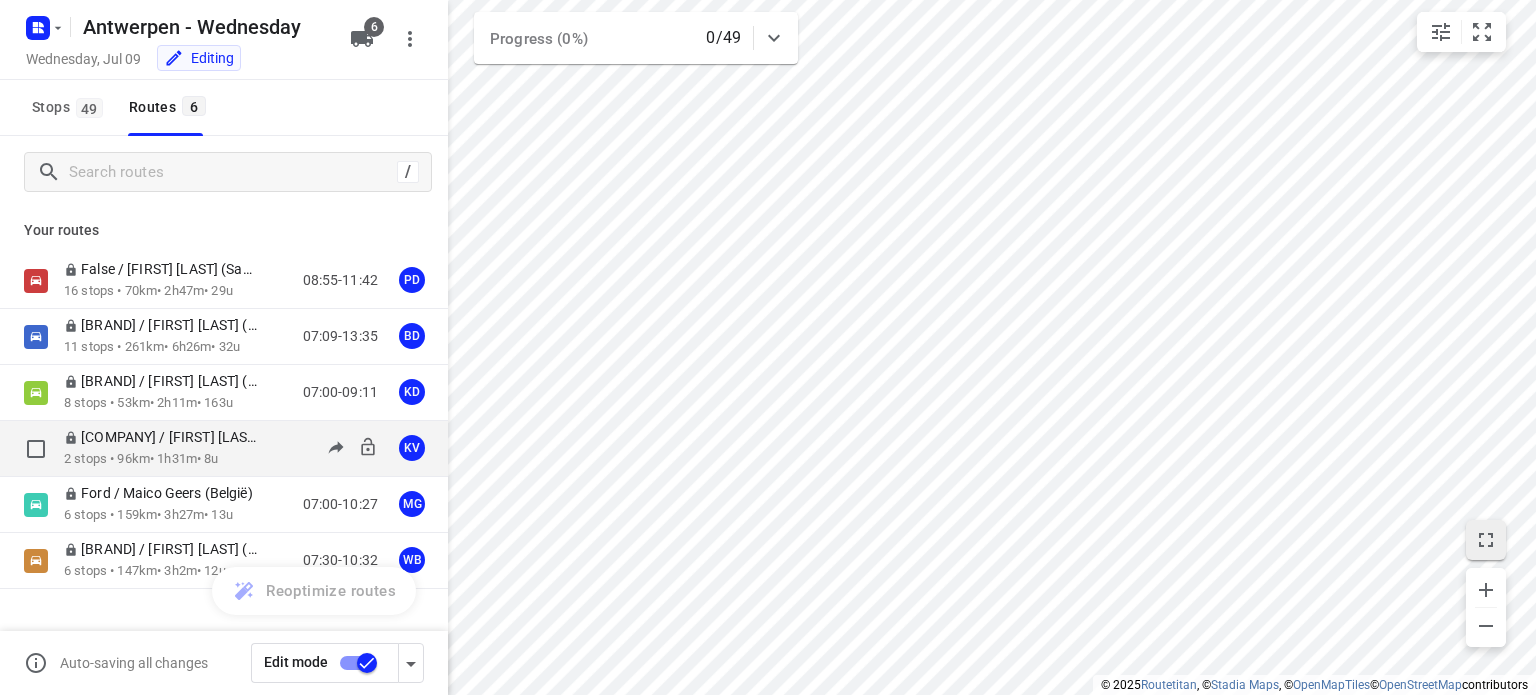 click on "[COMPANY] / [FIRST] [LAST] ([CITY])" at bounding box center (167, 437) 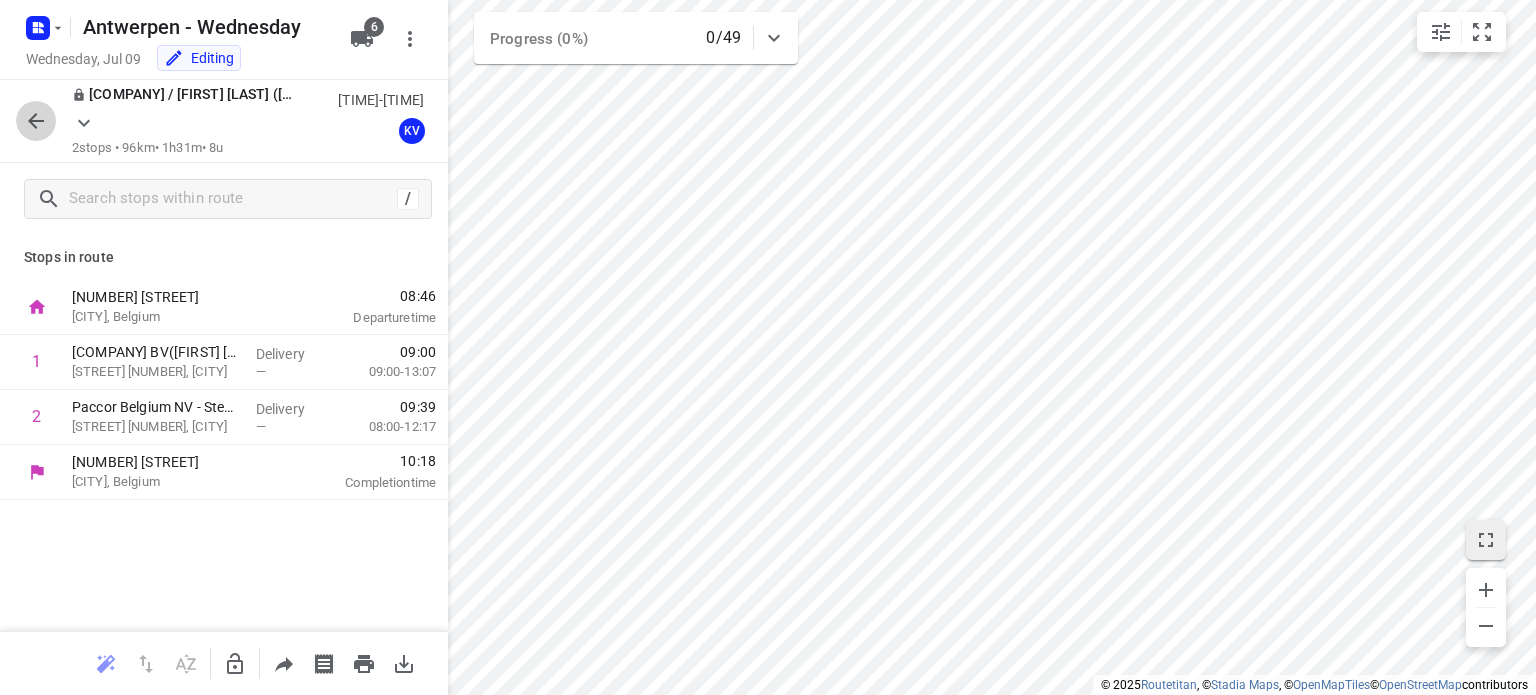 click at bounding box center (36, 121) 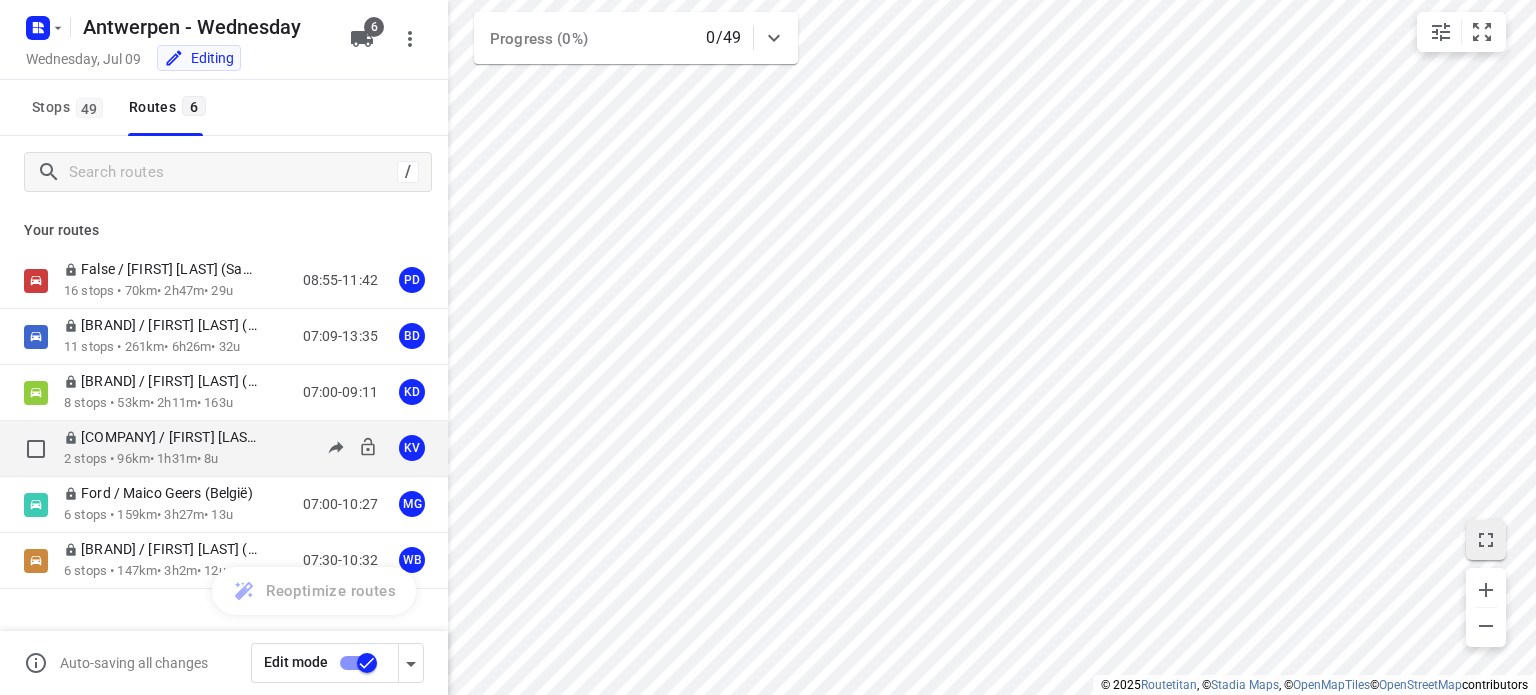 click on "[COMPANY] / [FIRST] [LAST] ([CITY])" at bounding box center (167, 437) 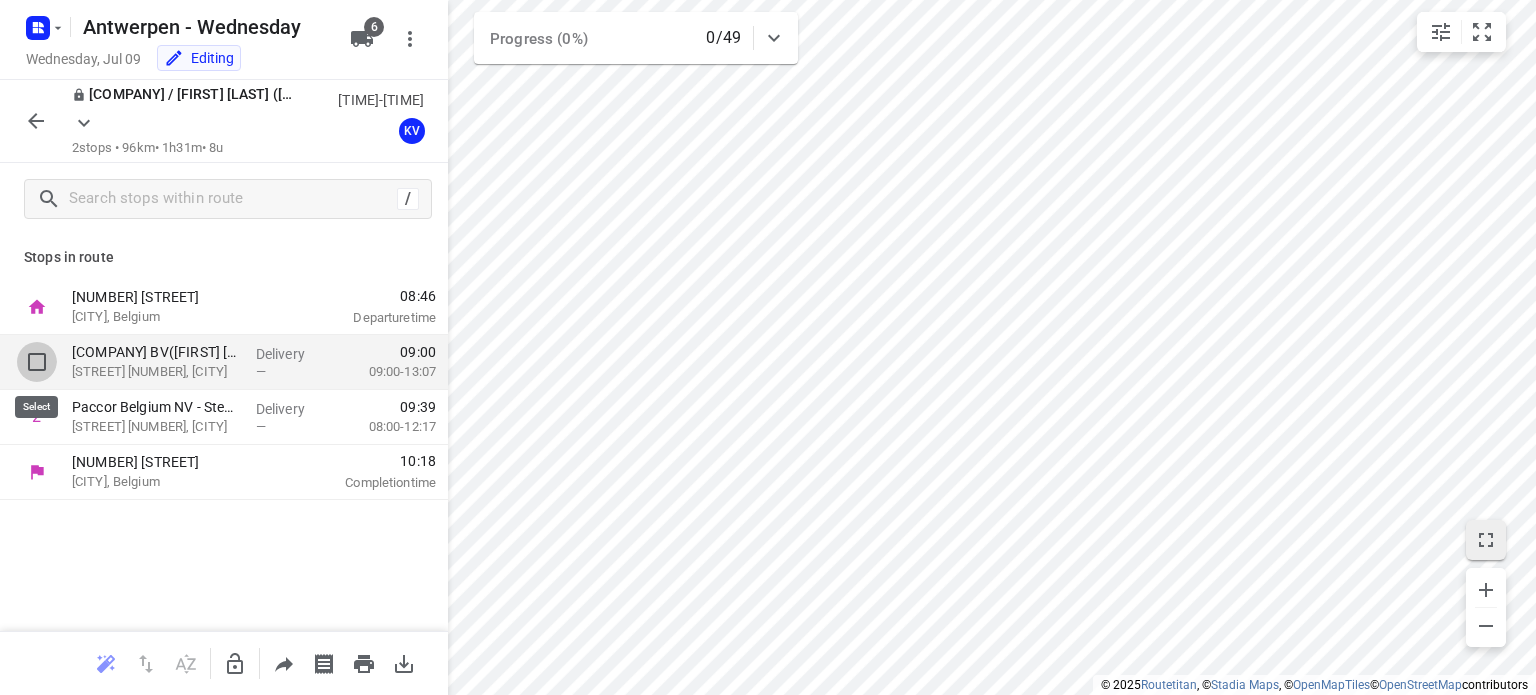 click at bounding box center [37, 362] 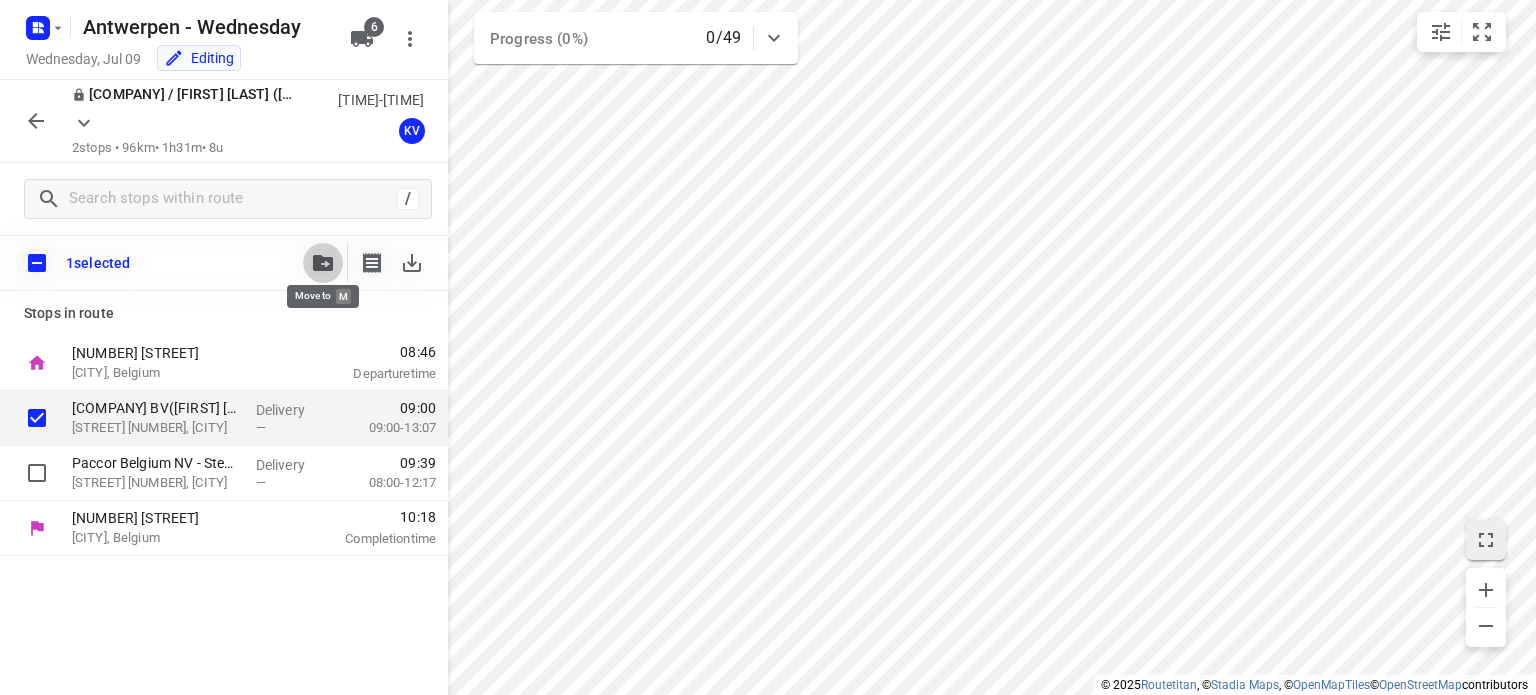 click at bounding box center [323, 263] 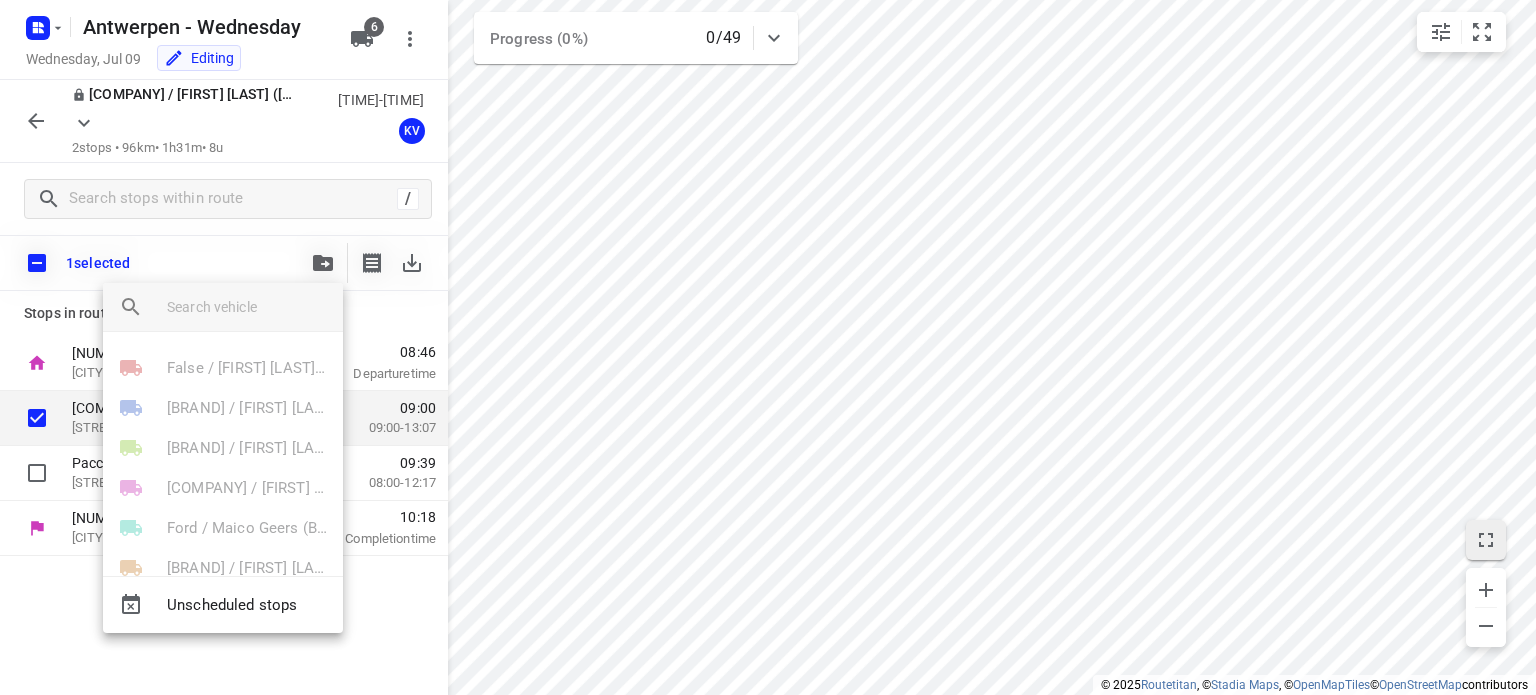 click at bounding box center (768, 0) 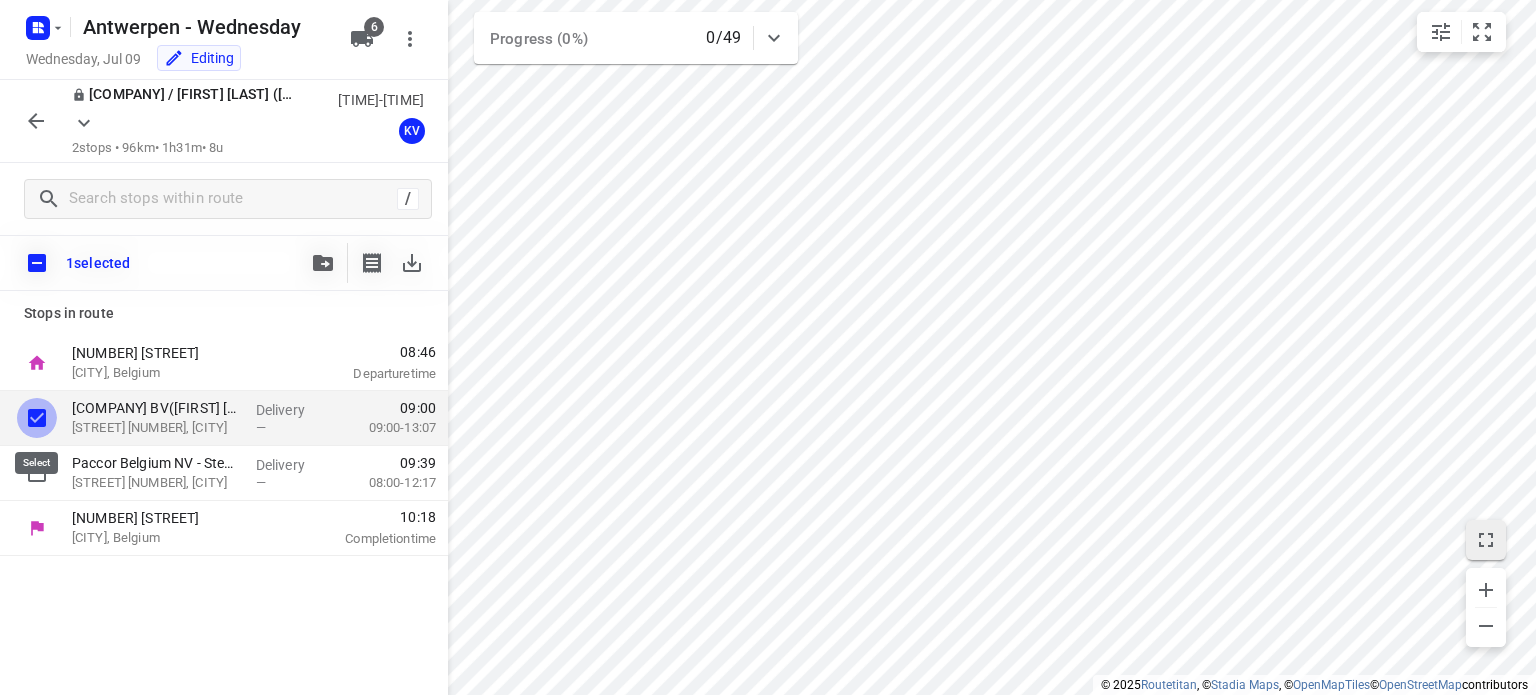 click at bounding box center [37, 418] 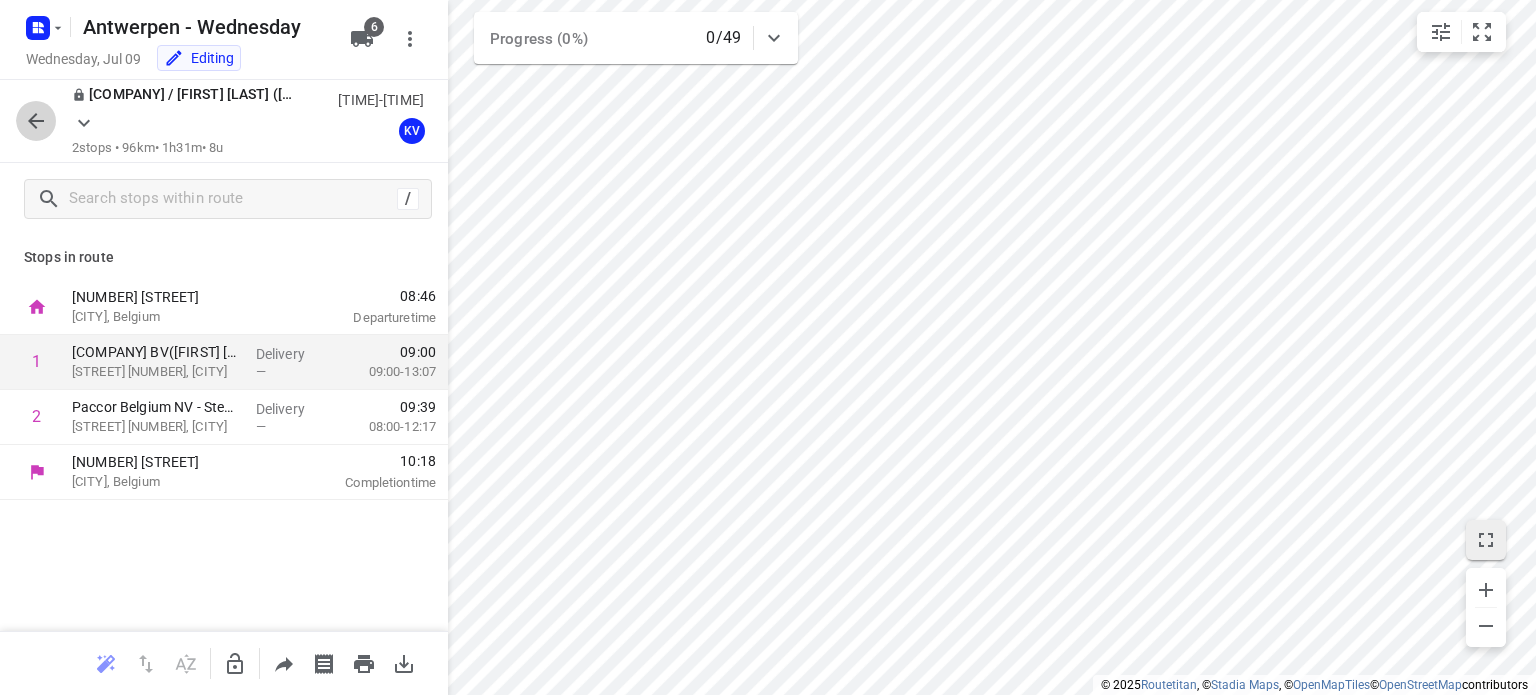 click at bounding box center [36, 121] 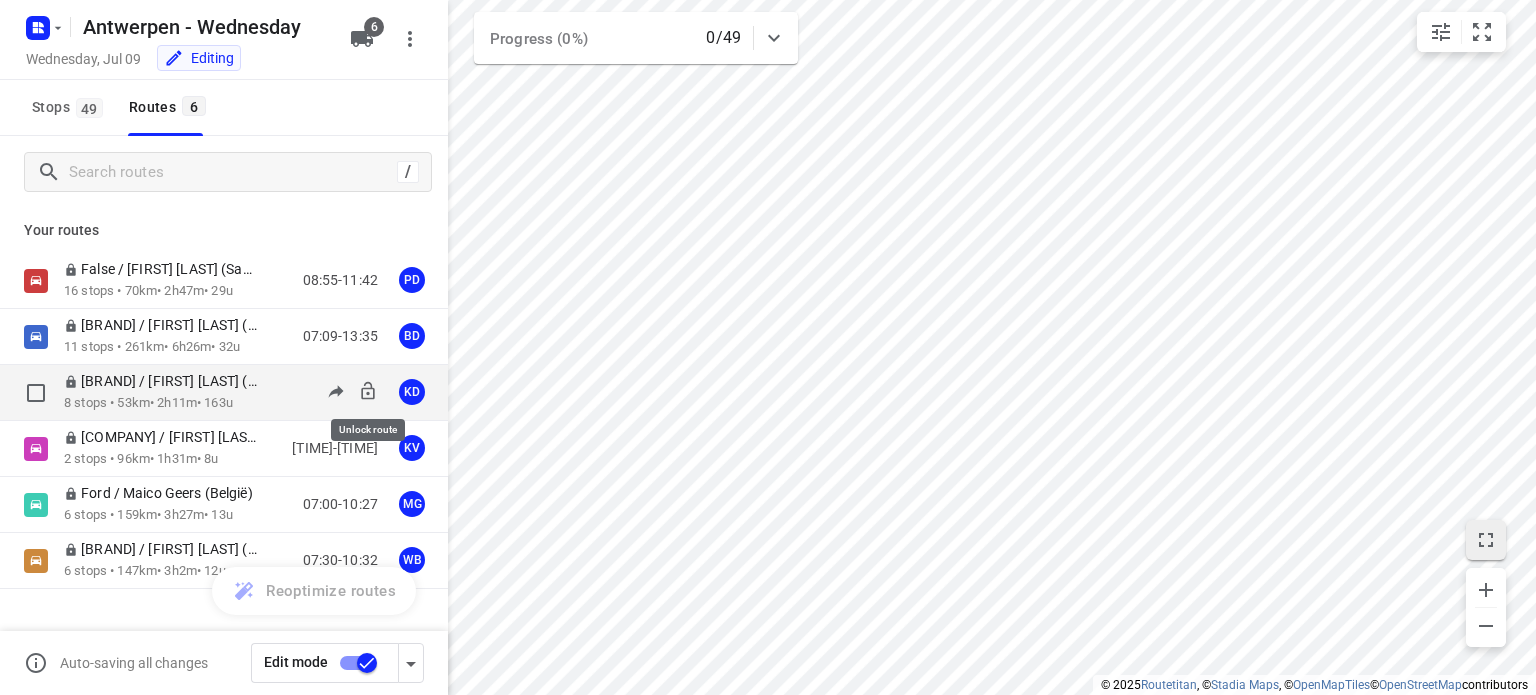 click at bounding box center (368, 391) 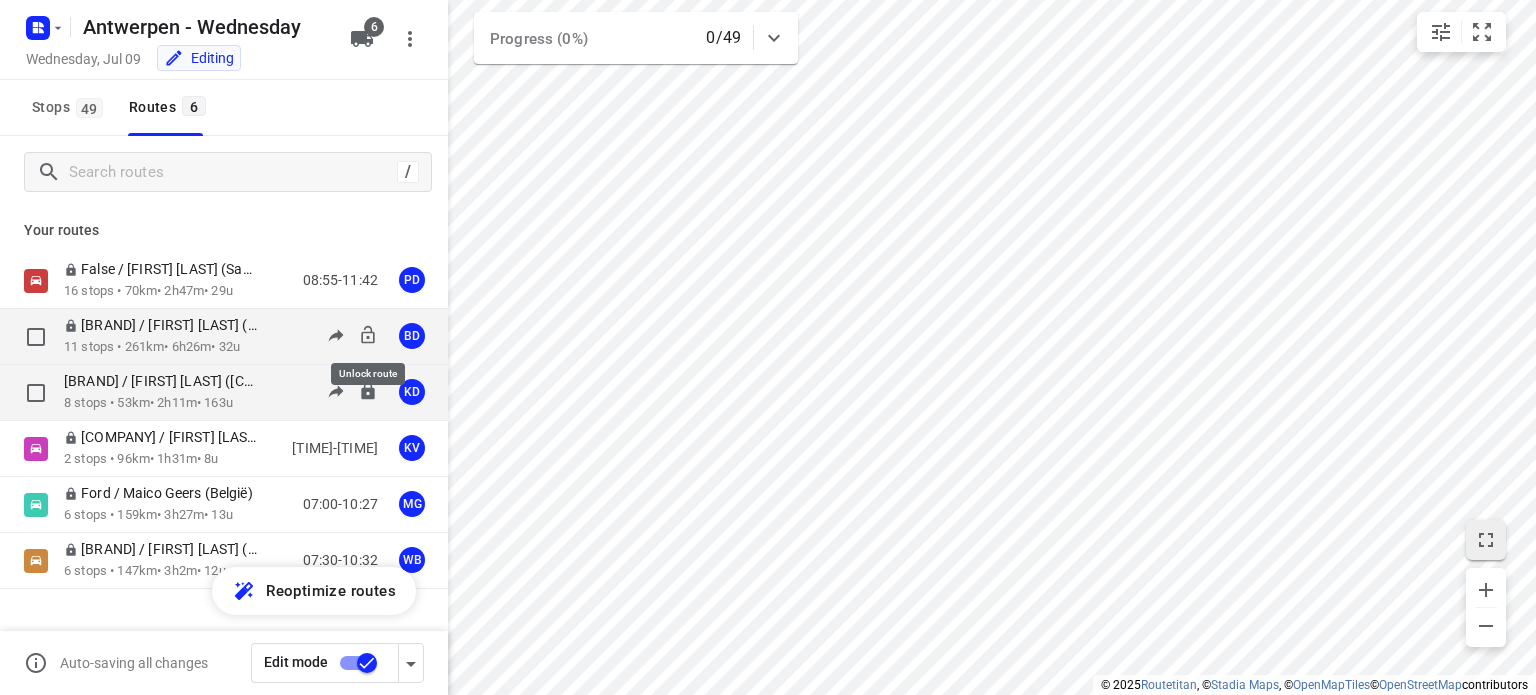 click at bounding box center [367, 335] 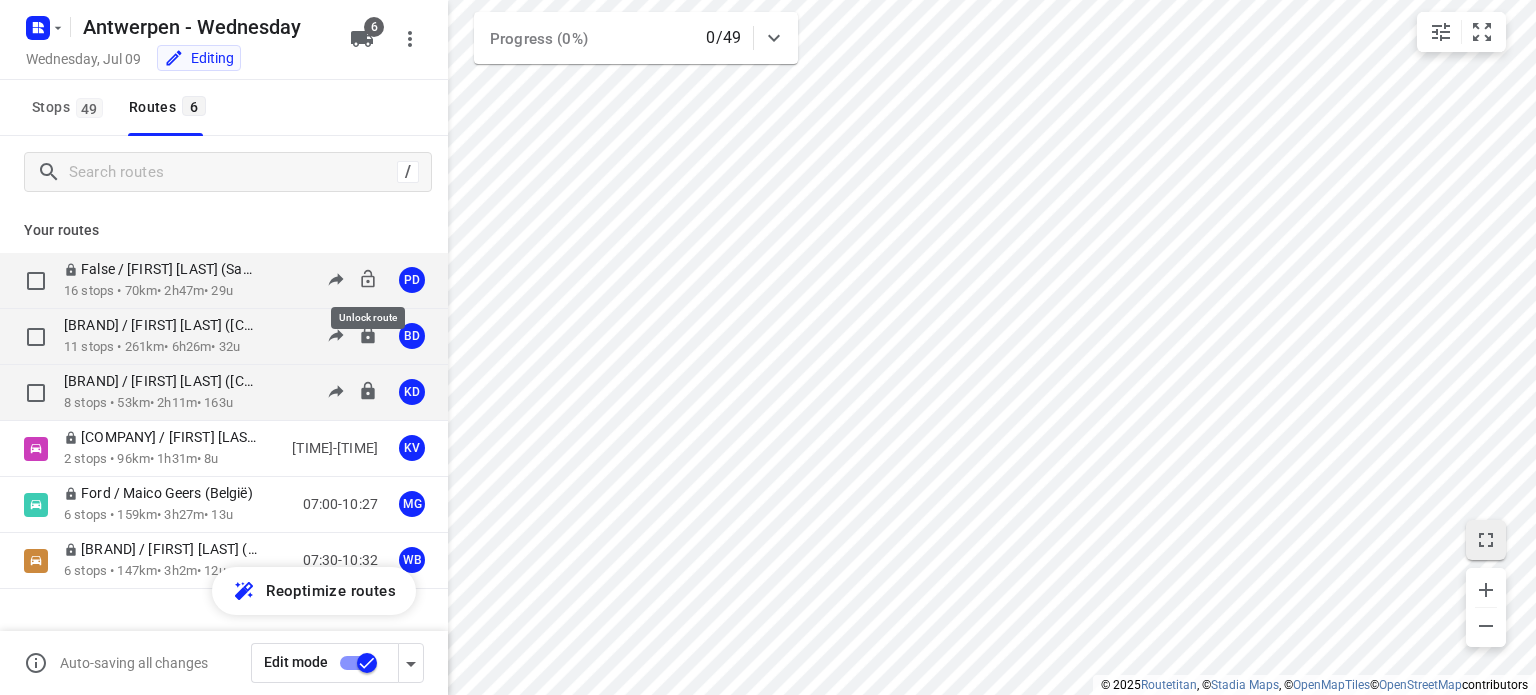 click at bounding box center [368, 279] 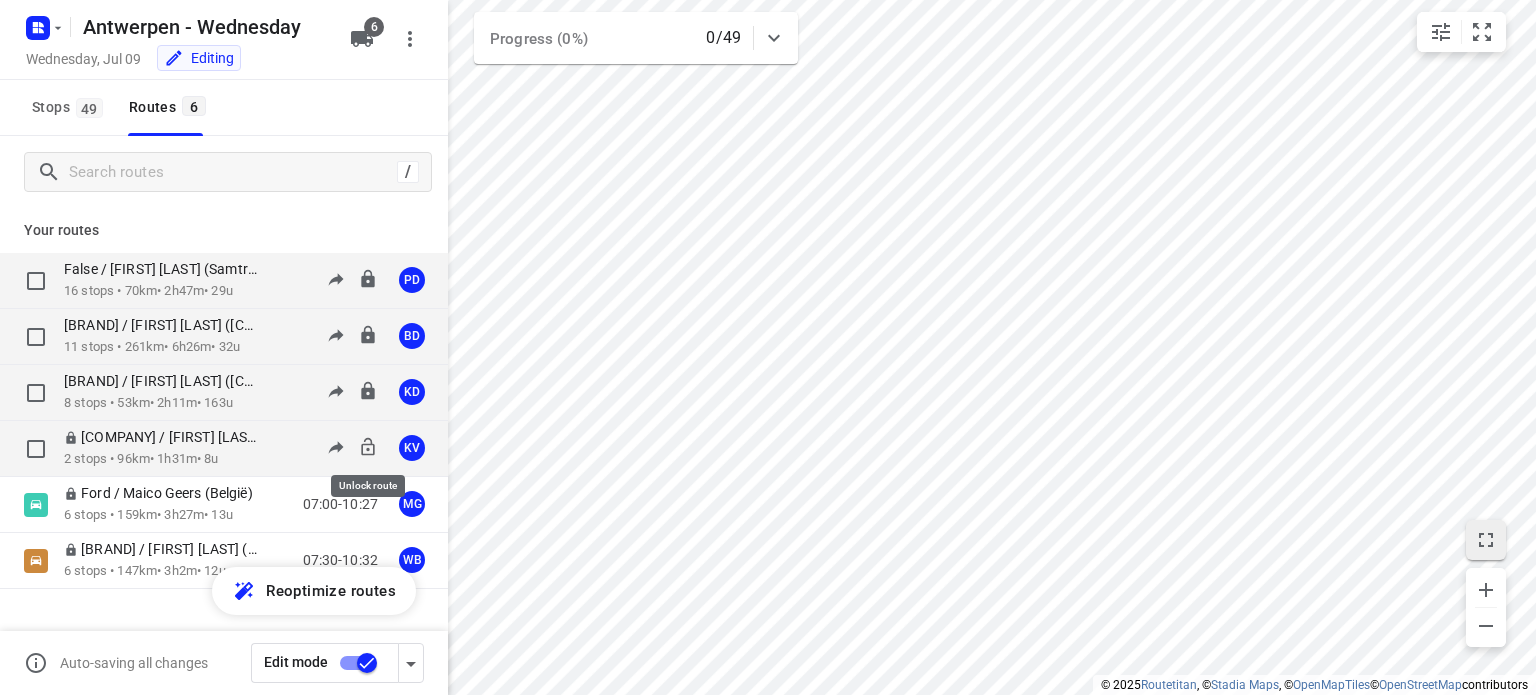 click at bounding box center [368, 447] 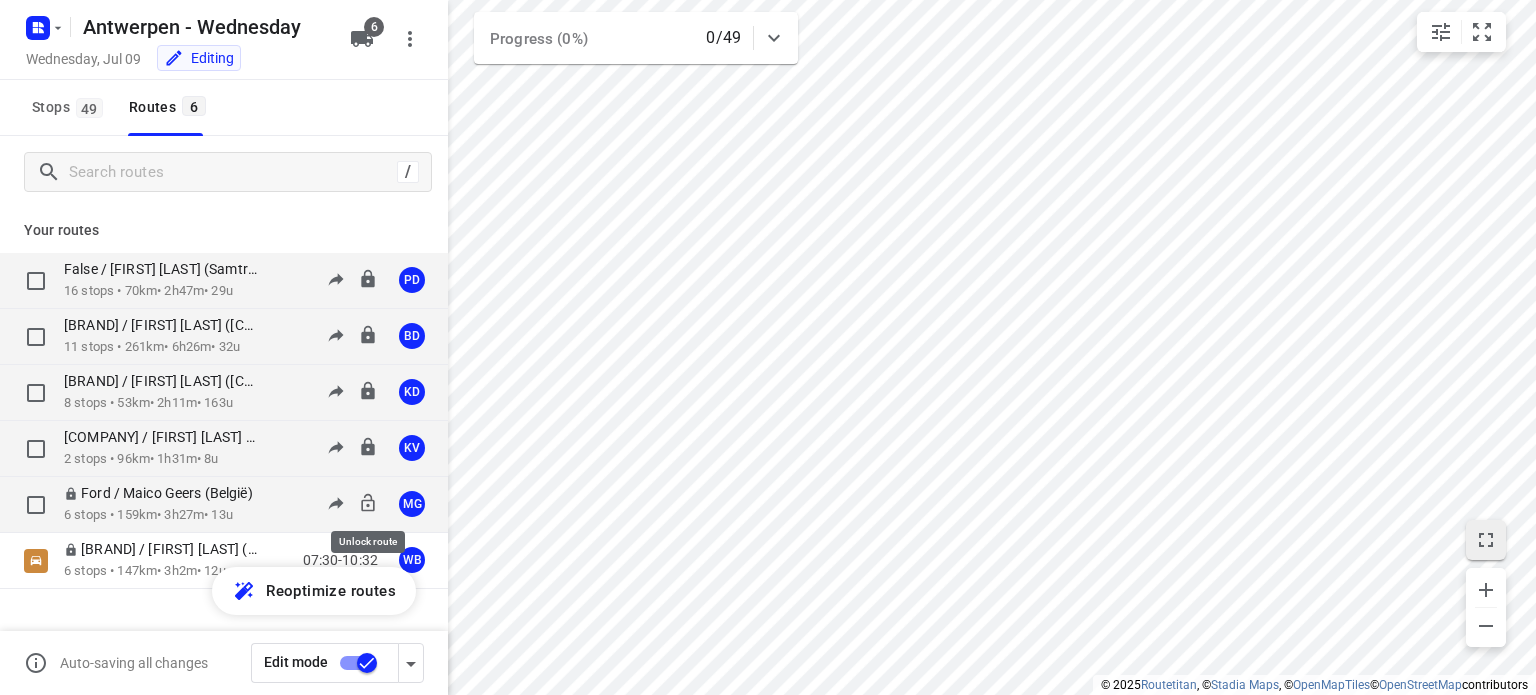 click at bounding box center (368, 503) 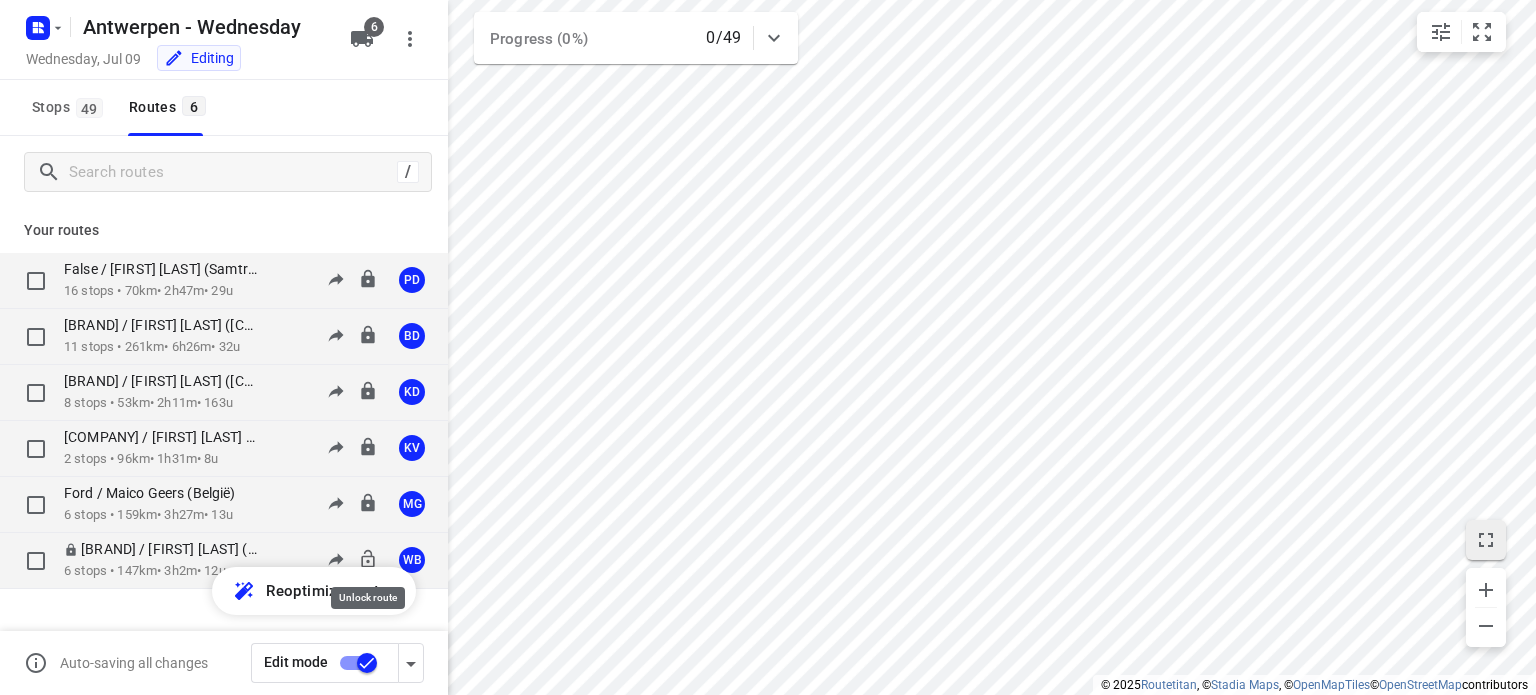 click at bounding box center (368, 559) 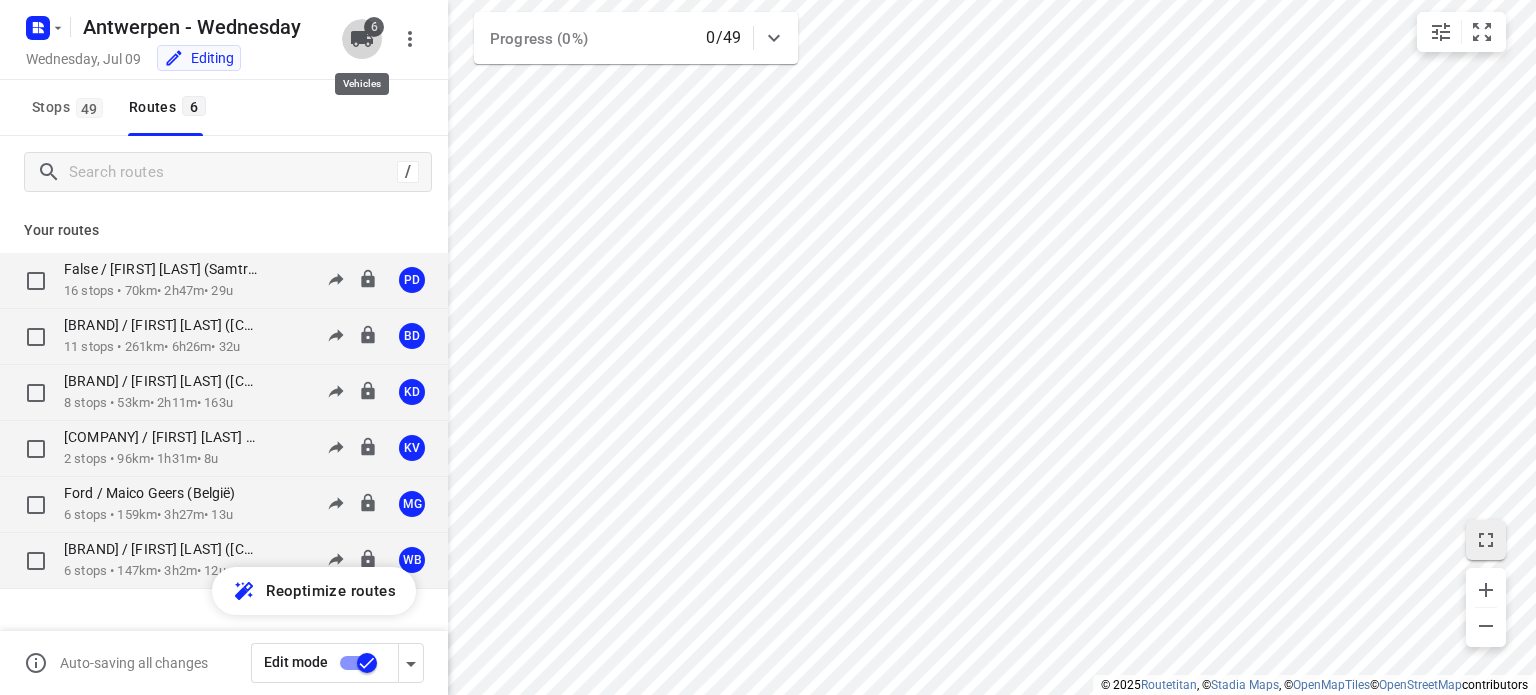 click at bounding box center (362, 39) 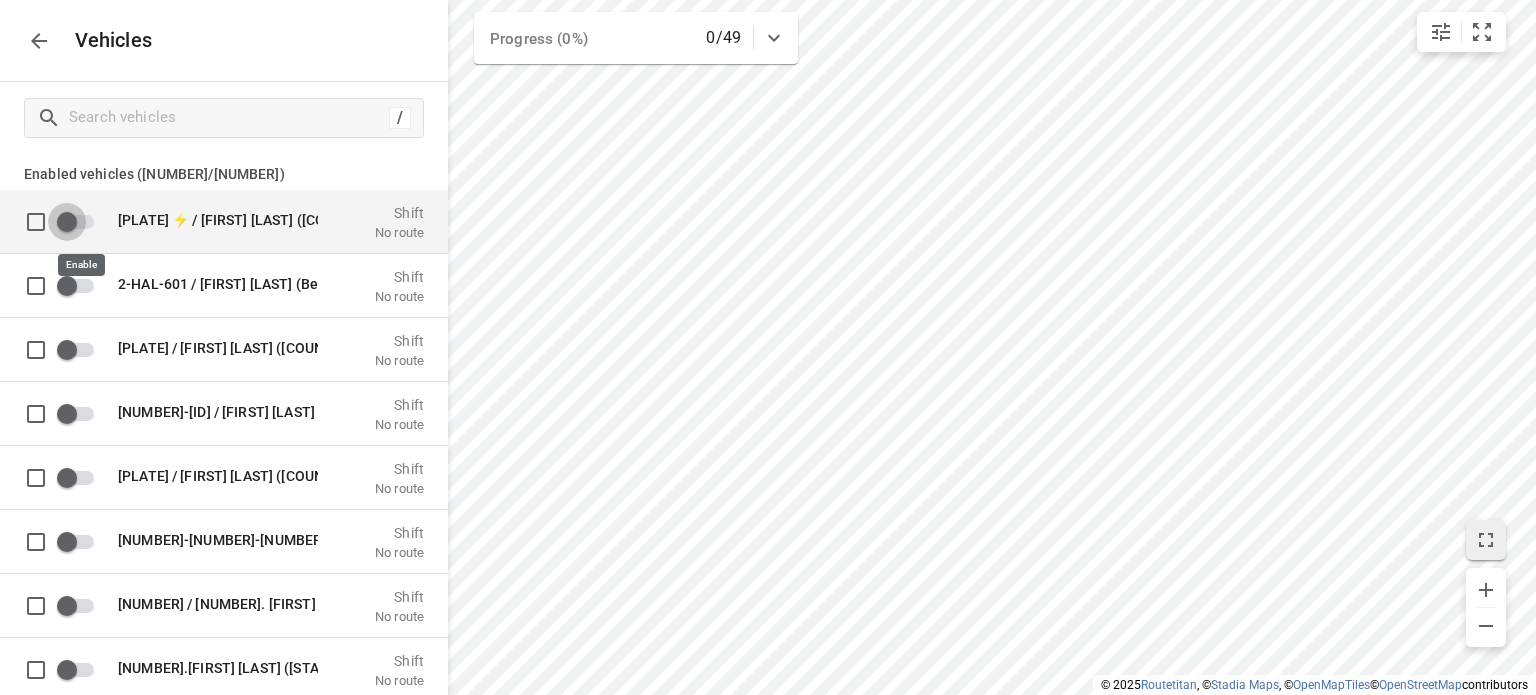 click at bounding box center (67, 221) 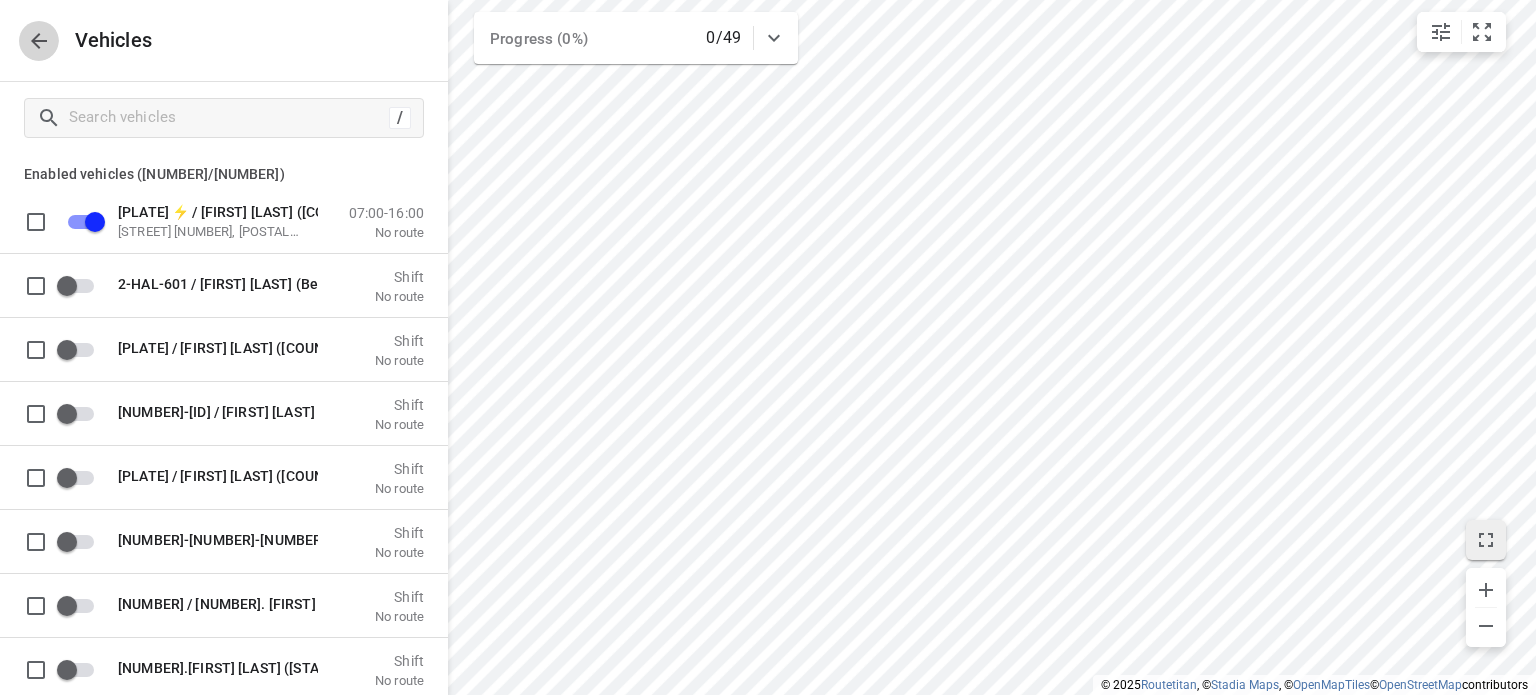 click at bounding box center [39, 41] 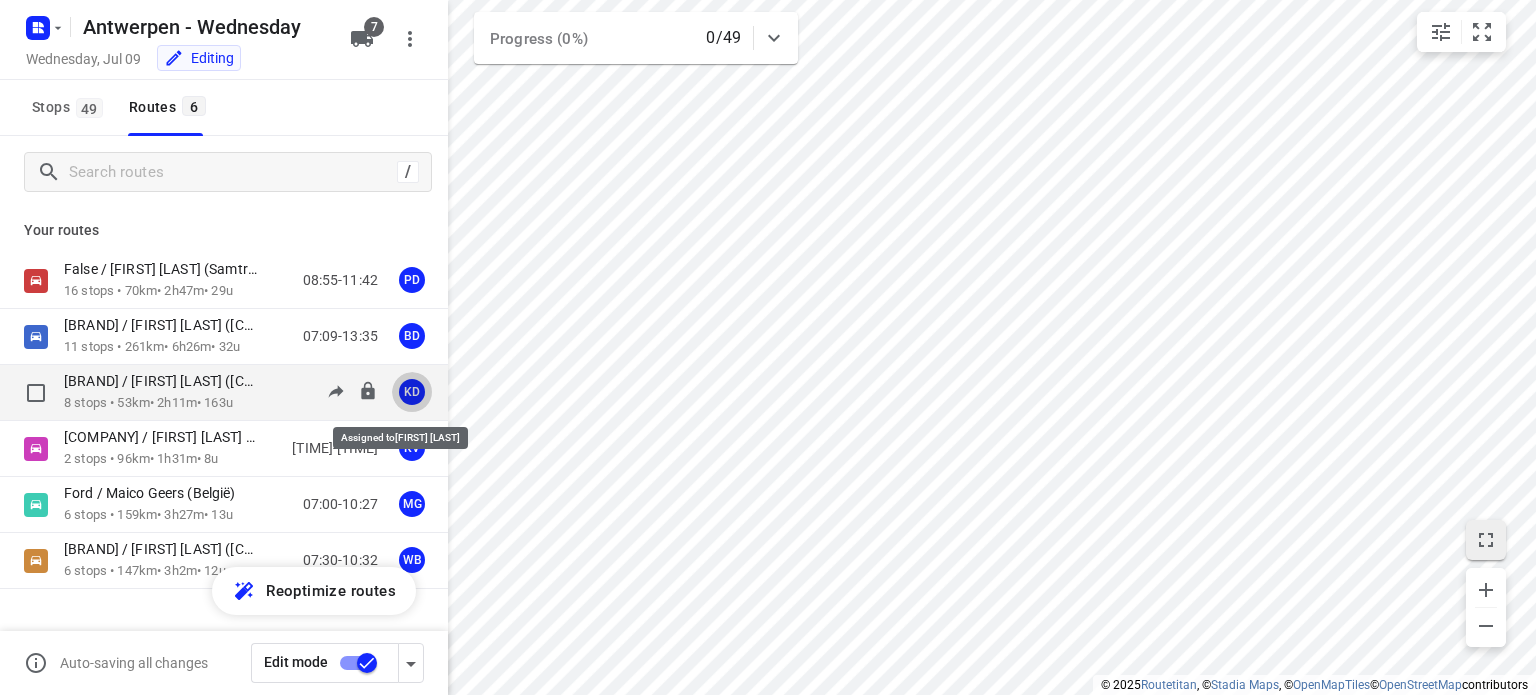 click on "KD" at bounding box center [412, 392] 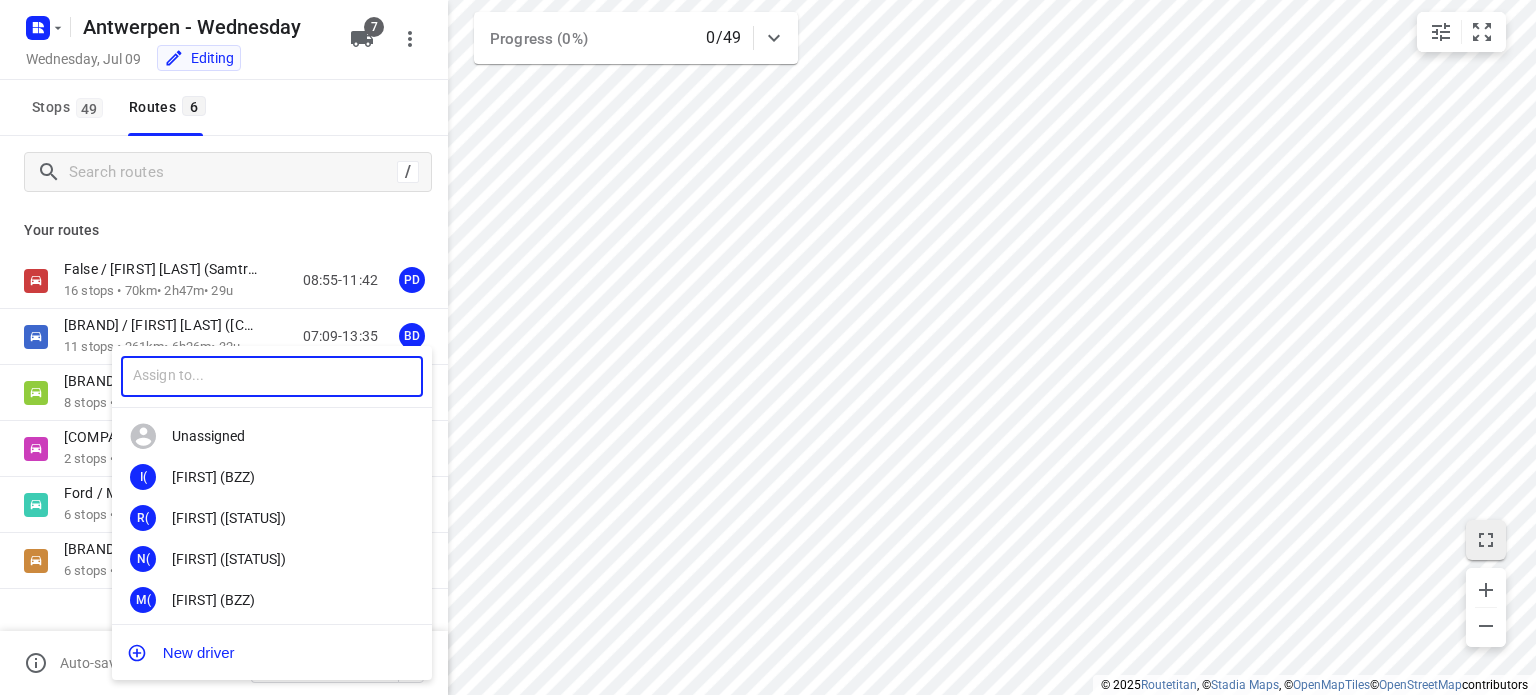 click at bounding box center [272, 376] 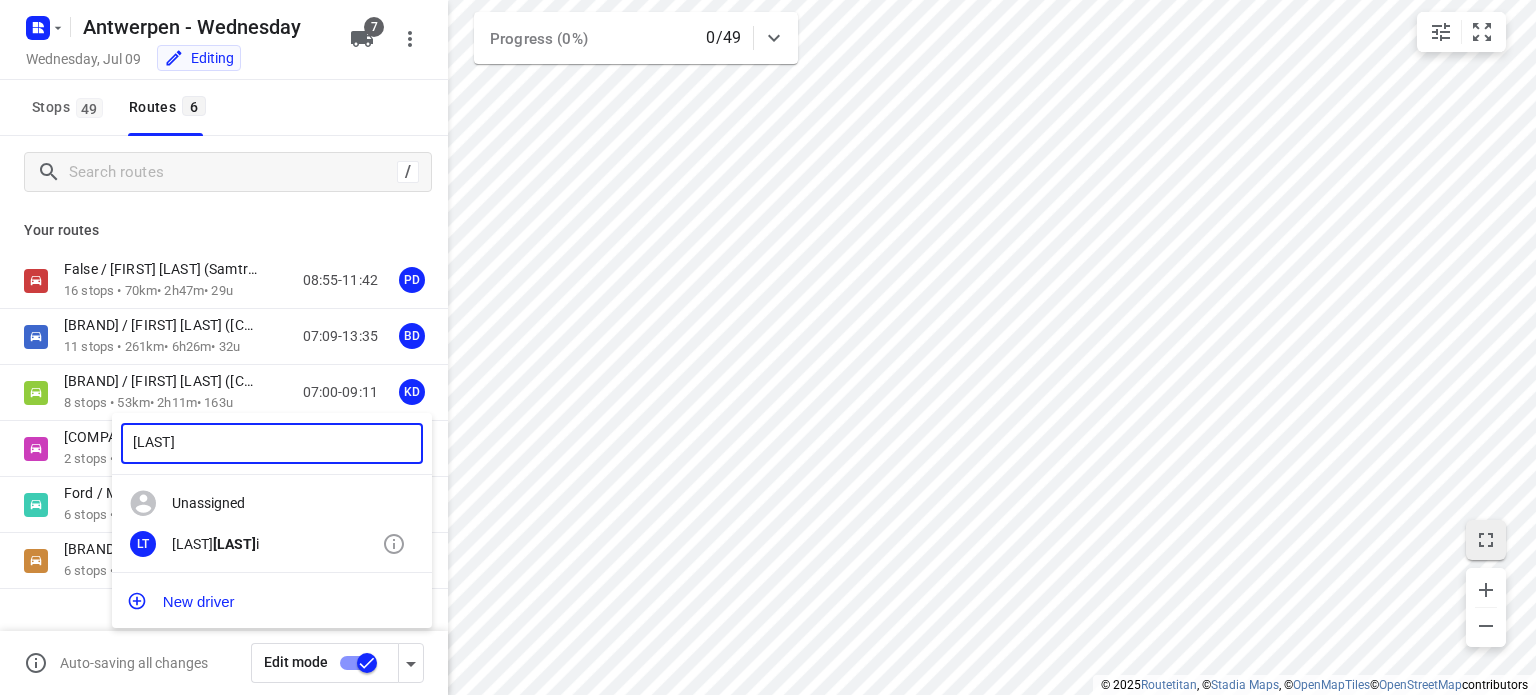 type on "[LAST]" 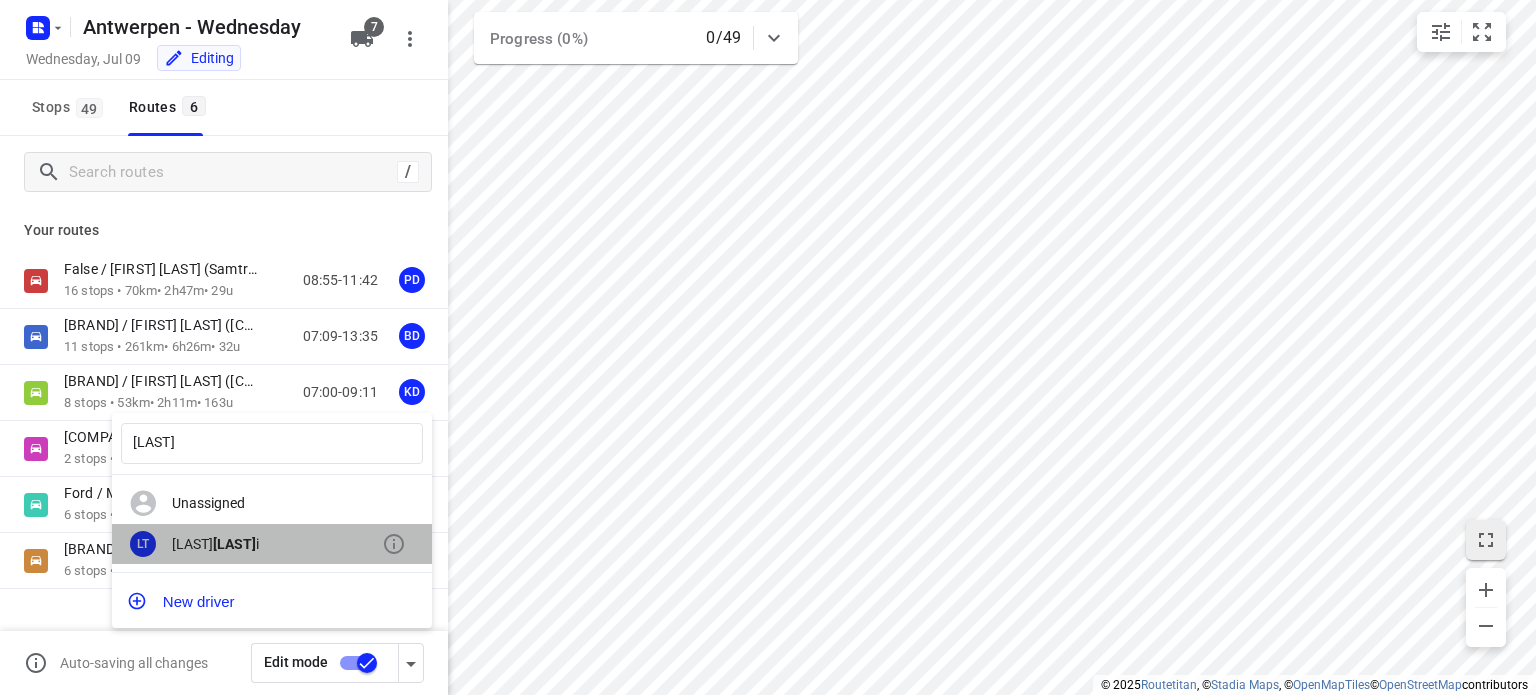 click on "[FIRST] [LAST]" at bounding box center [277, 503] 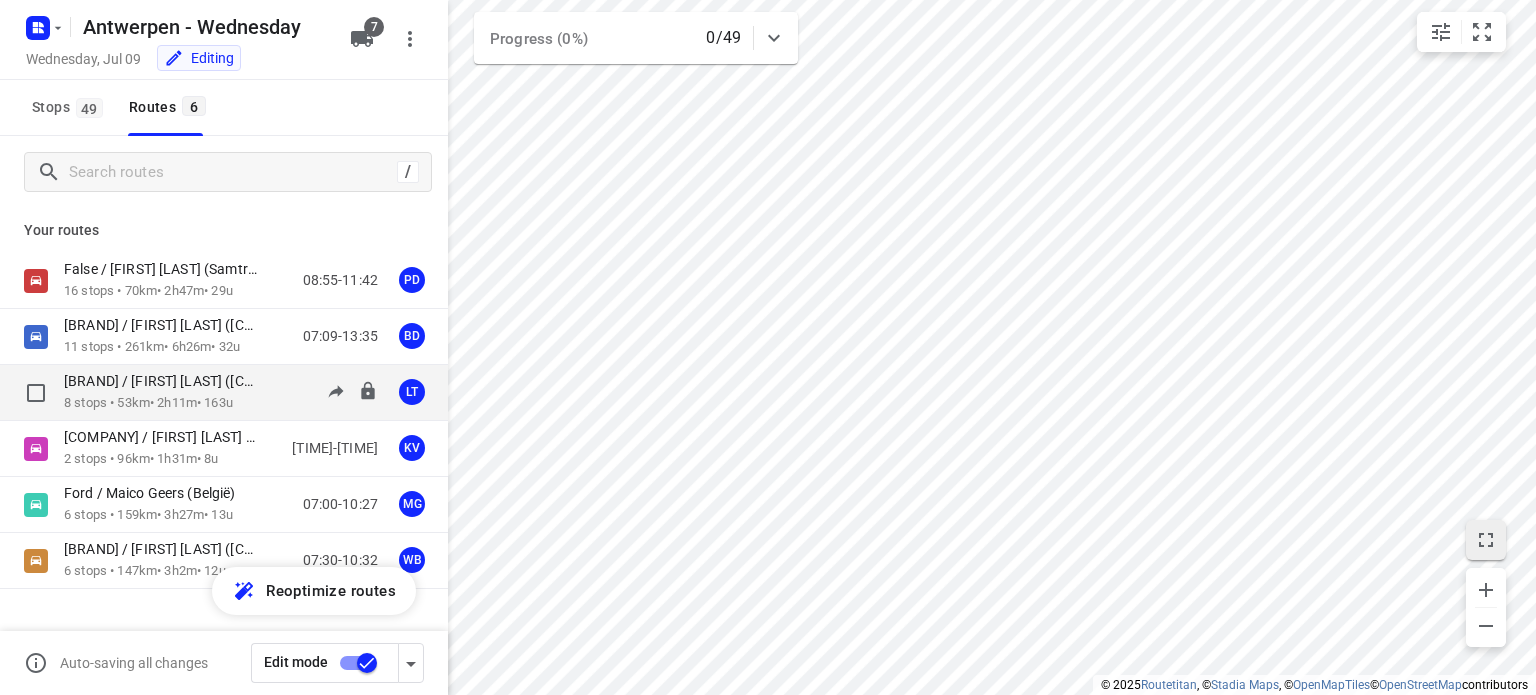 click on "[BRAND] / [FIRST] [LAST] ([COUNTRY])" at bounding box center [167, 381] 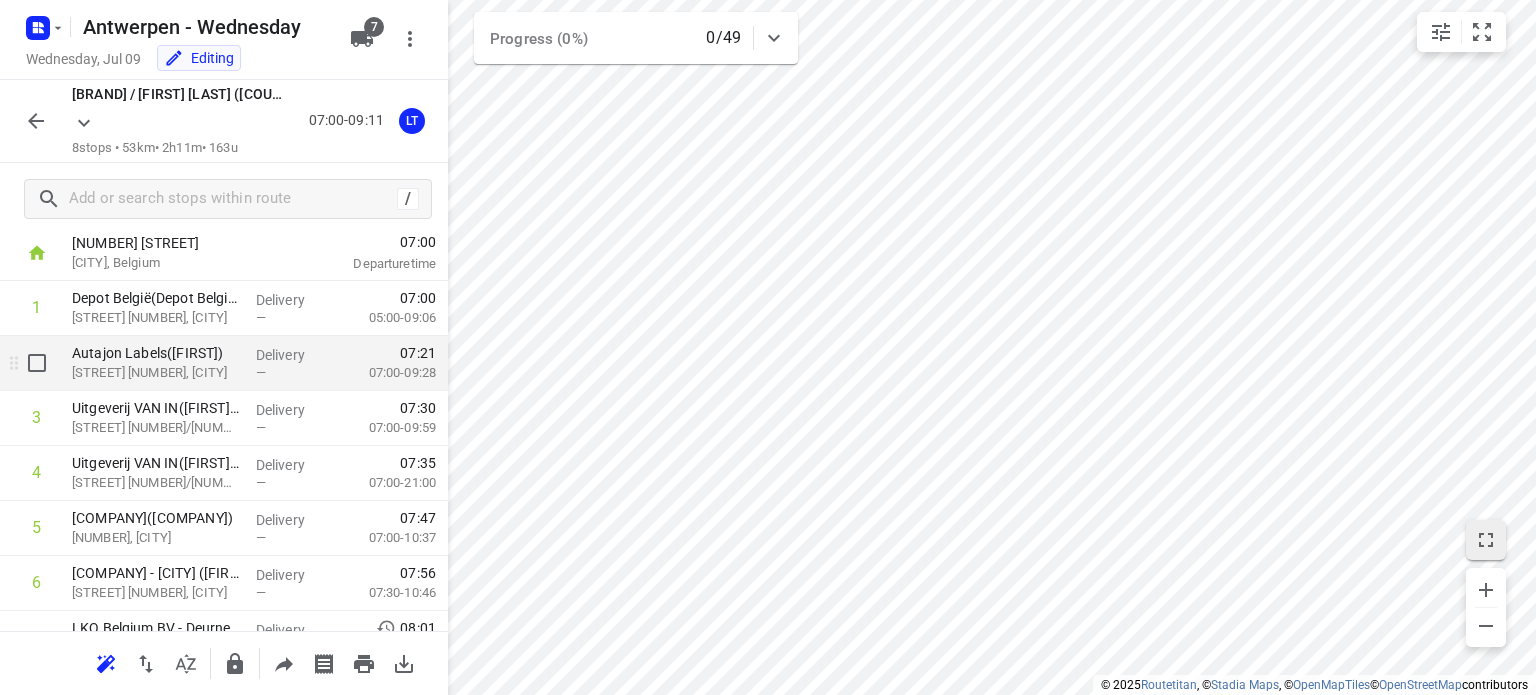 scroll, scrollTop: 54, scrollLeft: 0, axis: vertical 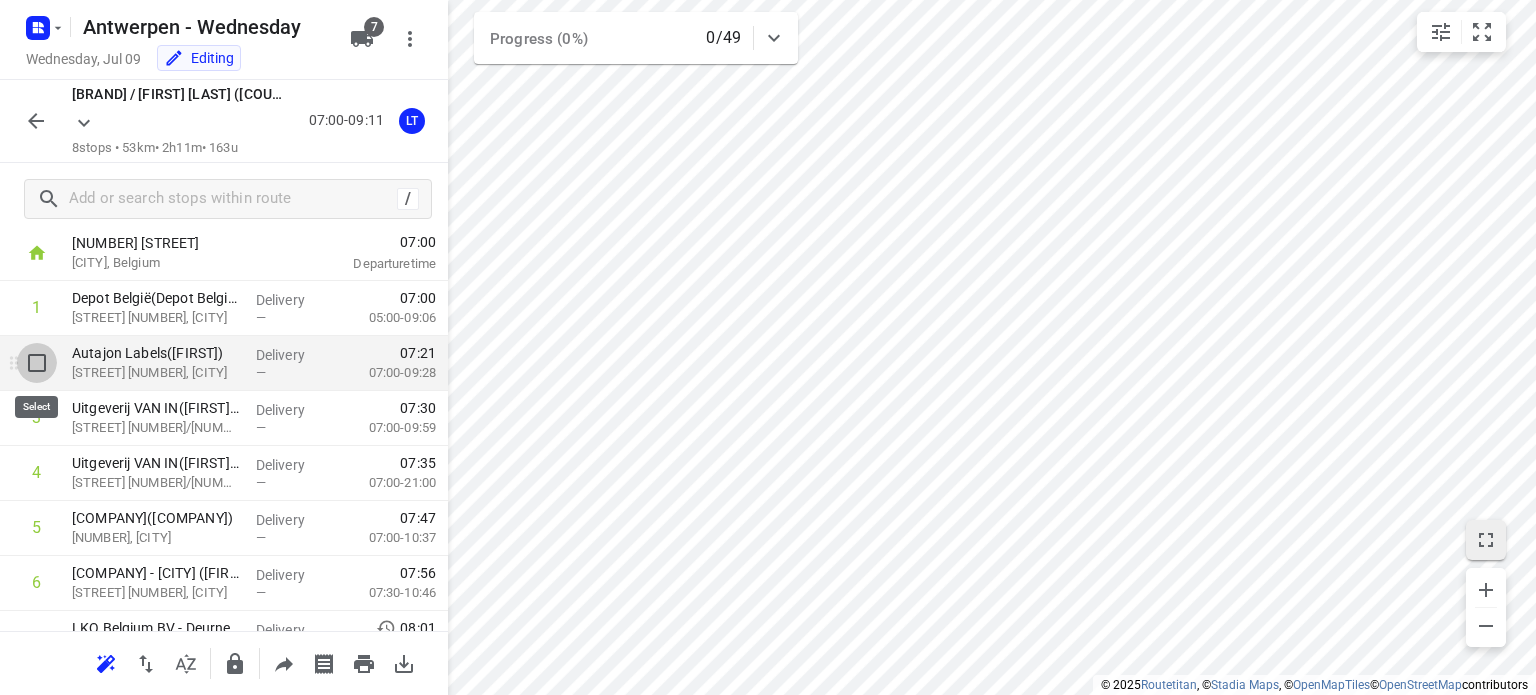 click at bounding box center (37, 363) 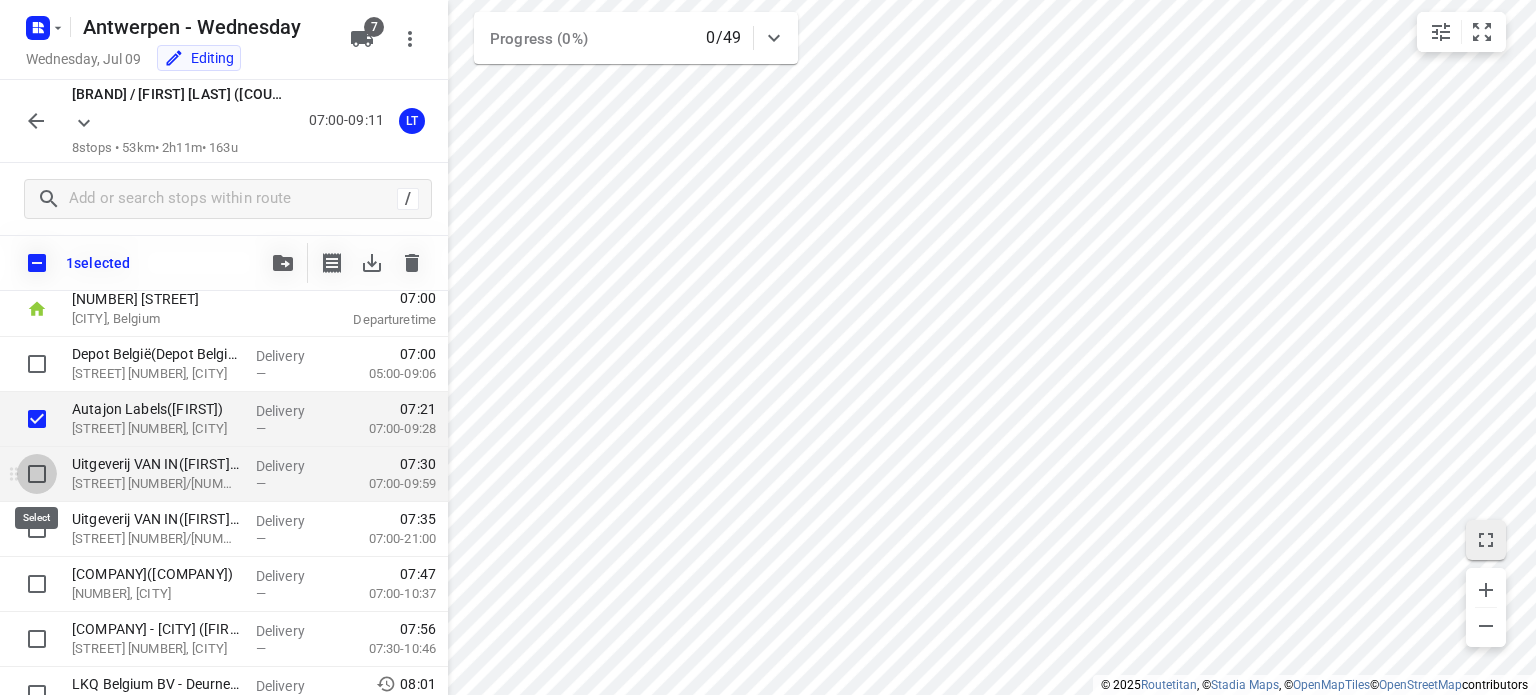 click at bounding box center [37, 474] 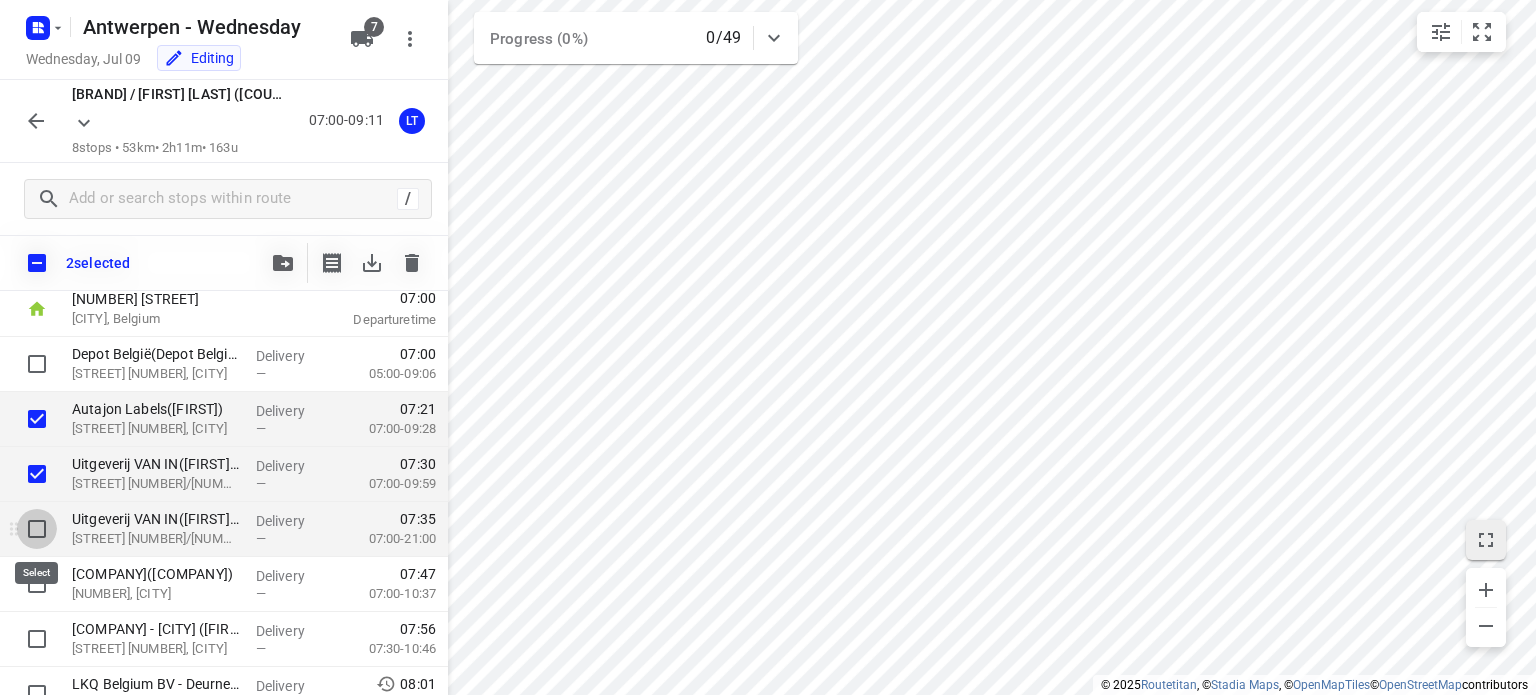 click at bounding box center (37, 529) 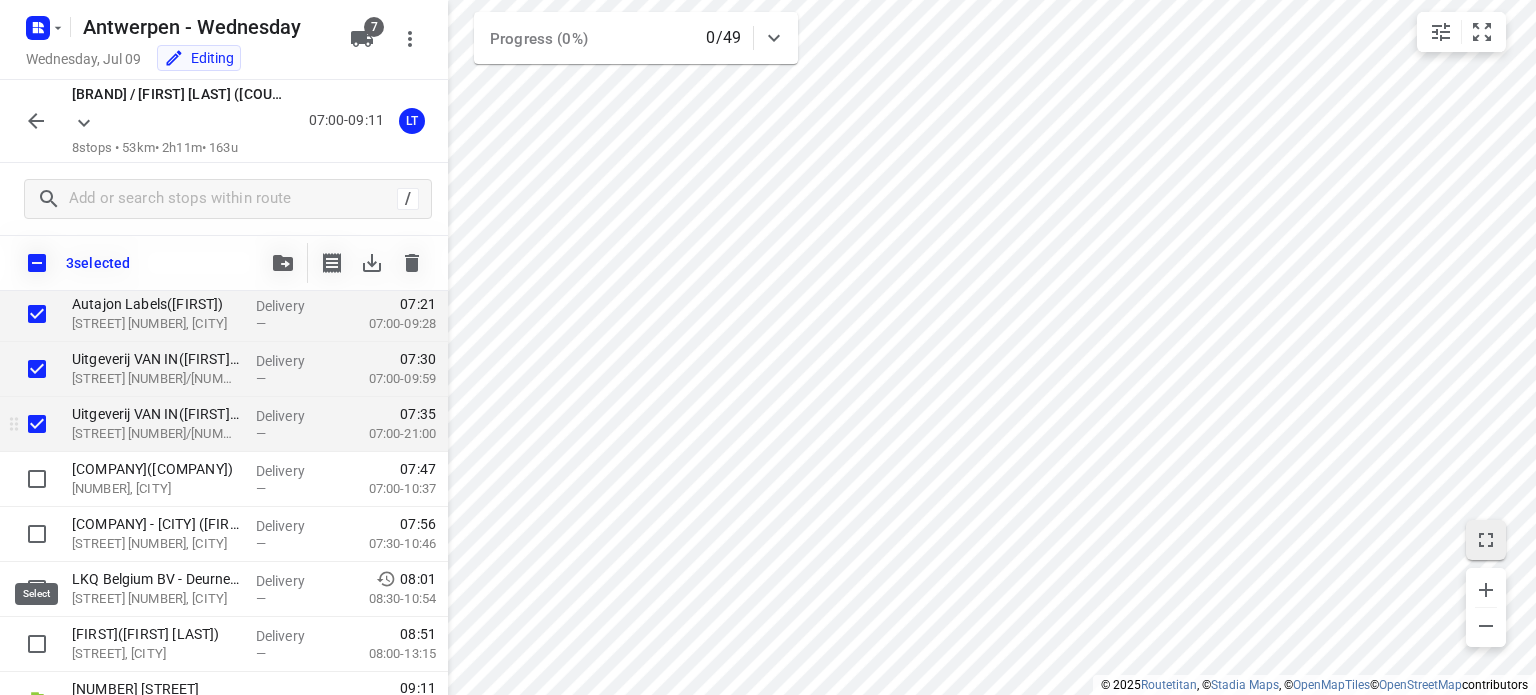 scroll, scrollTop: 183, scrollLeft: 0, axis: vertical 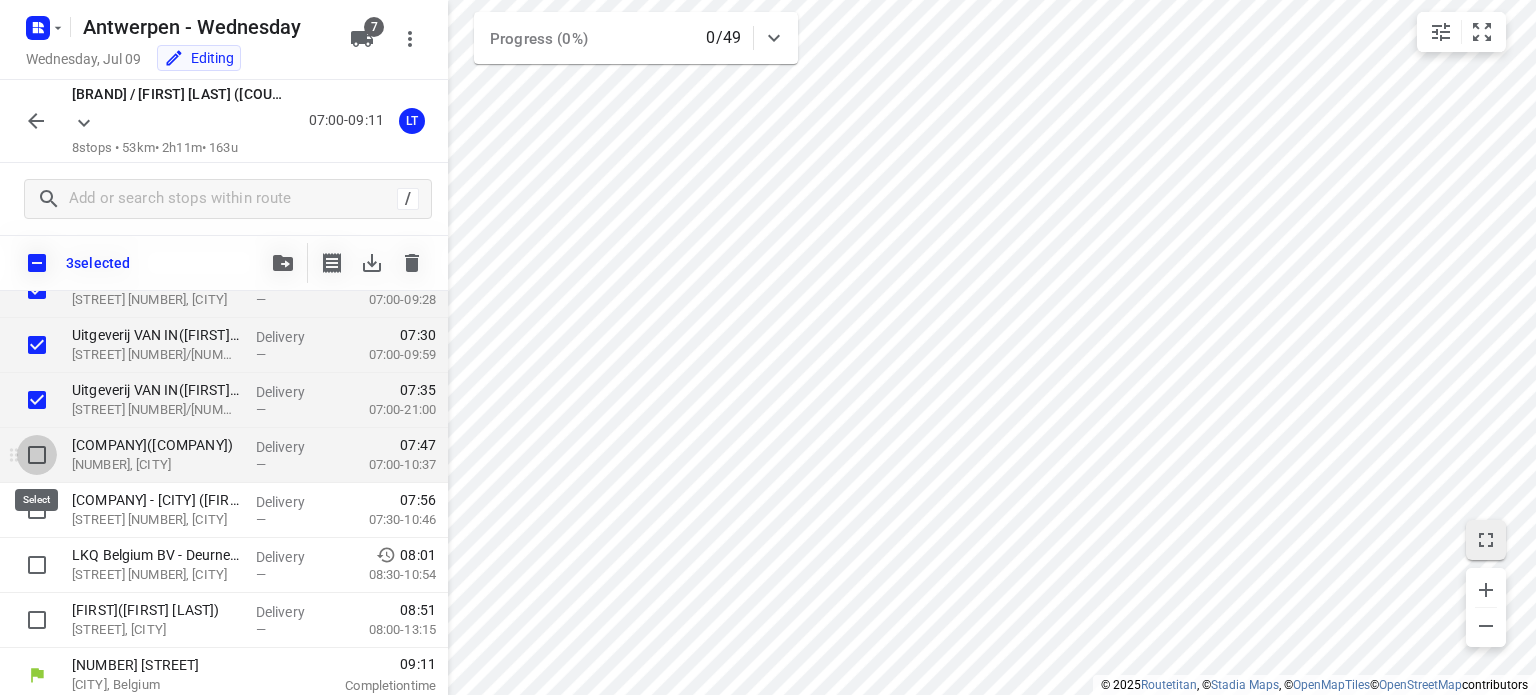 click at bounding box center (37, 455) 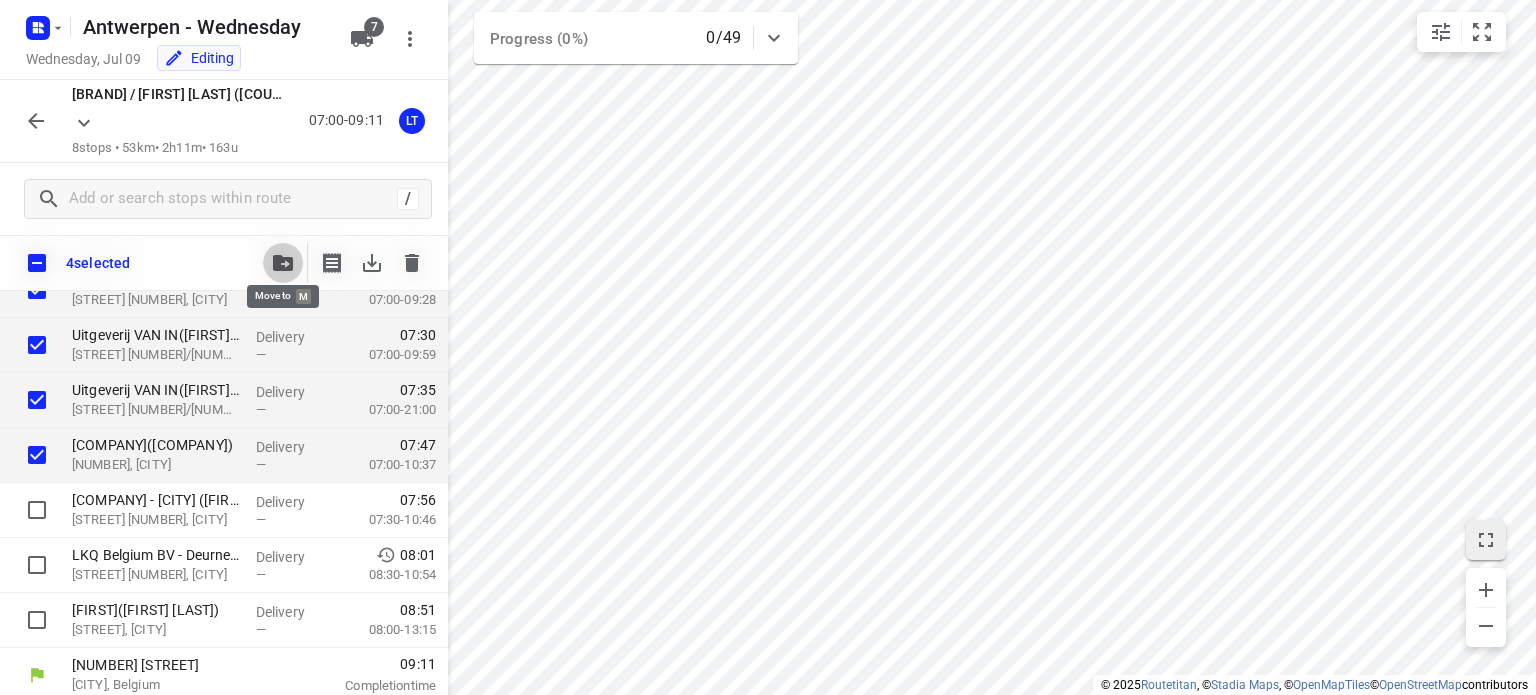click at bounding box center [283, 263] 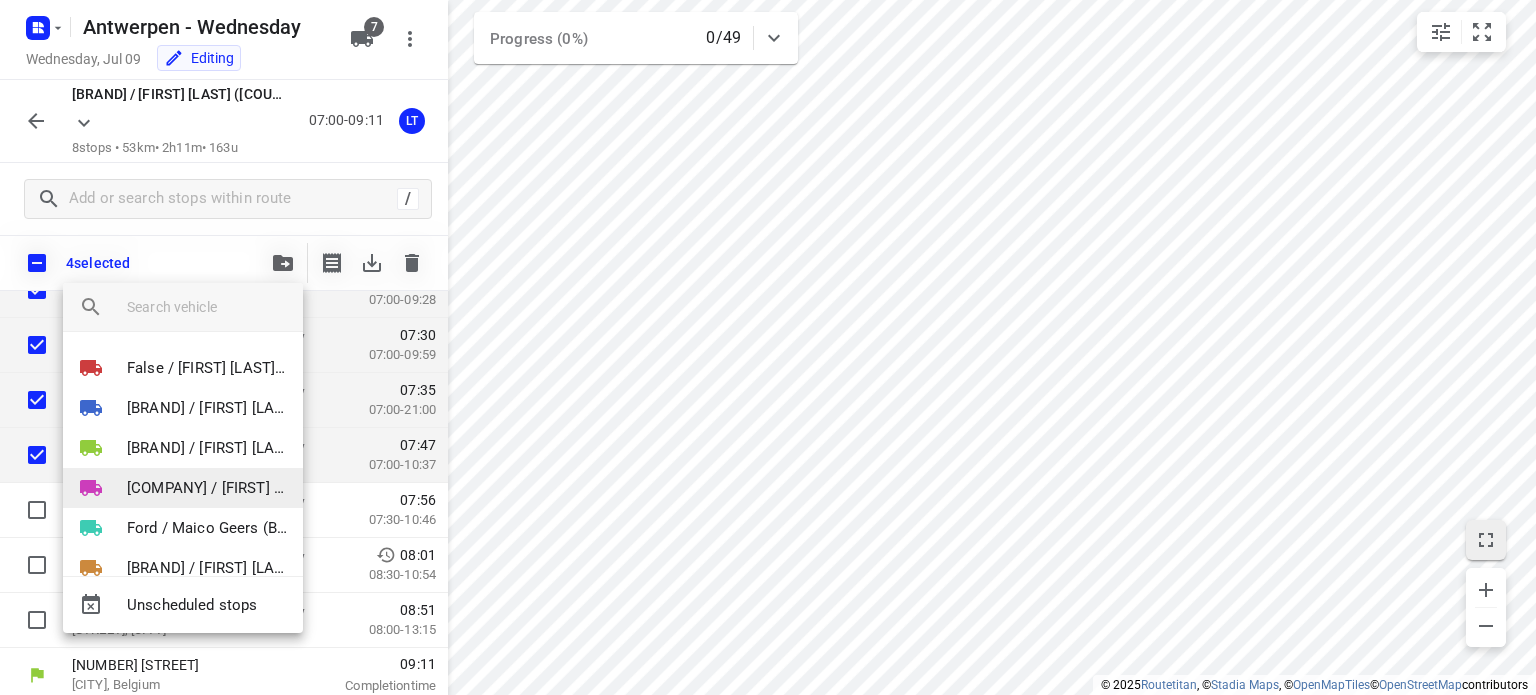 scroll, scrollTop: 75, scrollLeft: 0, axis: vertical 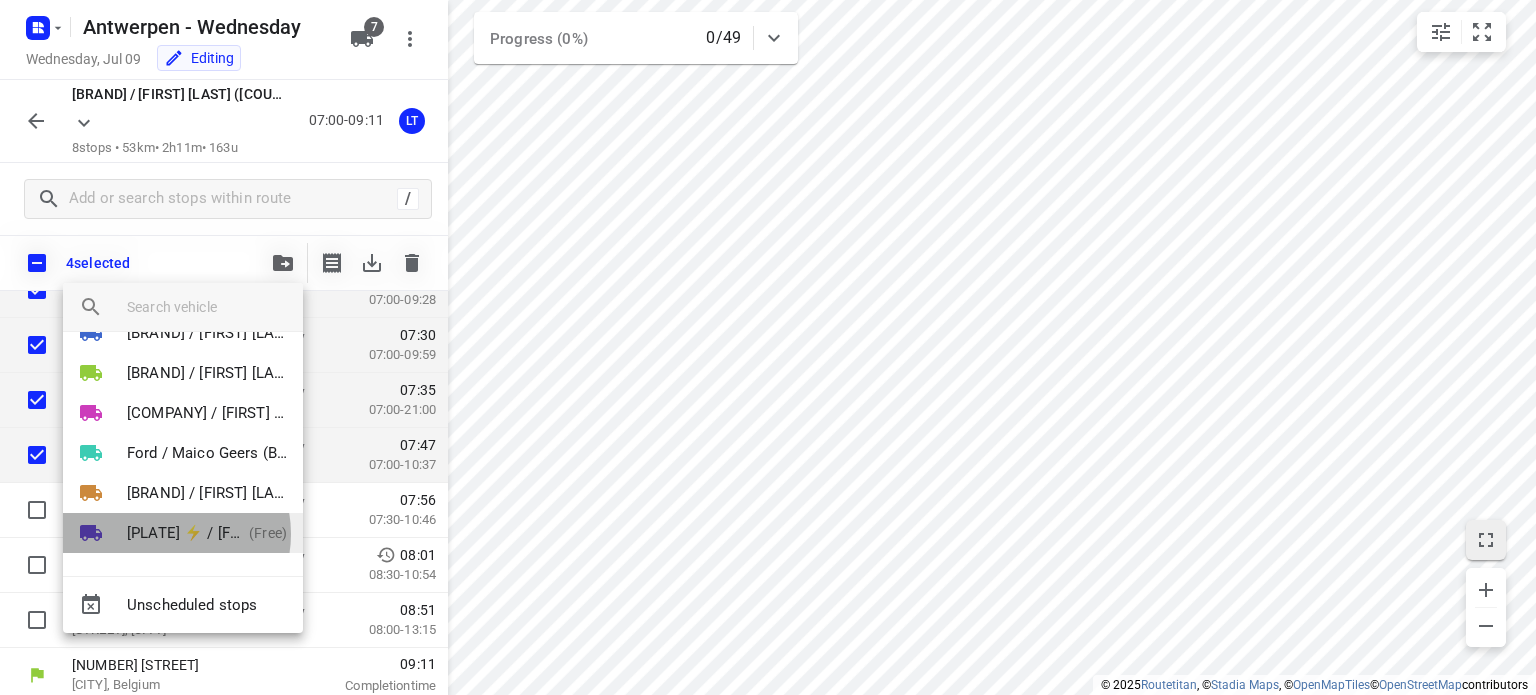 click on "[PLATE] ⚡ / [FIRST] [LAST] ([COUNTRY])" at bounding box center (184, 533) 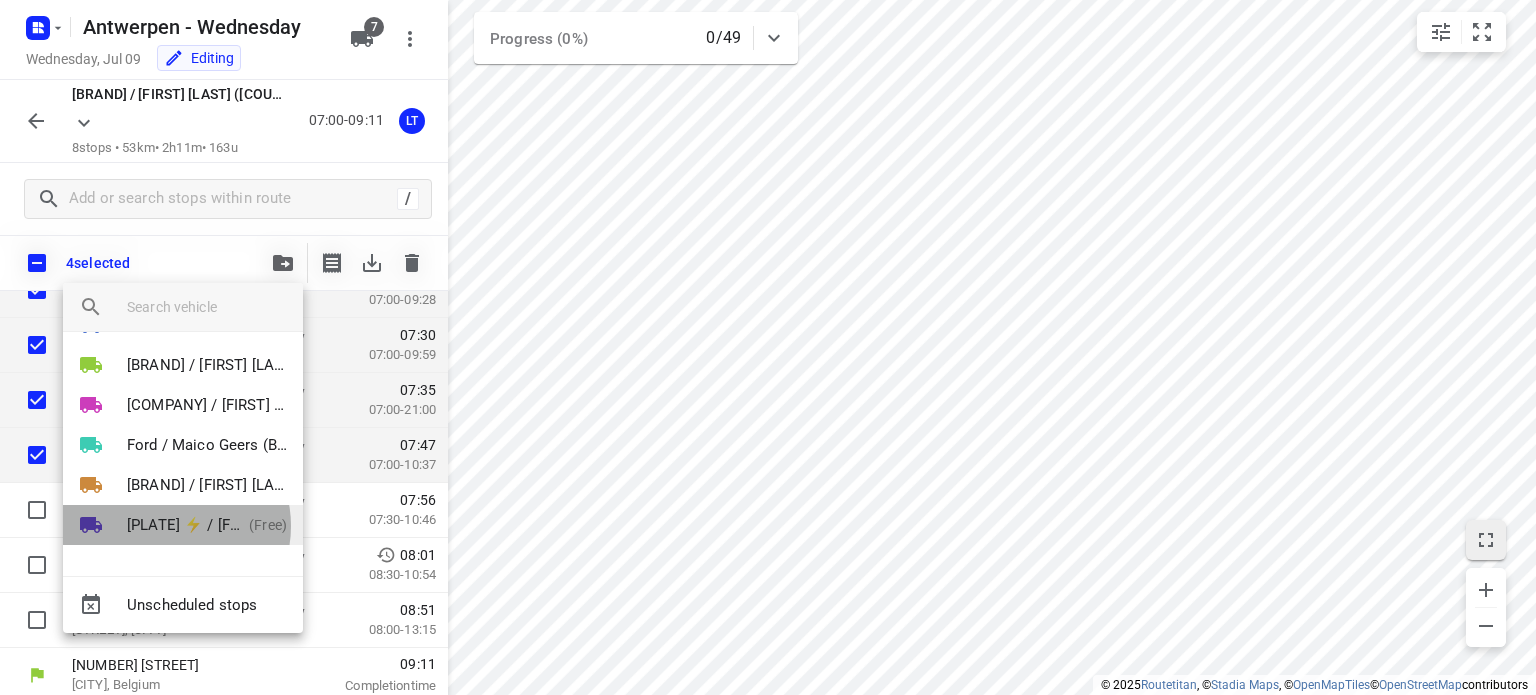 scroll, scrollTop: 0, scrollLeft: 0, axis: both 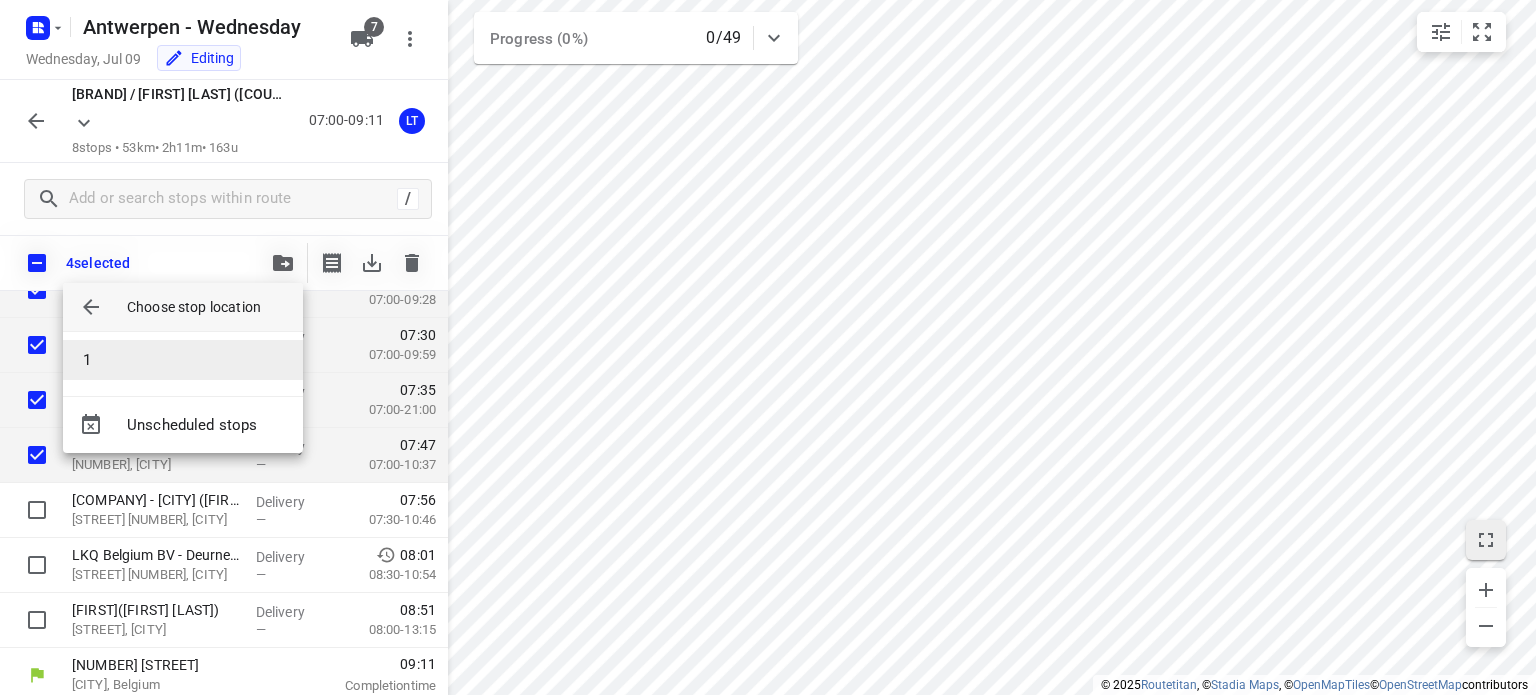 click on "1" at bounding box center (183, 360) 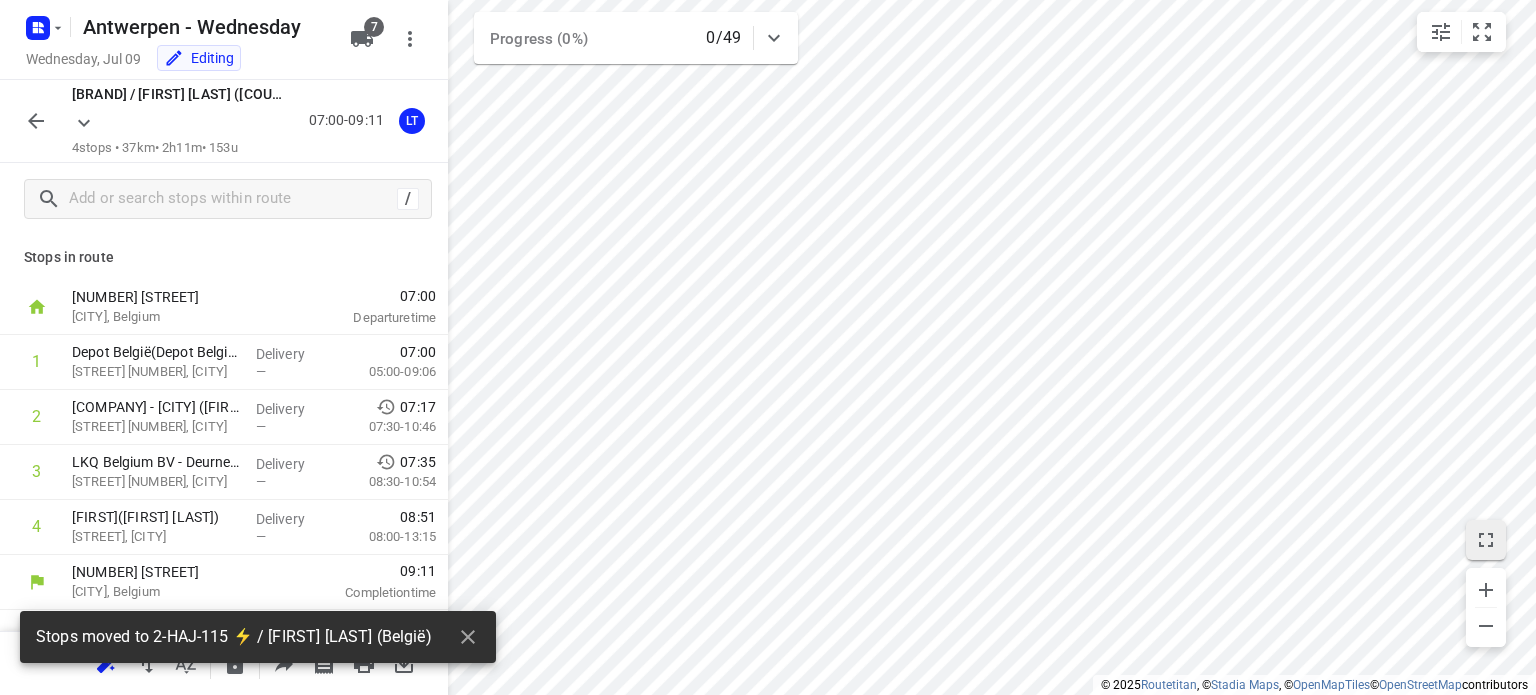 scroll, scrollTop: 0, scrollLeft: 0, axis: both 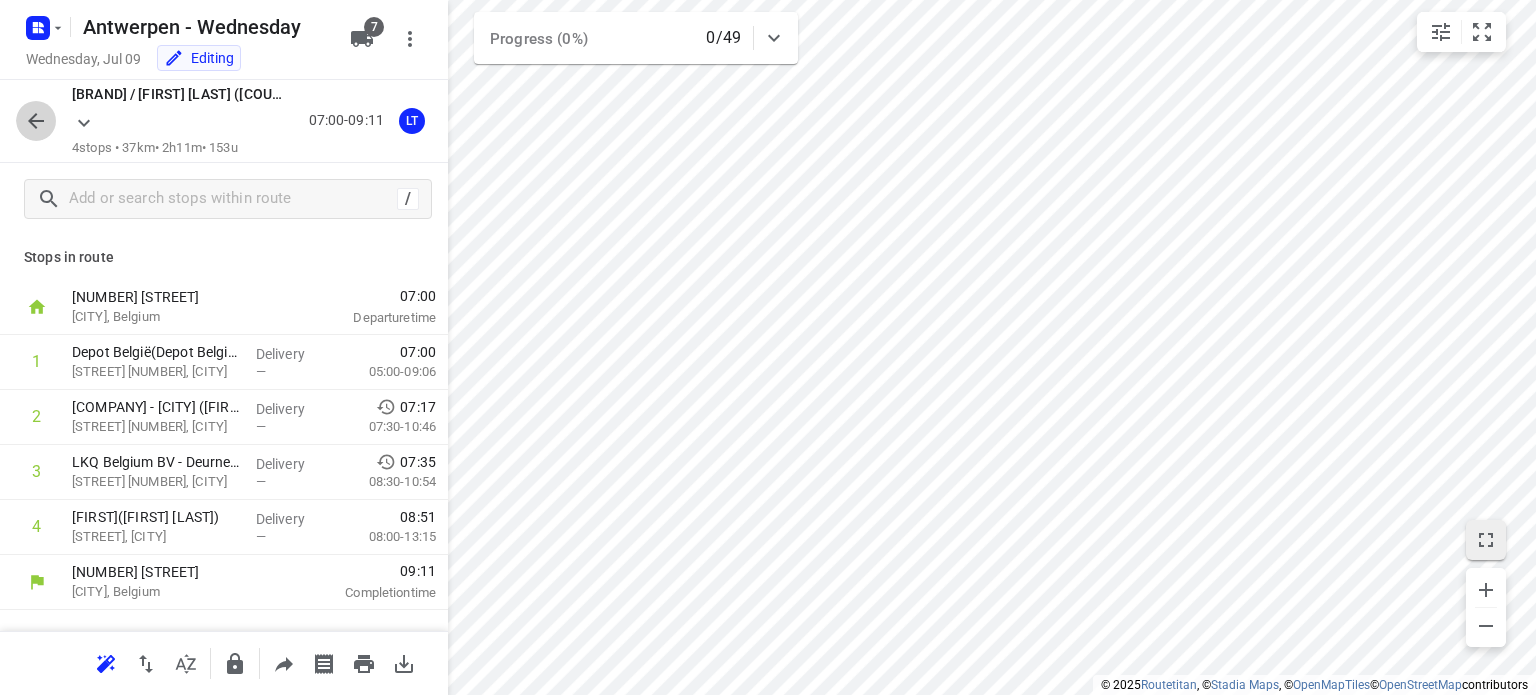click at bounding box center (36, 121) 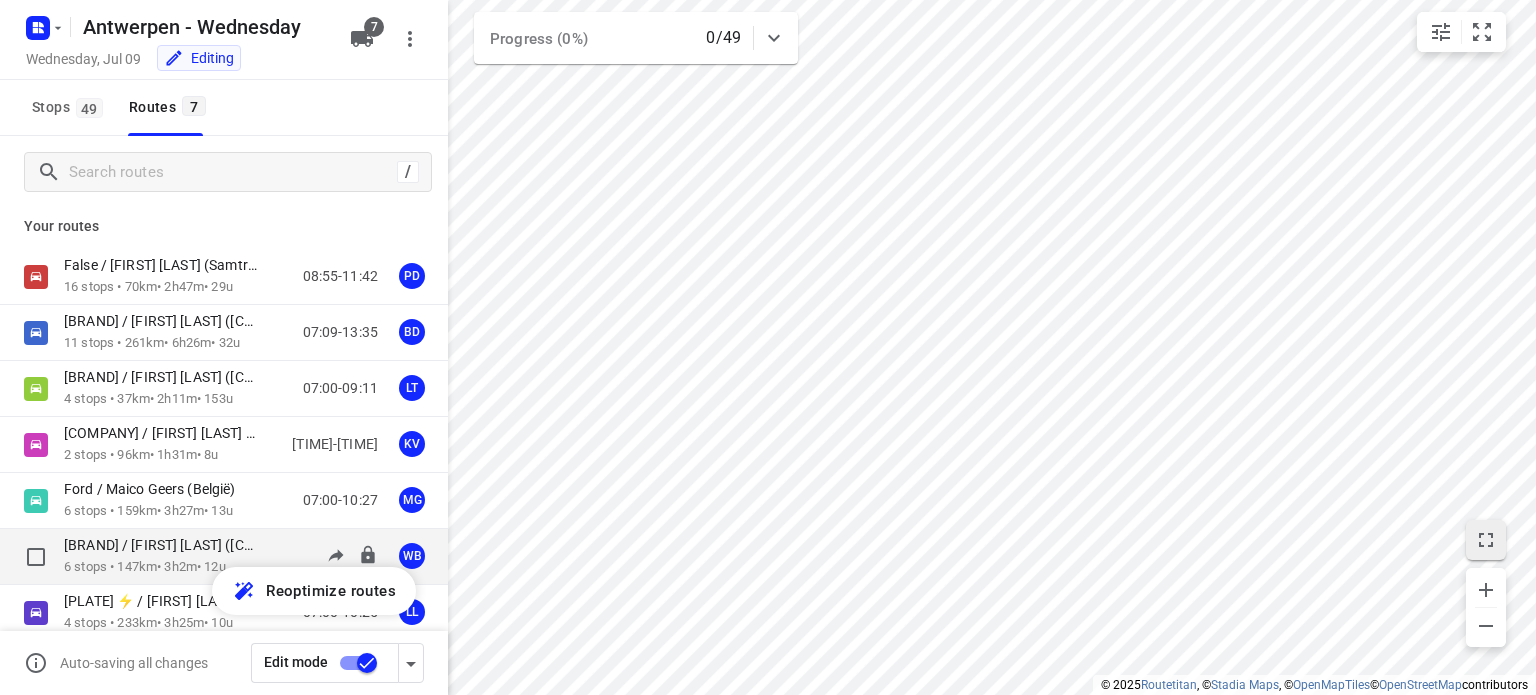 scroll, scrollTop: 0, scrollLeft: 0, axis: both 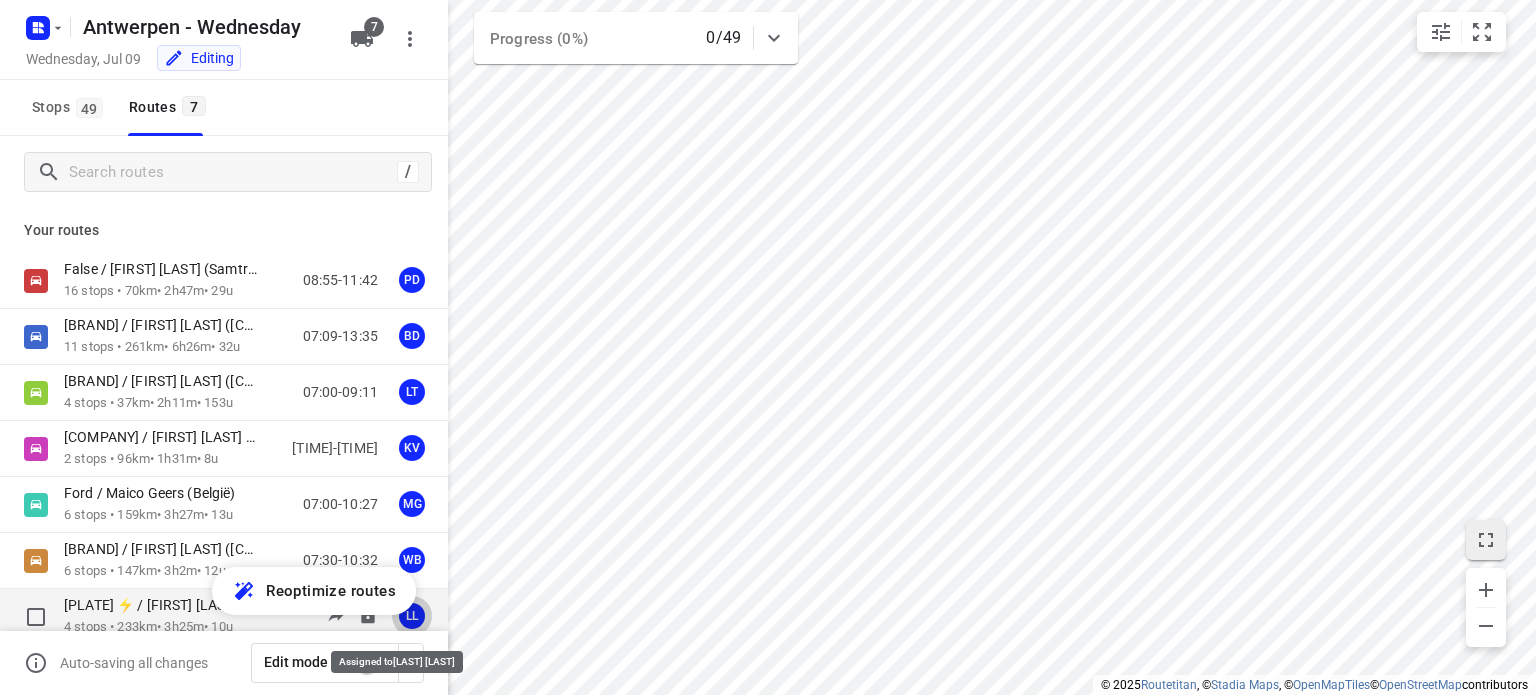click on "LL" at bounding box center [412, 616] 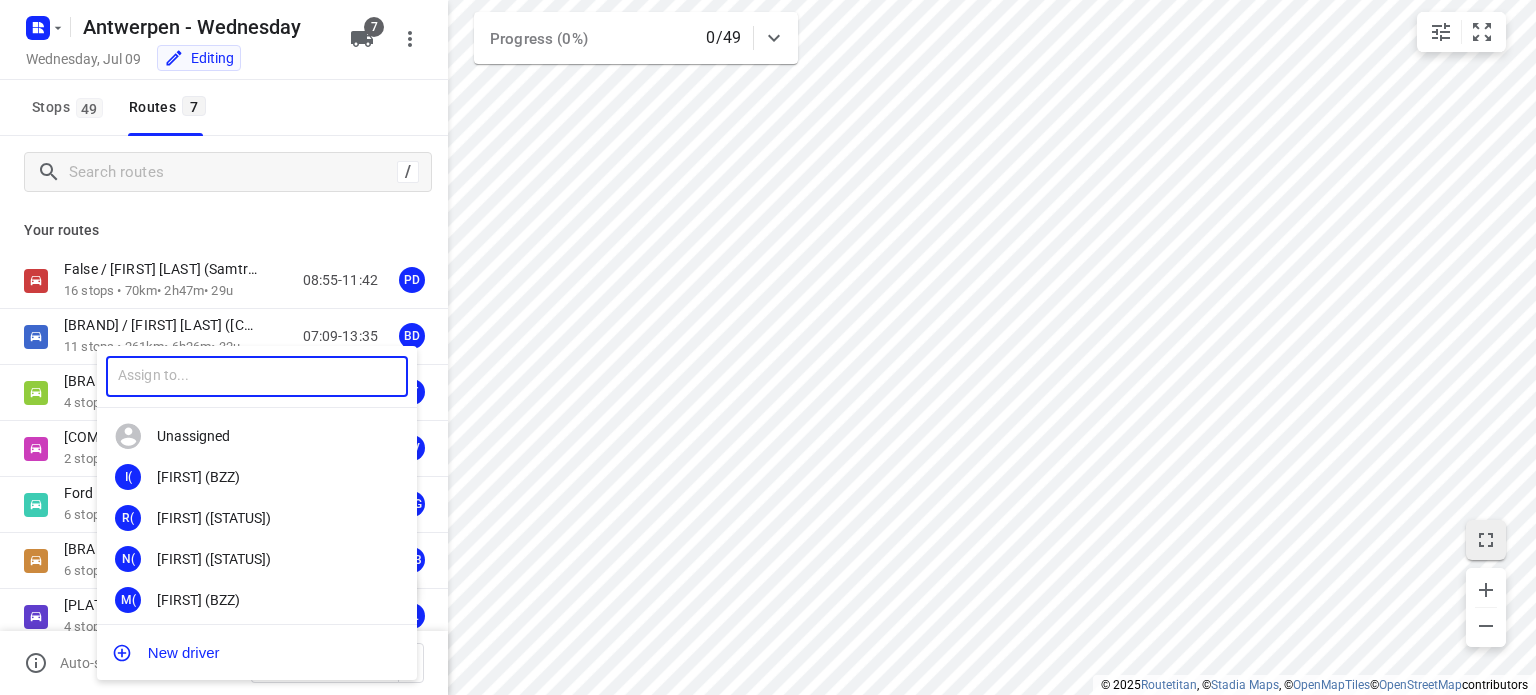 click at bounding box center [257, 376] 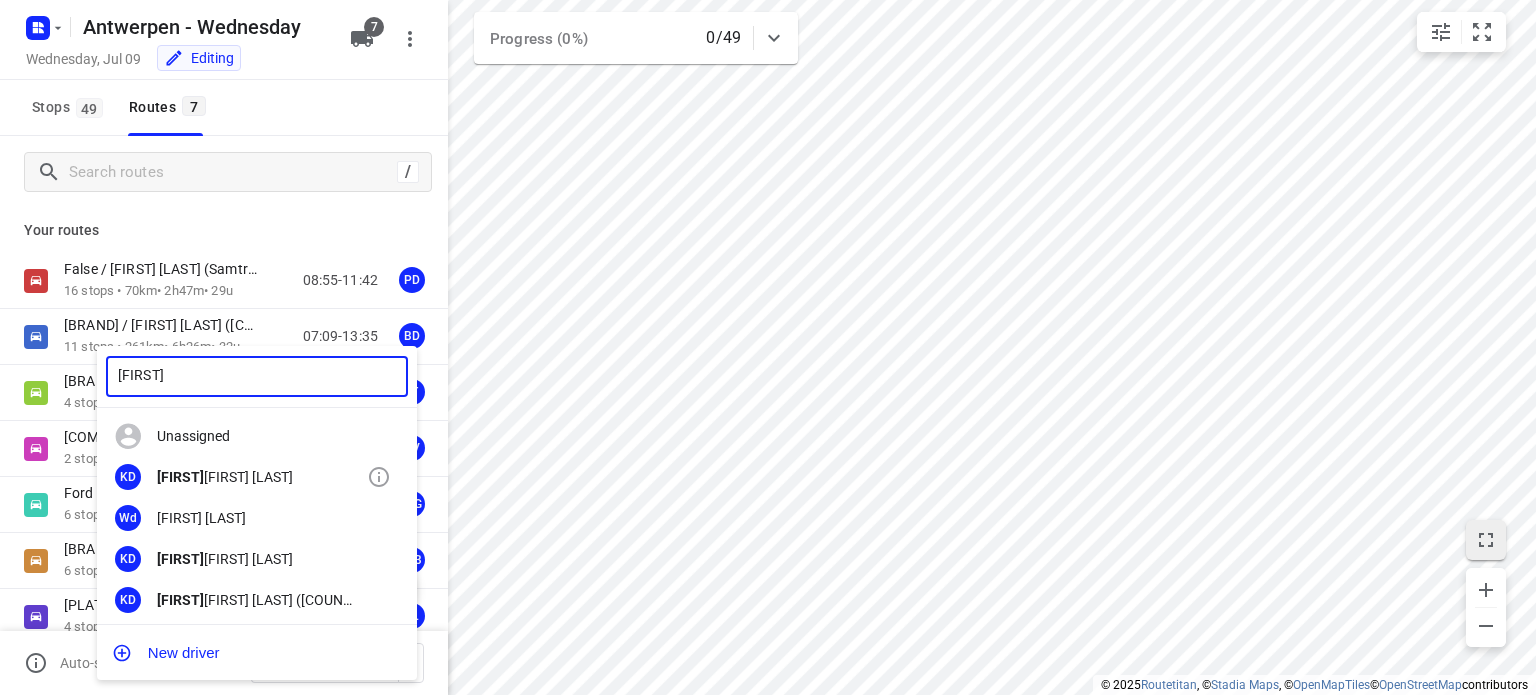 type on "[FIRST]" 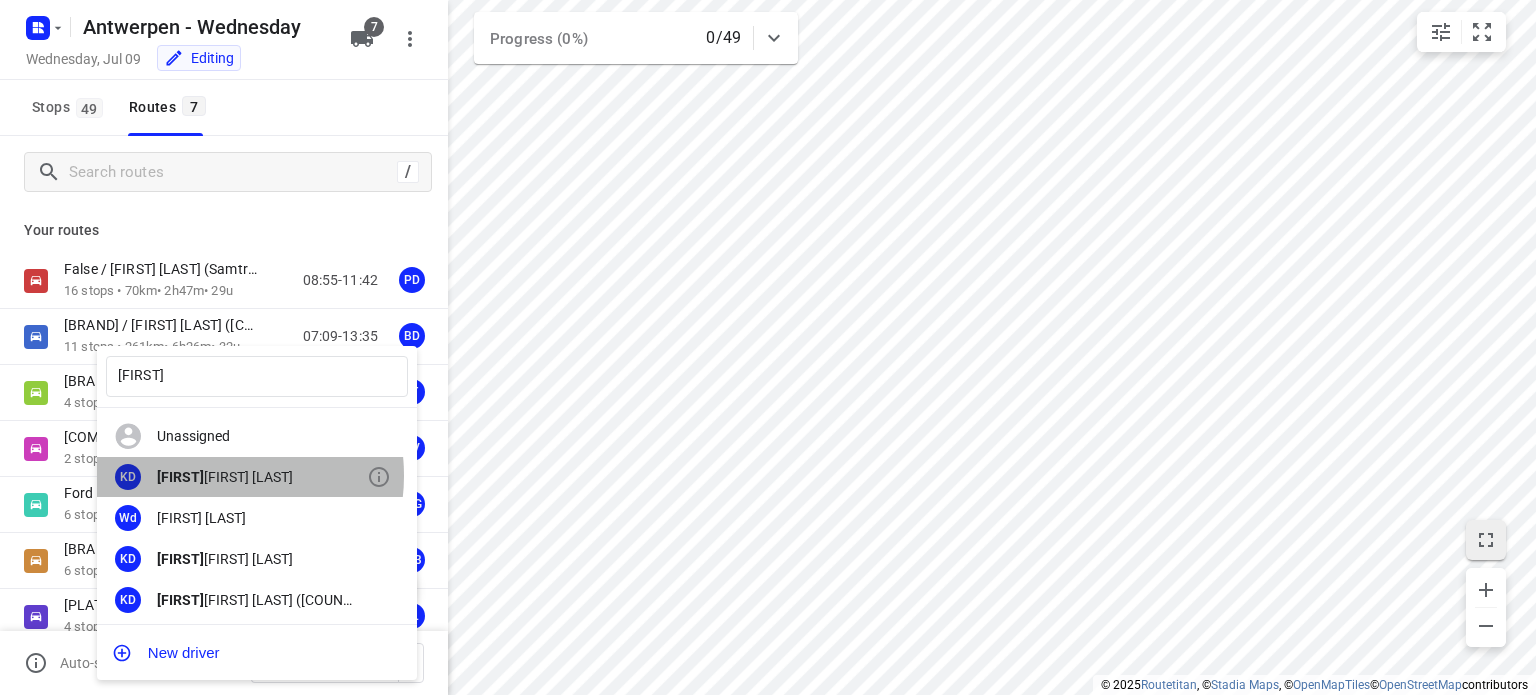 click on "[FIRST] [LAST]" at bounding box center (262, 436) 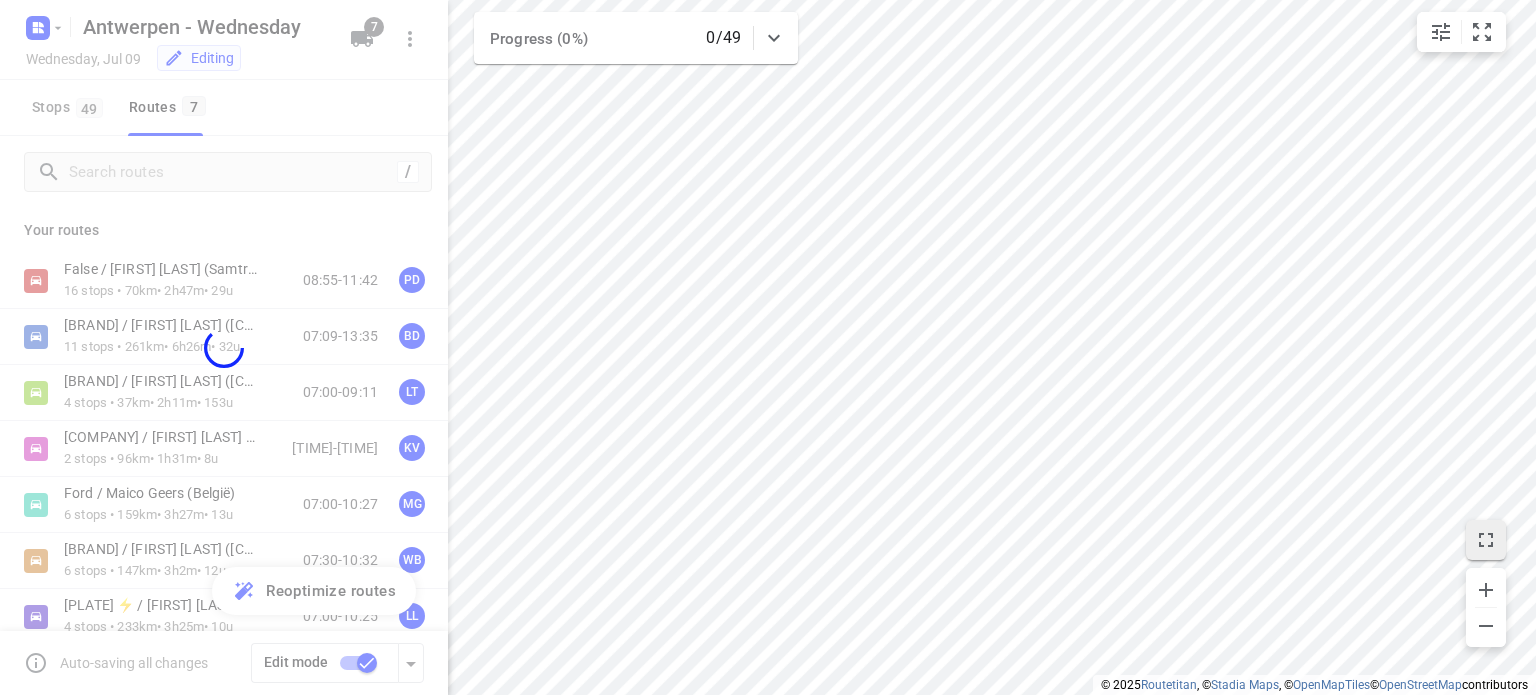 scroll, scrollTop: 5, scrollLeft: 0, axis: vertical 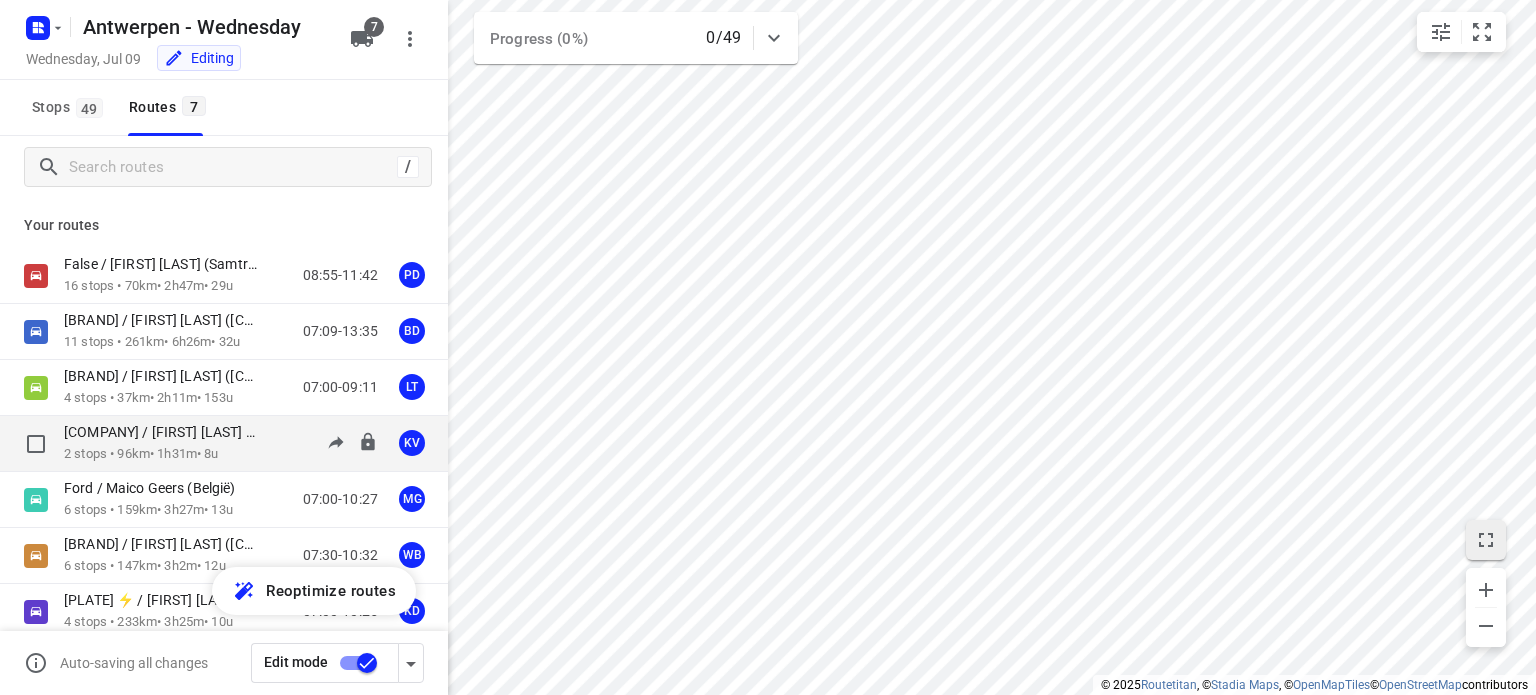 click on "[COMPANY] / [FIRST] [LAST] ([CITY])" at bounding box center (167, 432) 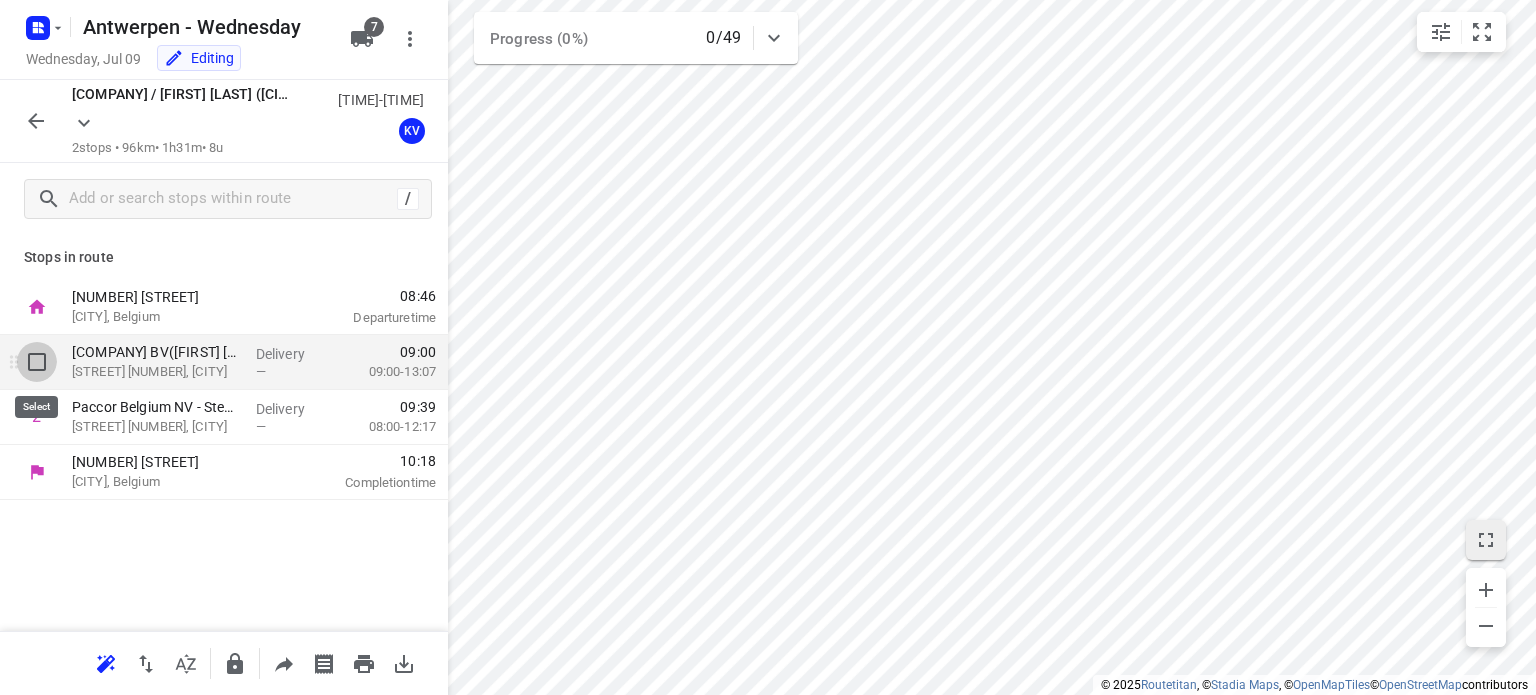 click at bounding box center (37, 362) 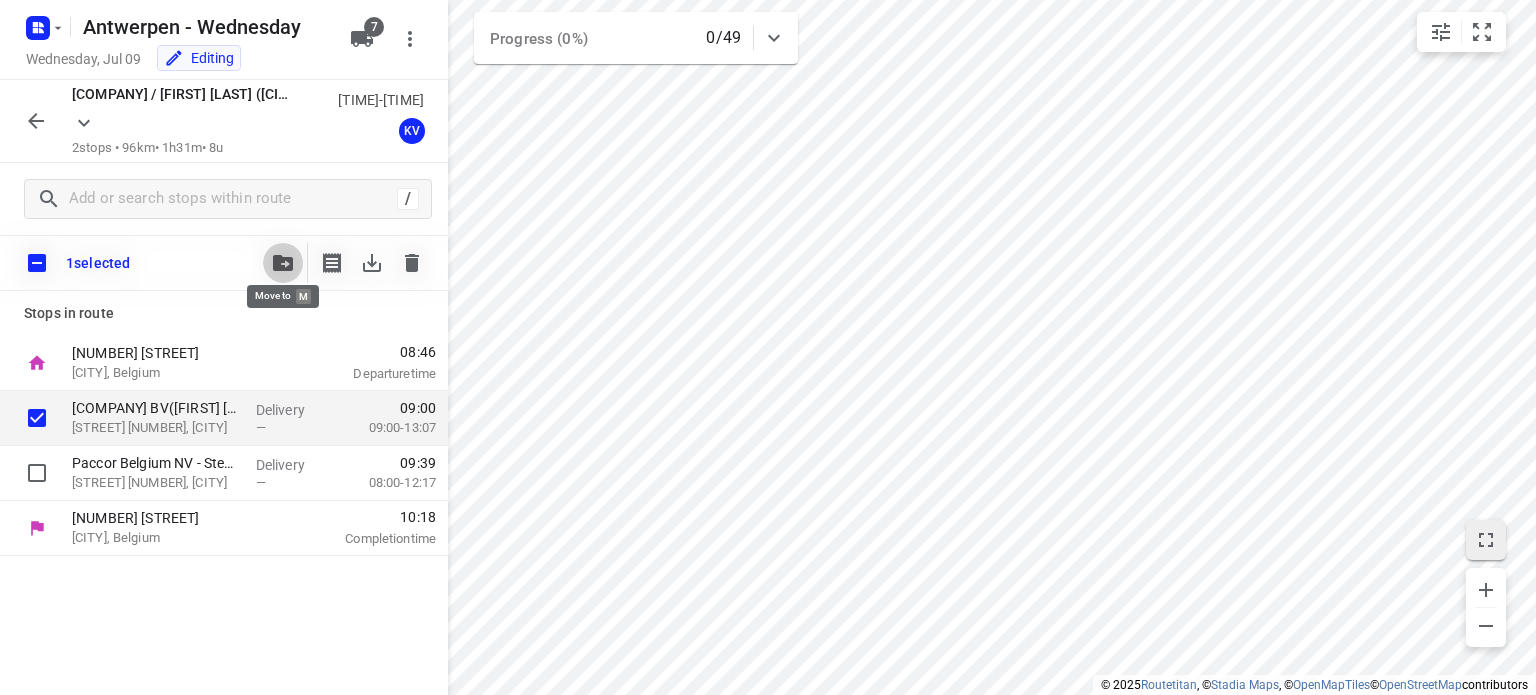 click at bounding box center (283, 263) 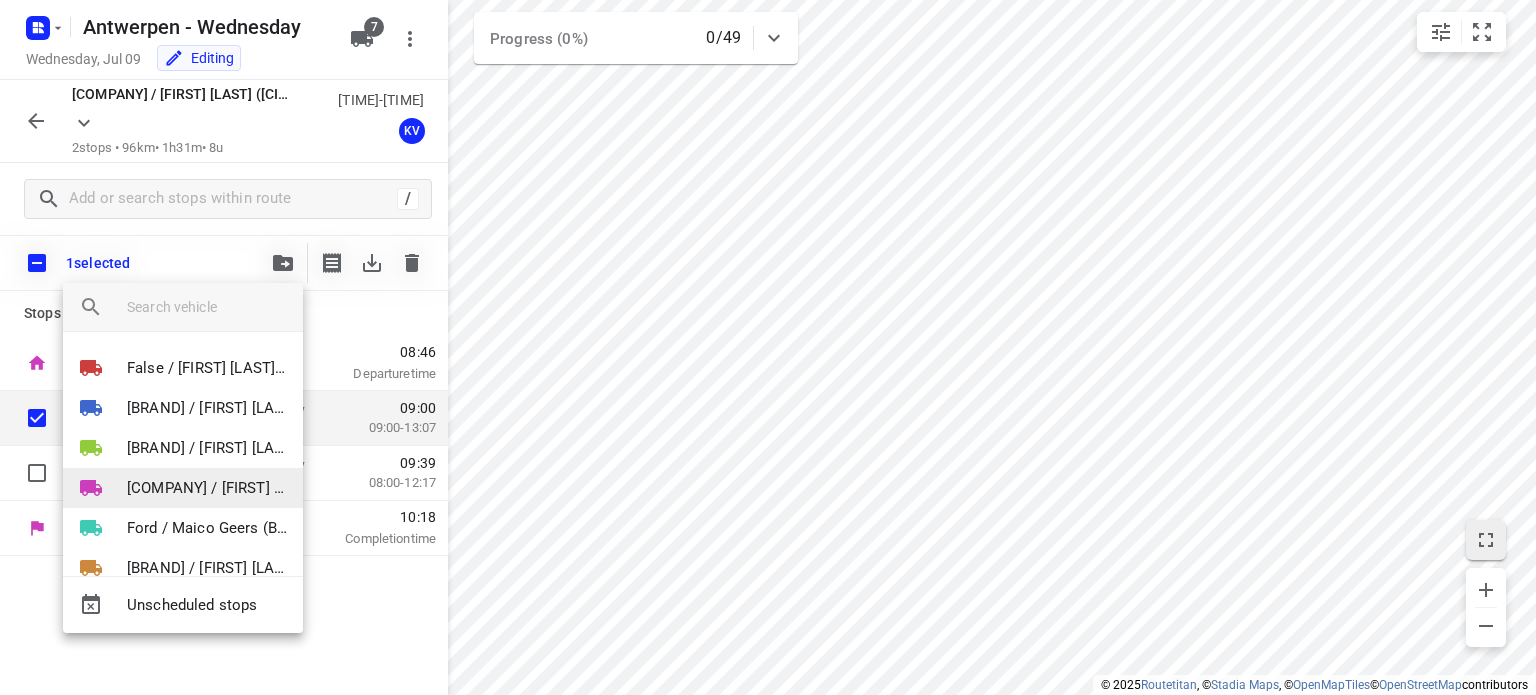 scroll, scrollTop: 75, scrollLeft: 0, axis: vertical 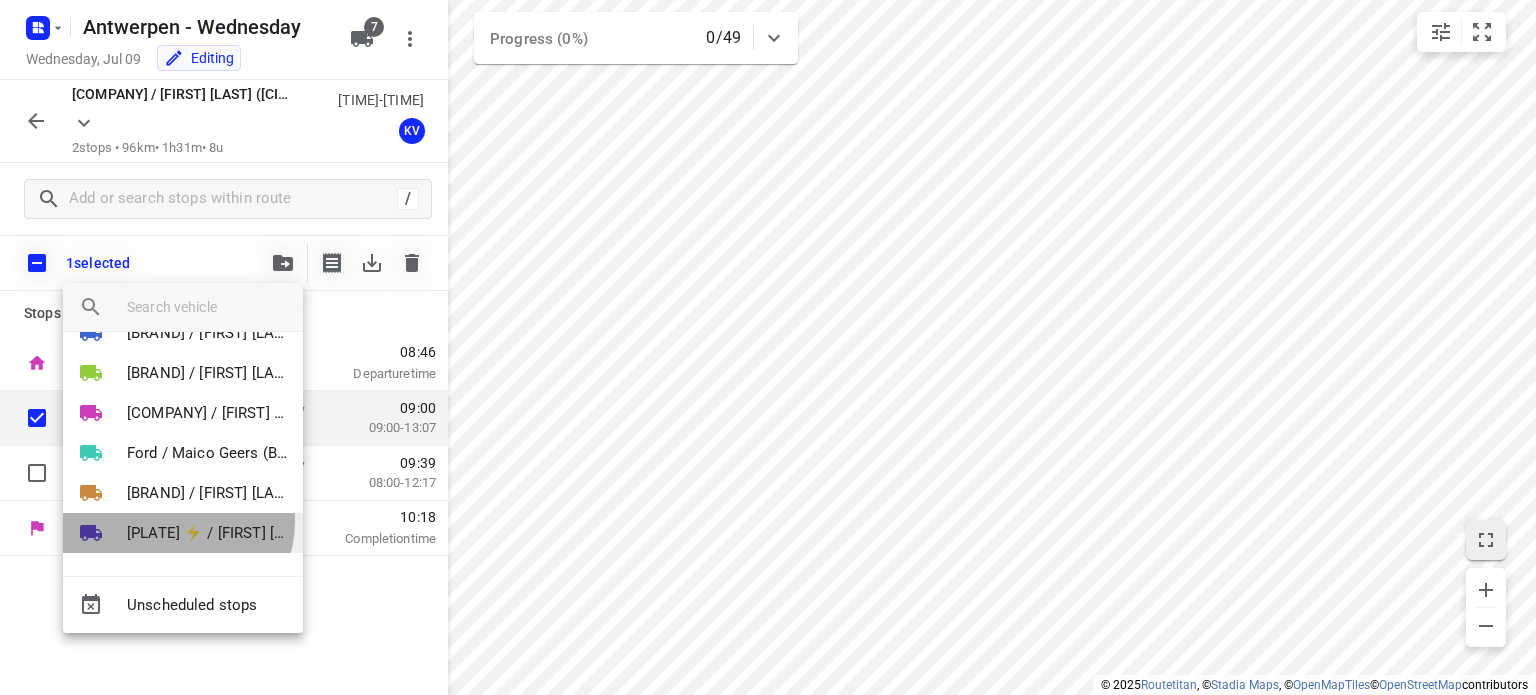 click on "[PLATE] ⚡ / [FIRST] [LAST] ([COUNTRY])" at bounding box center (207, 533) 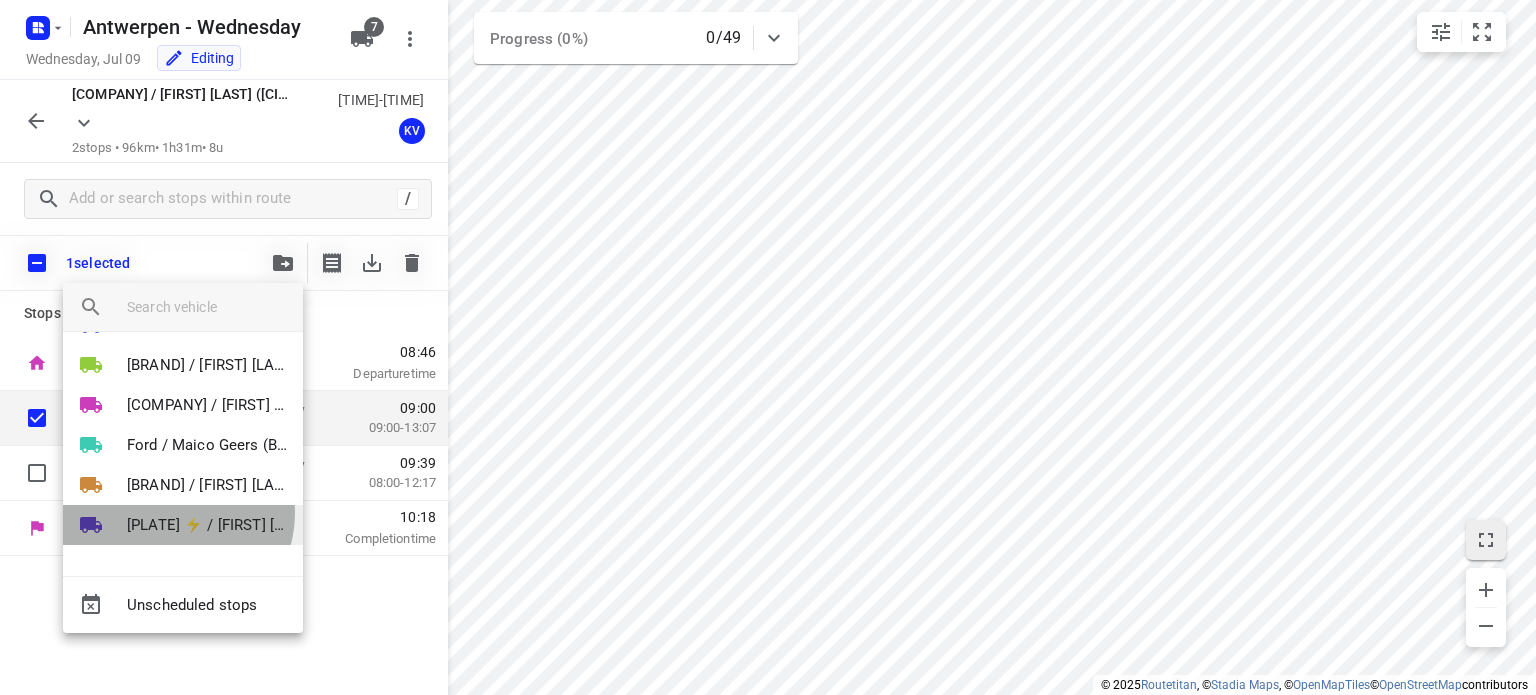 scroll, scrollTop: 0, scrollLeft: 0, axis: both 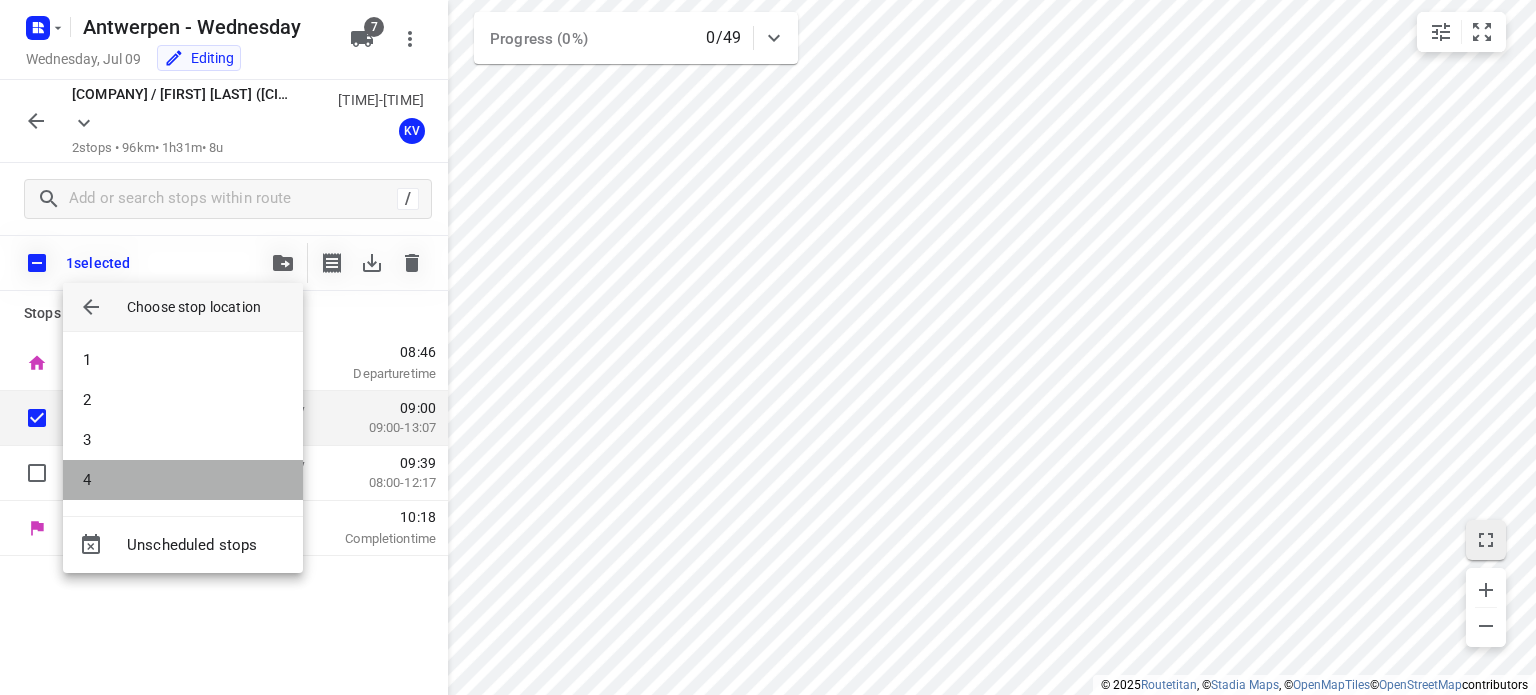 click on "4" at bounding box center [183, 480] 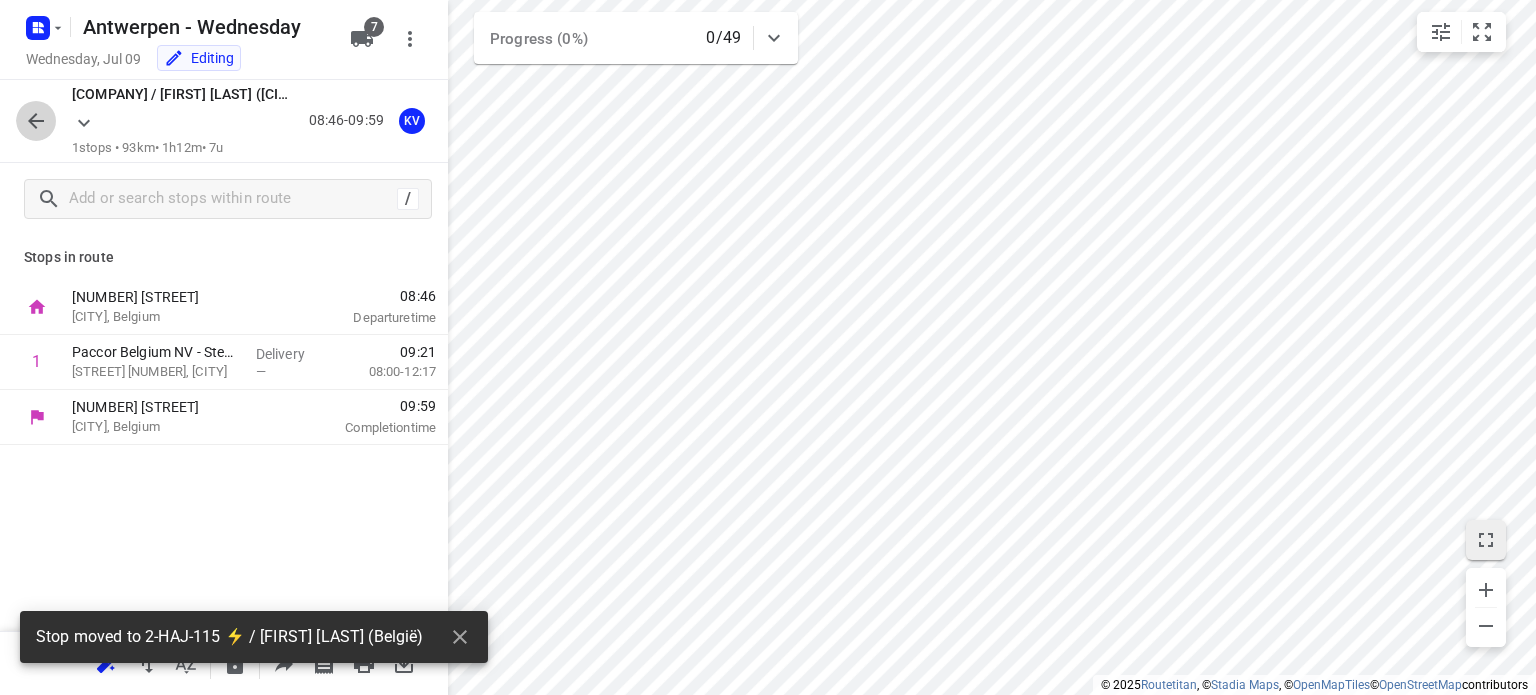 click at bounding box center [36, 121] 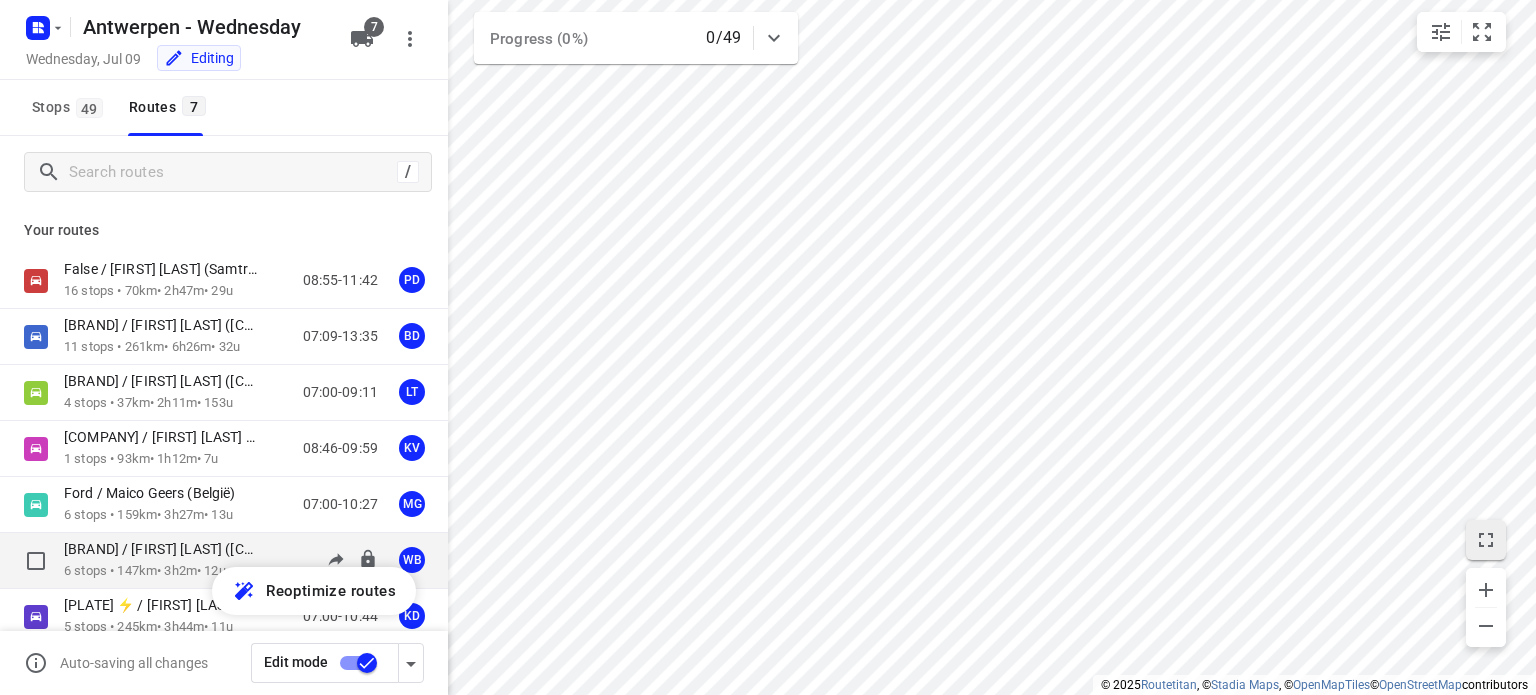 click on "[BRAND] / [FIRST] [LAST] ([COUNTRY])" at bounding box center [167, 549] 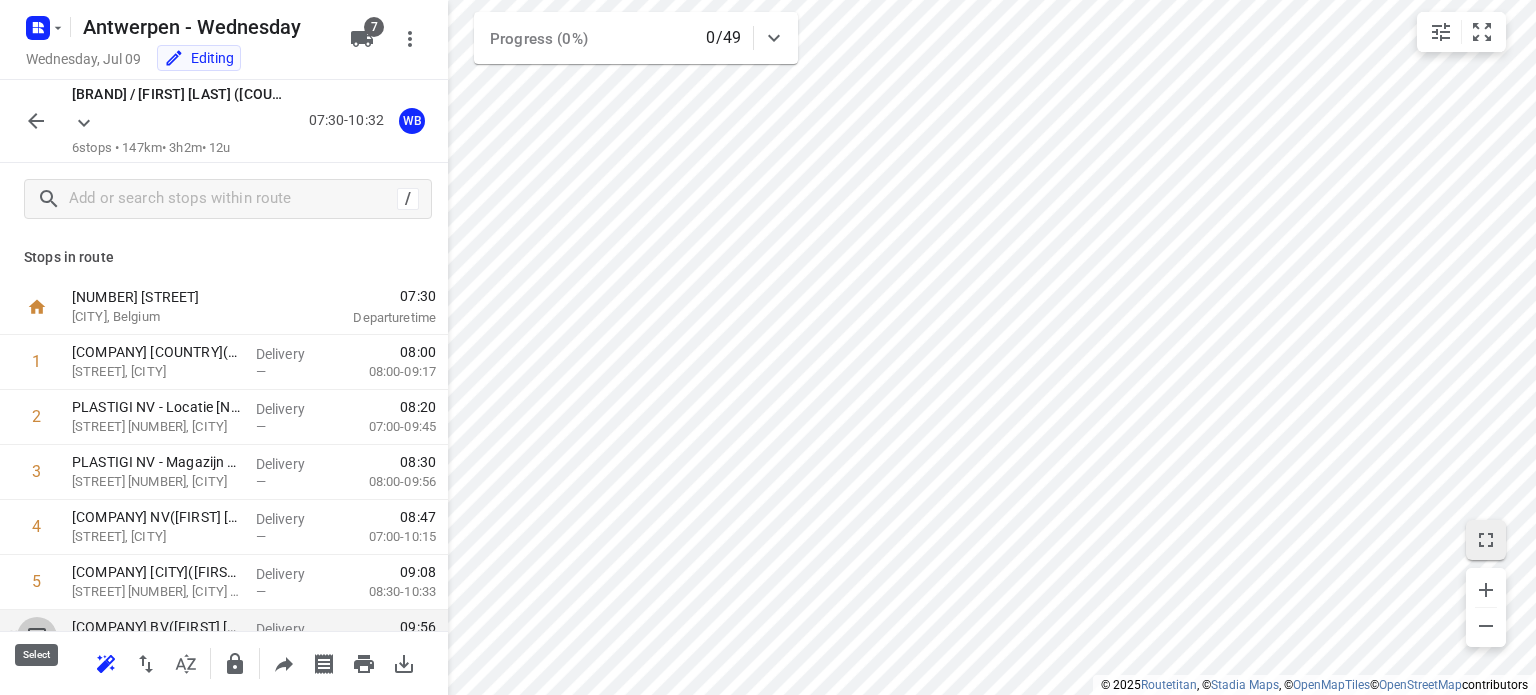 click at bounding box center [37, 637] 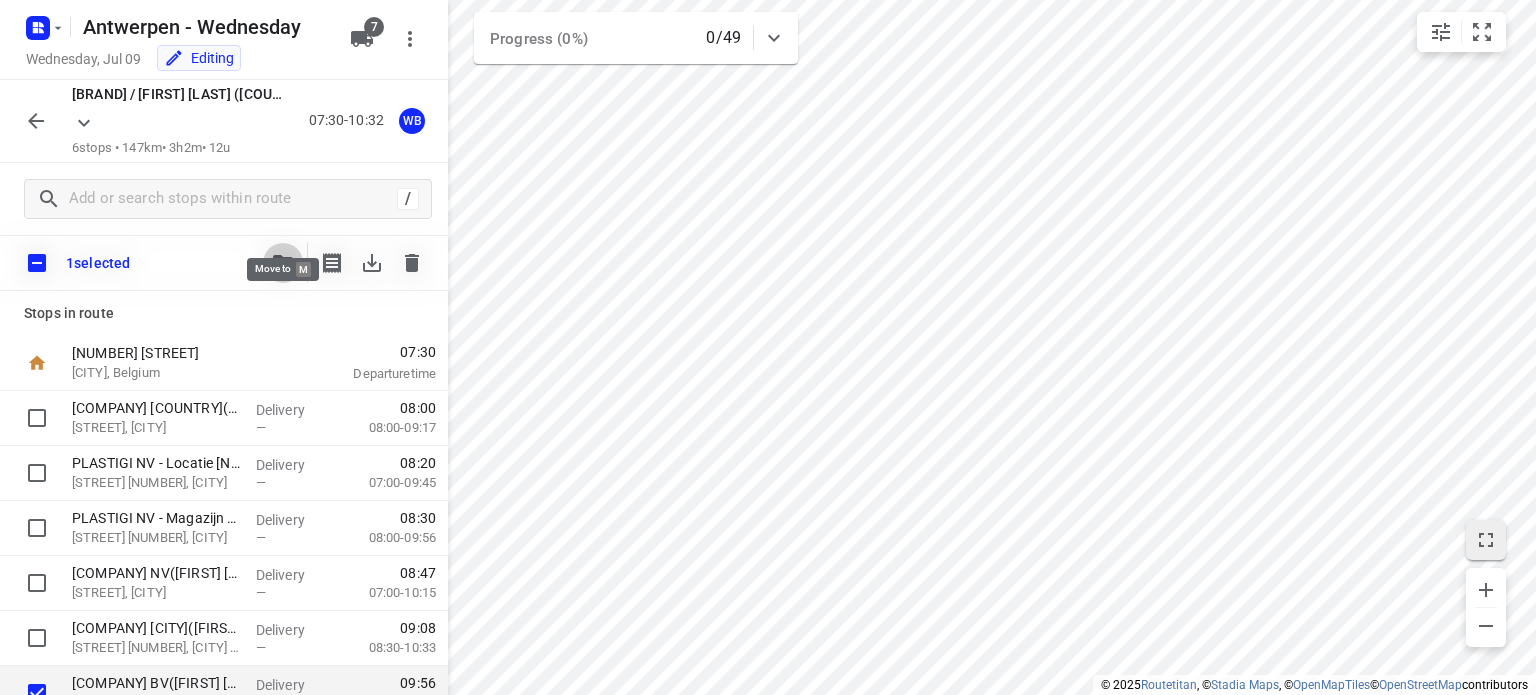 click at bounding box center (283, 263) 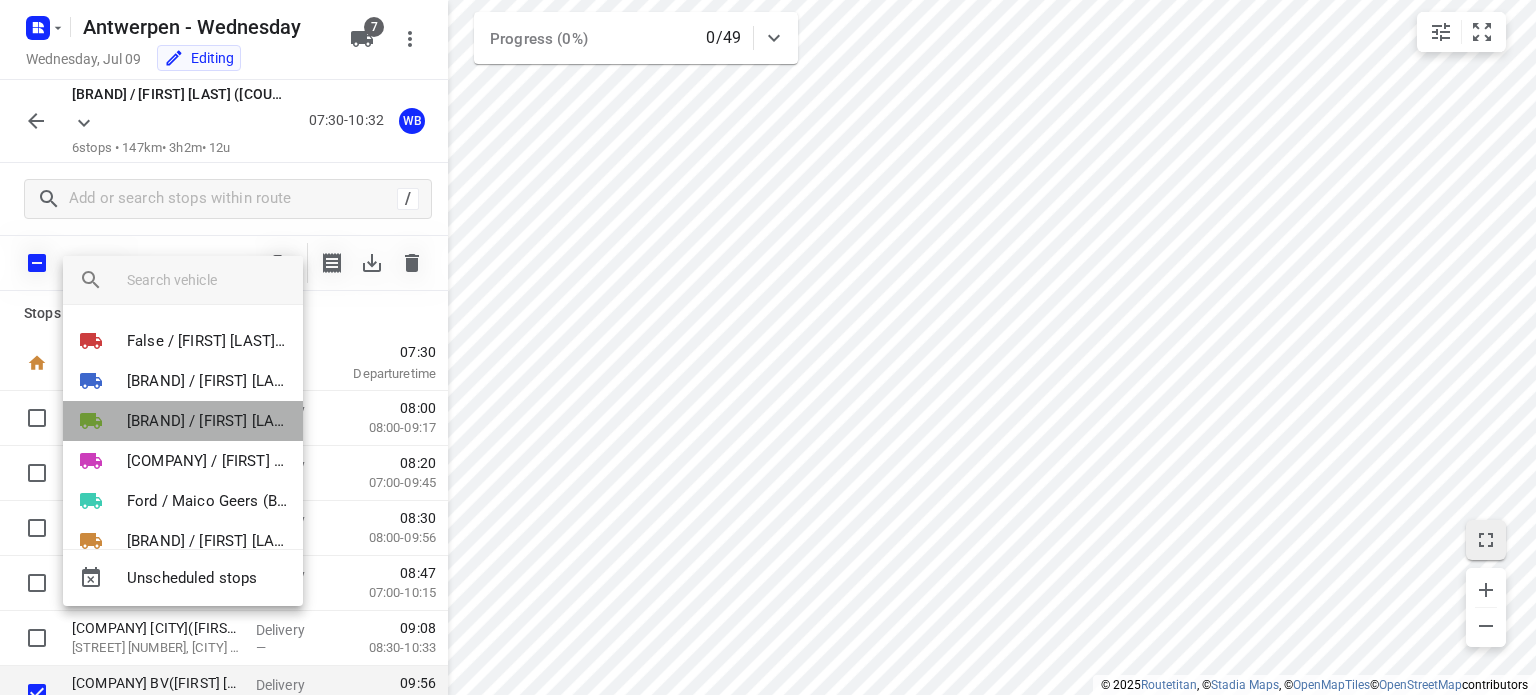 click on "[BRAND] / [FIRST] [LAST] ([COUNTRY])" at bounding box center [207, 421] 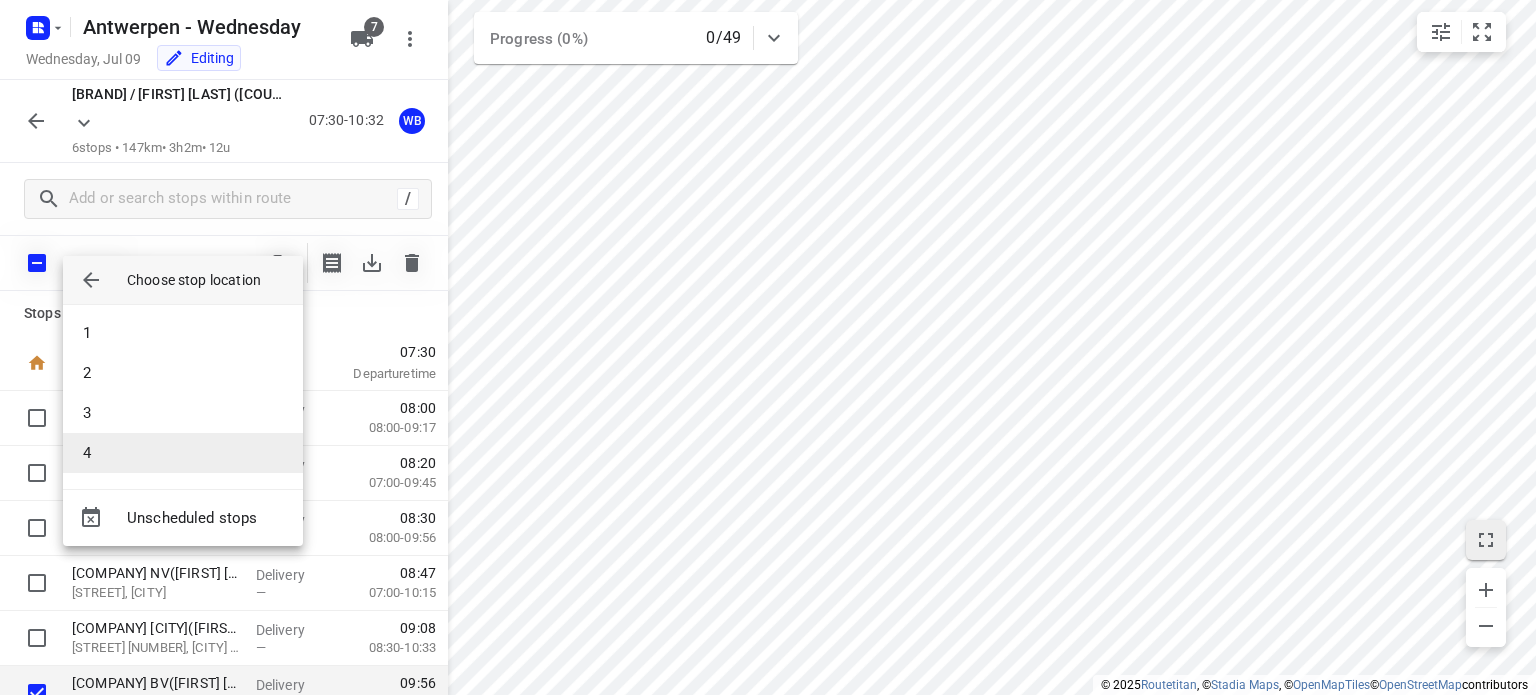click on "4" at bounding box center (183, 453) 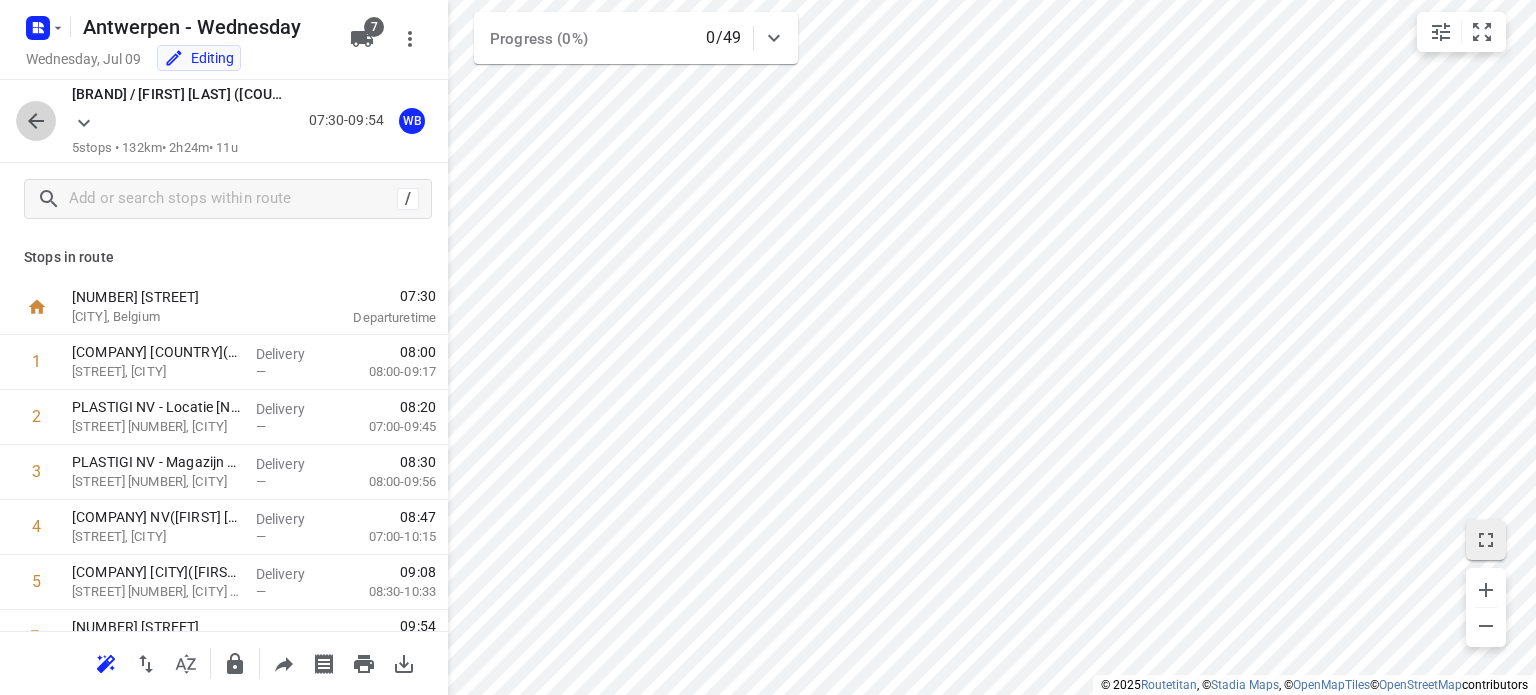 click at bounding box center (36, 121) 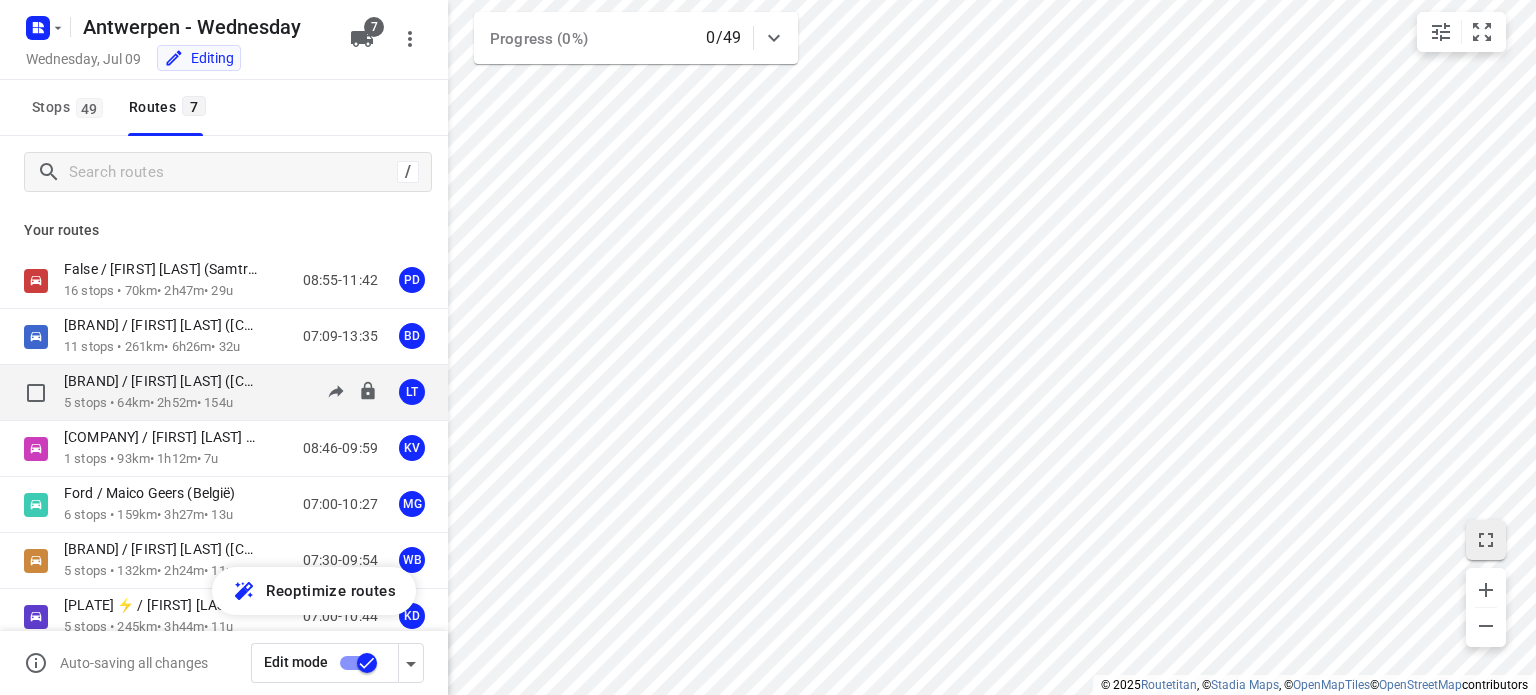 click on "[BRAND] / [FIRST] [LAST] ([COUNTRY])" at bounding box center [167, 381] 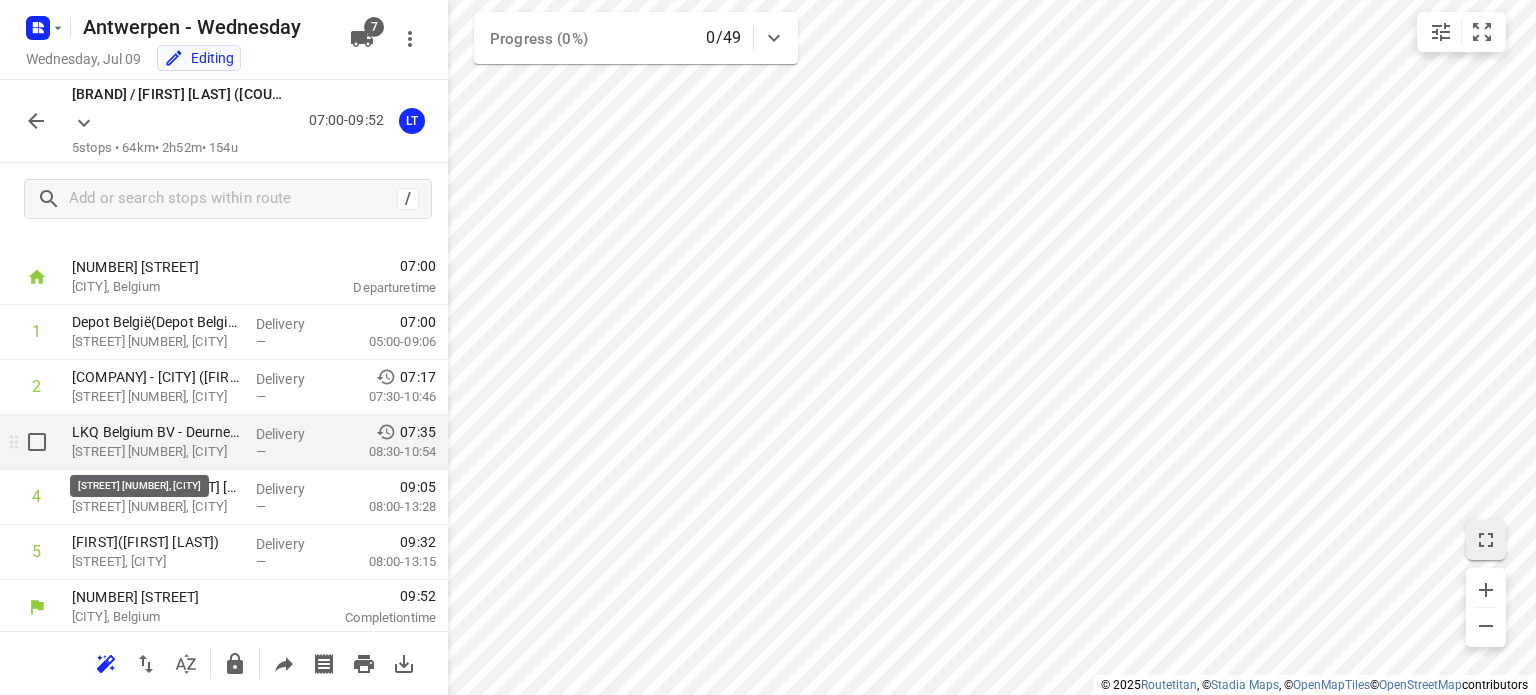 scroll, scrollTop: 33, scrollLeft: 0, axis: vertical 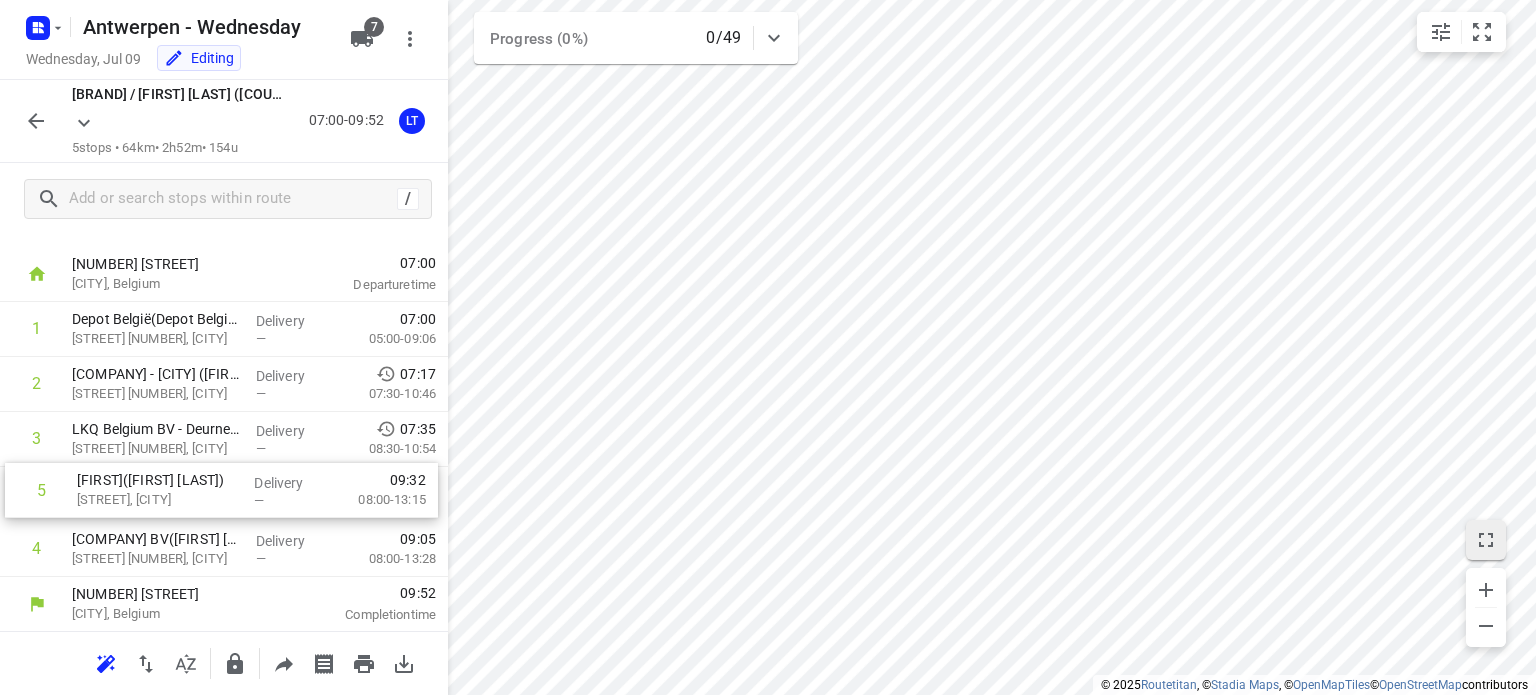 drag, startPoint x: 136, startPoint y: 554, endPoint x: 141, endPoint y: 483, distance: 71.17584 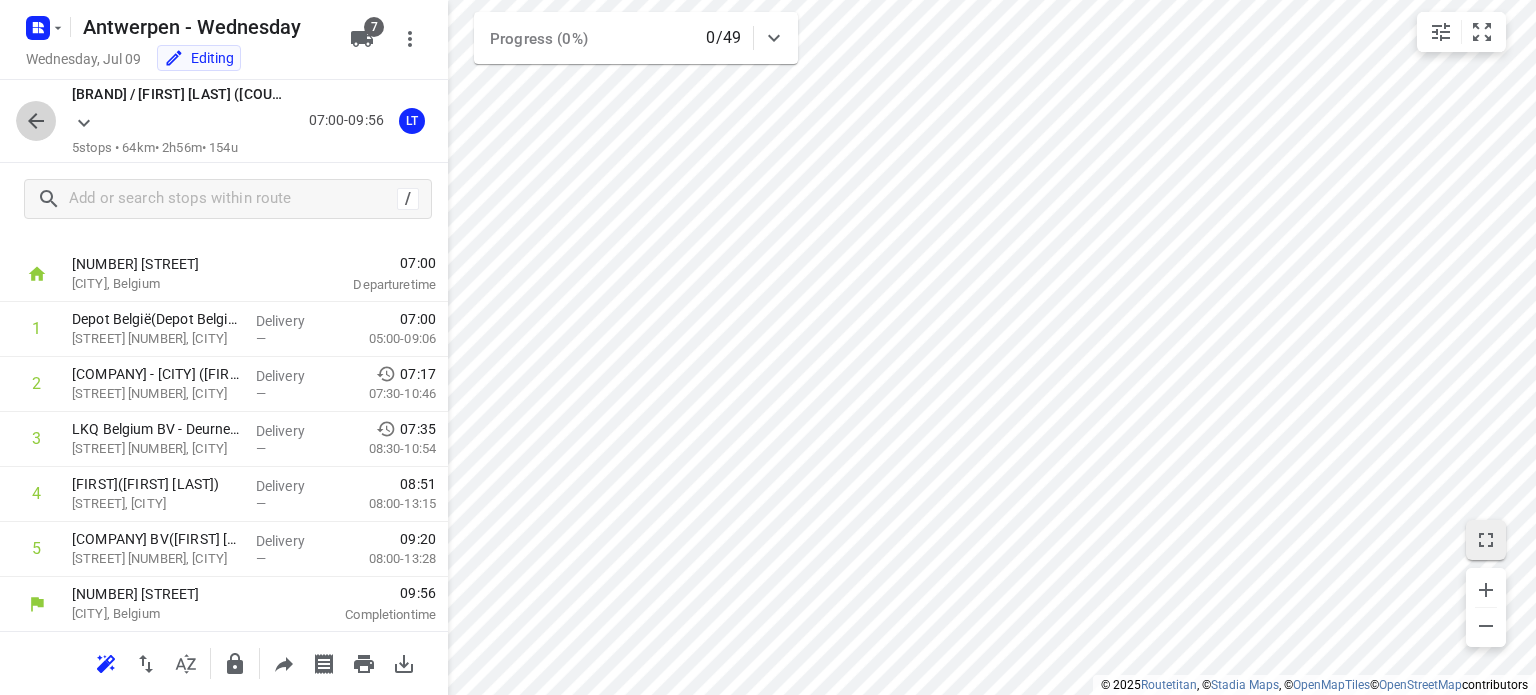 click at bounding box center [36, 121] 